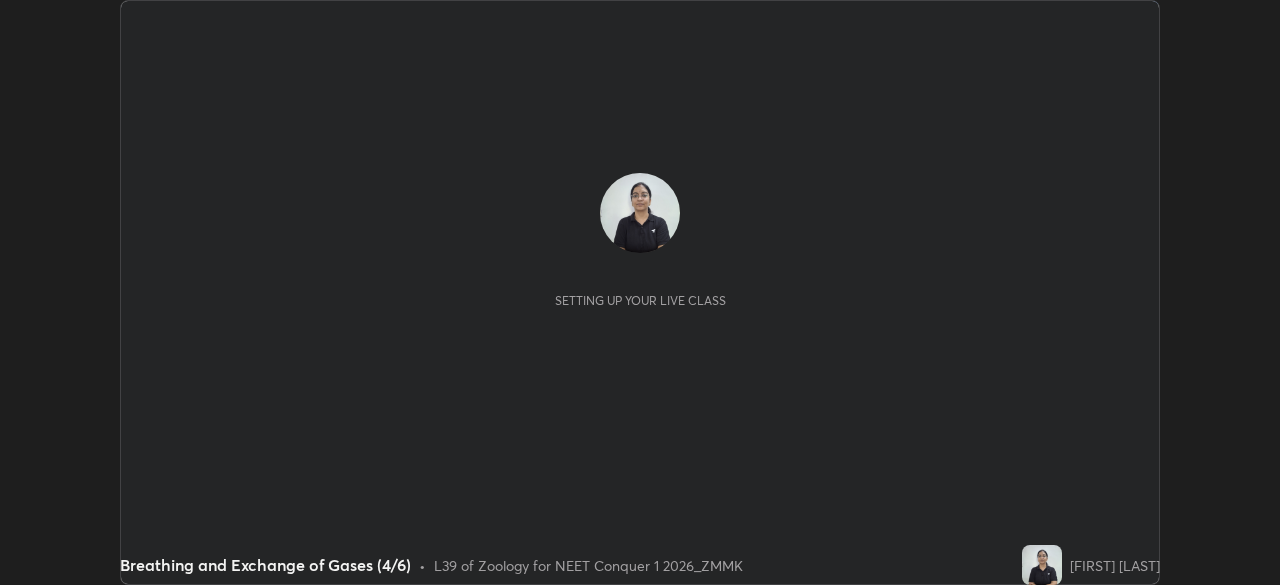scroll, scrollTop: 0, scrollLeft: 0, axis: both 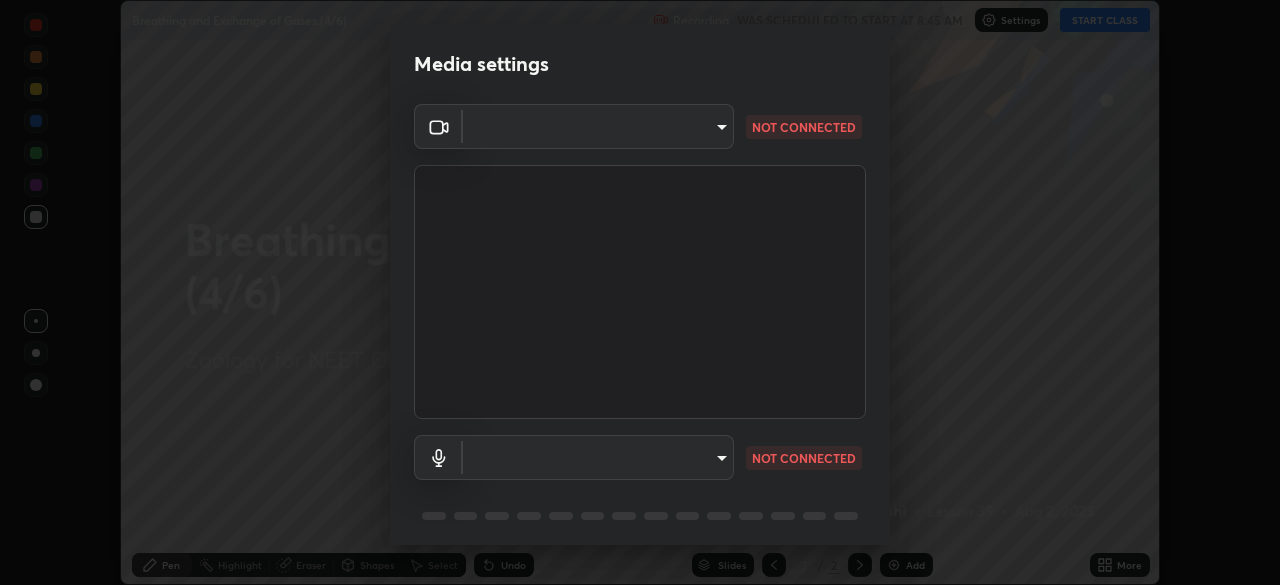 type on "f379f88c7eecd18b82443c427f5097107980474ccb0a7da4b49bb88eac045dbe" 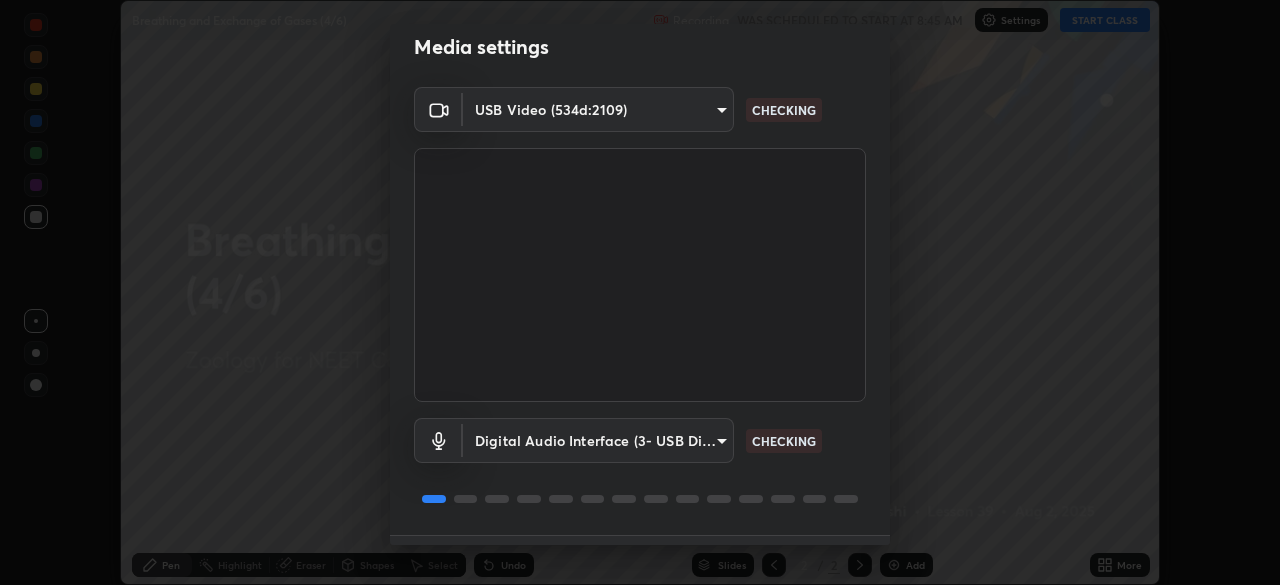 scroll, scrollTop: 71, scrollLeft: 0, axis: vertical 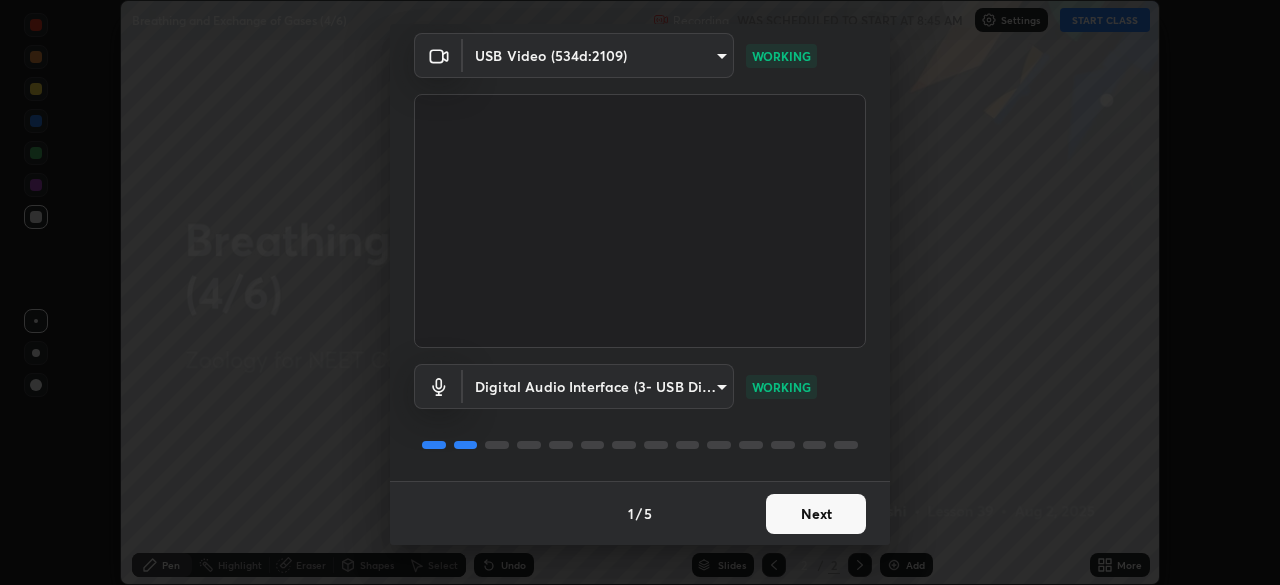 click on "Next" at bounding box center (816, 514) 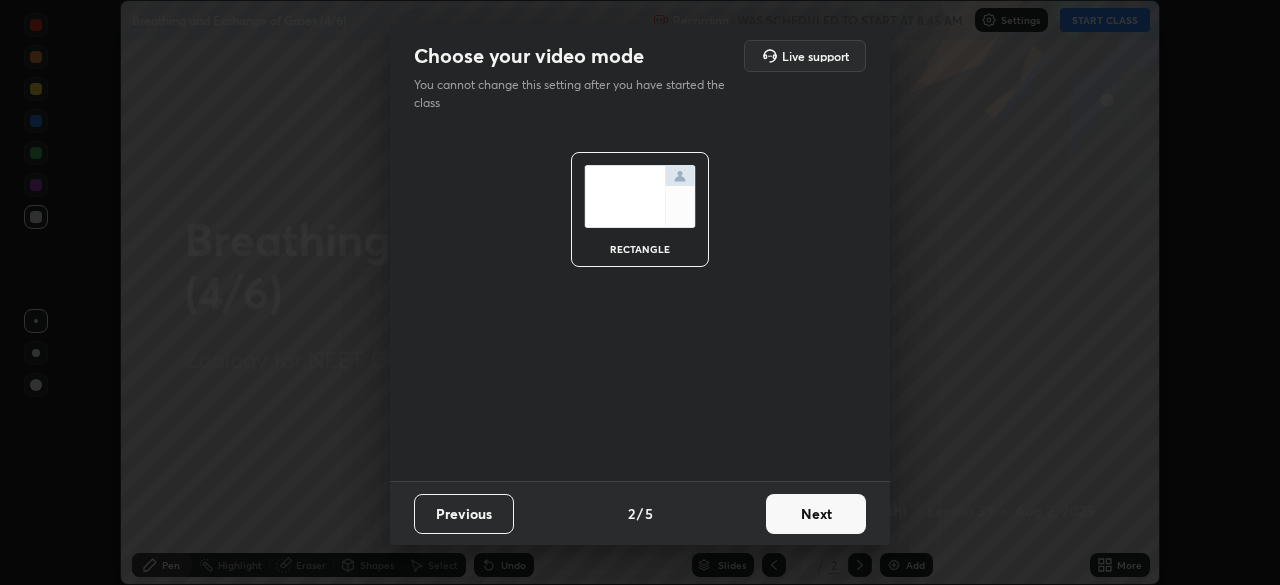 scroll, scrollTop: 0, scrollLeft: 0, axis: both 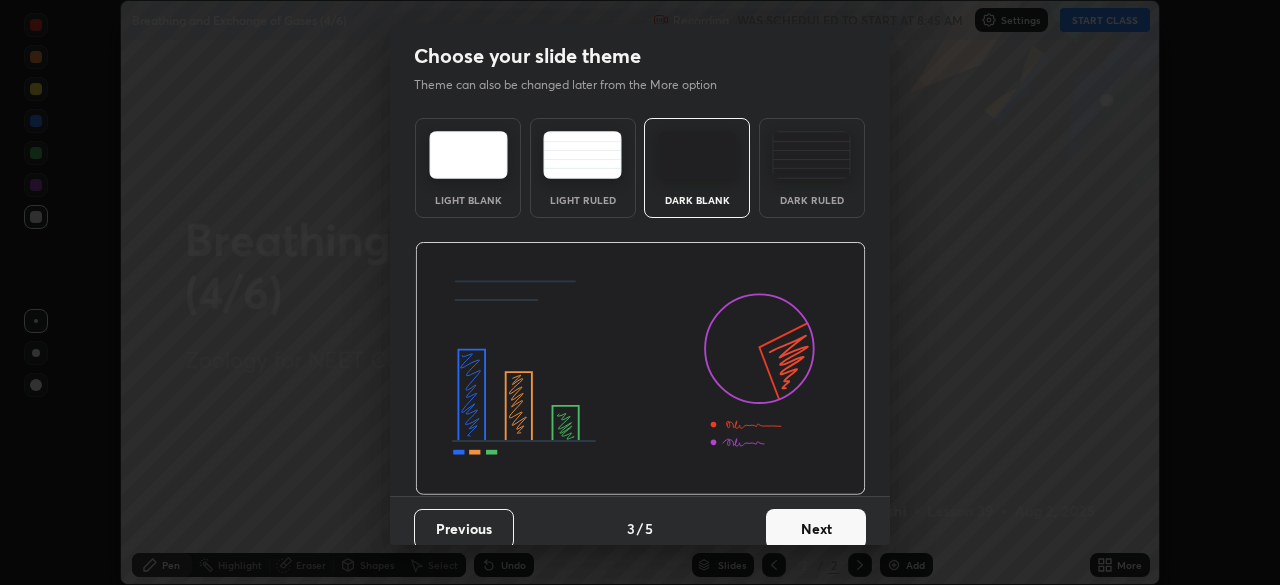 click on "Next" at bounding box center (816, 529) 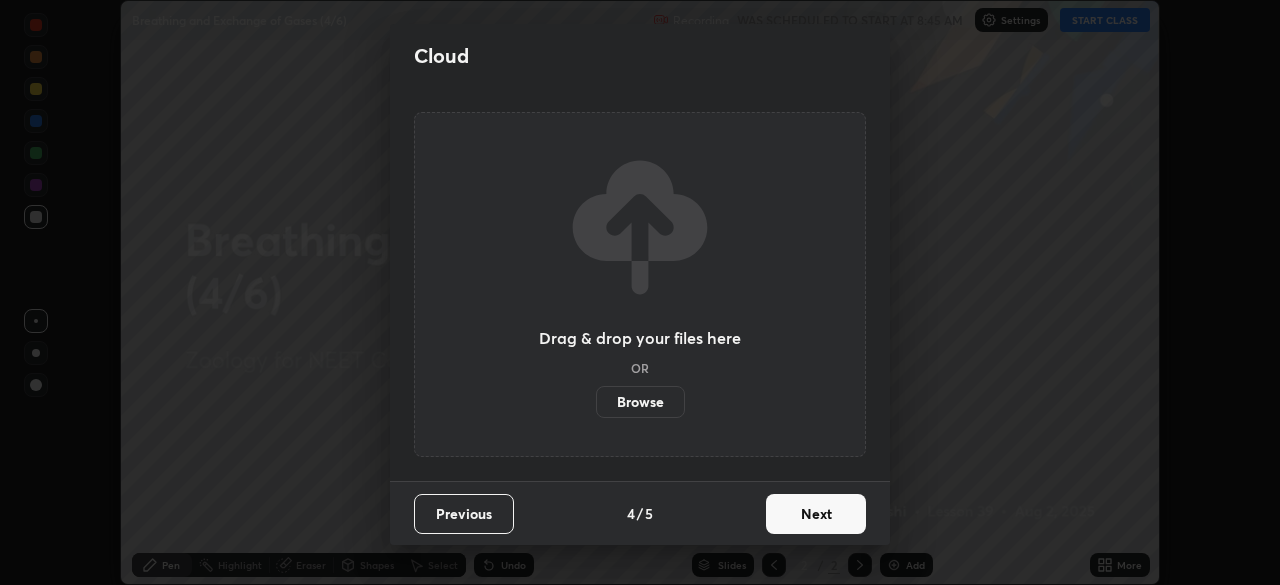 click on "Next" at bounding box center [816, 514] 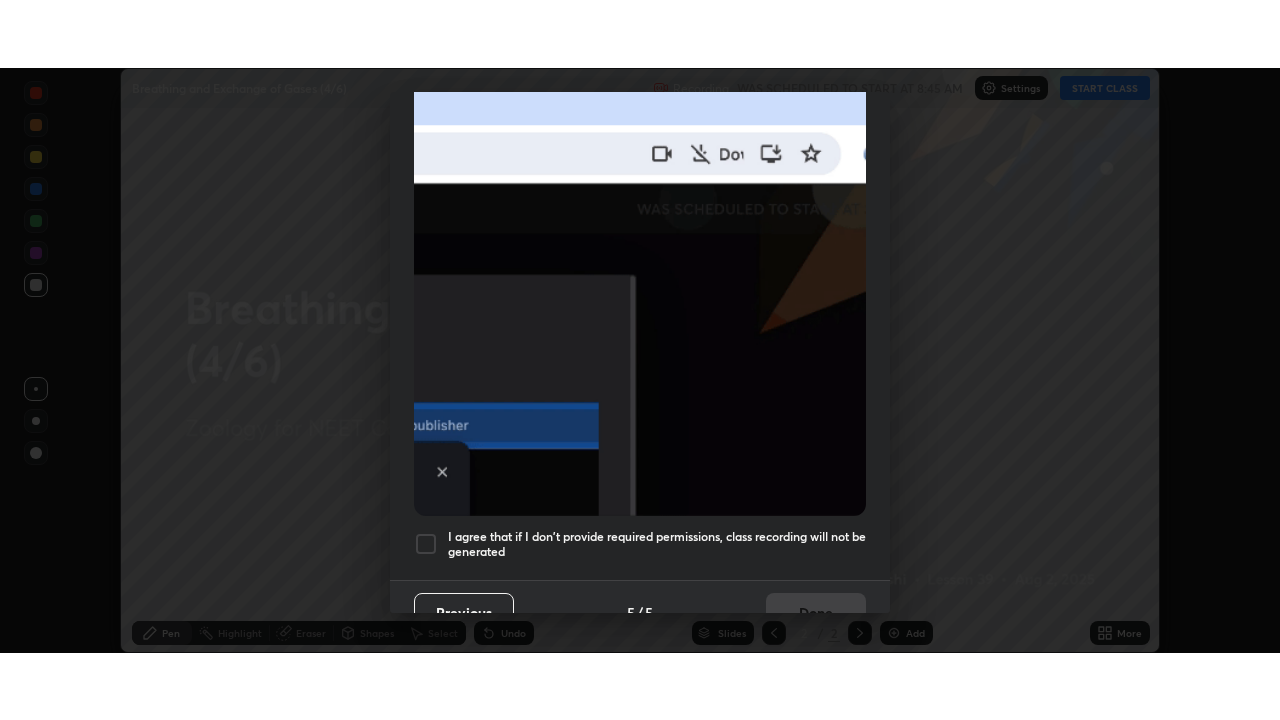 scroll, scrollTop: 479, scrollLeft: 0, axis: vertical 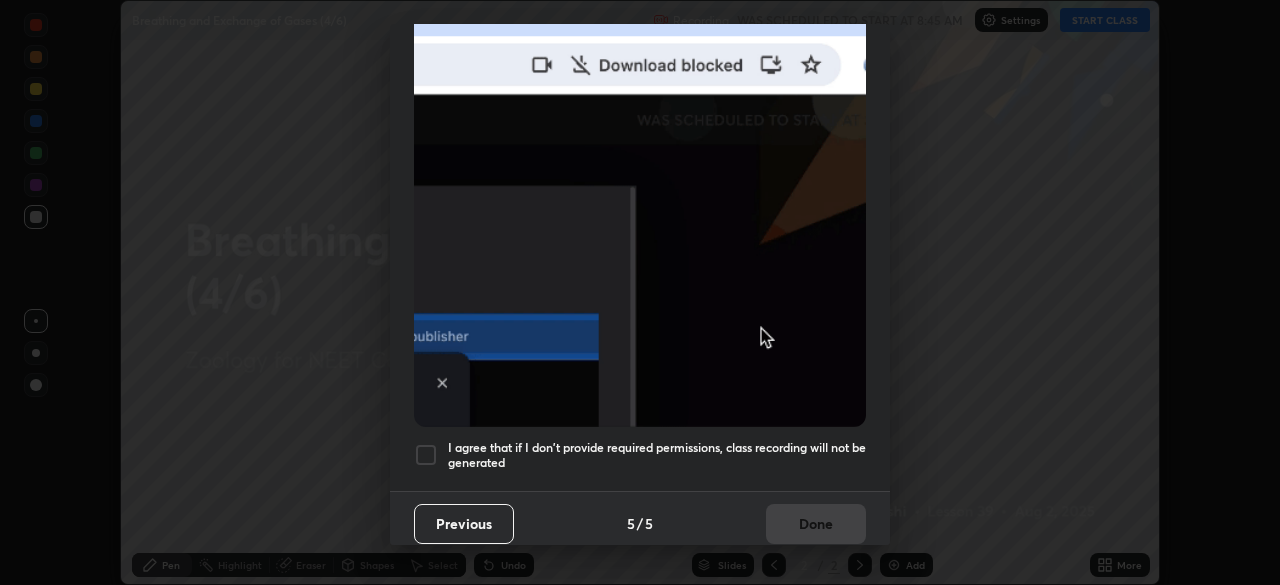 click at bounding box center [426, 455] 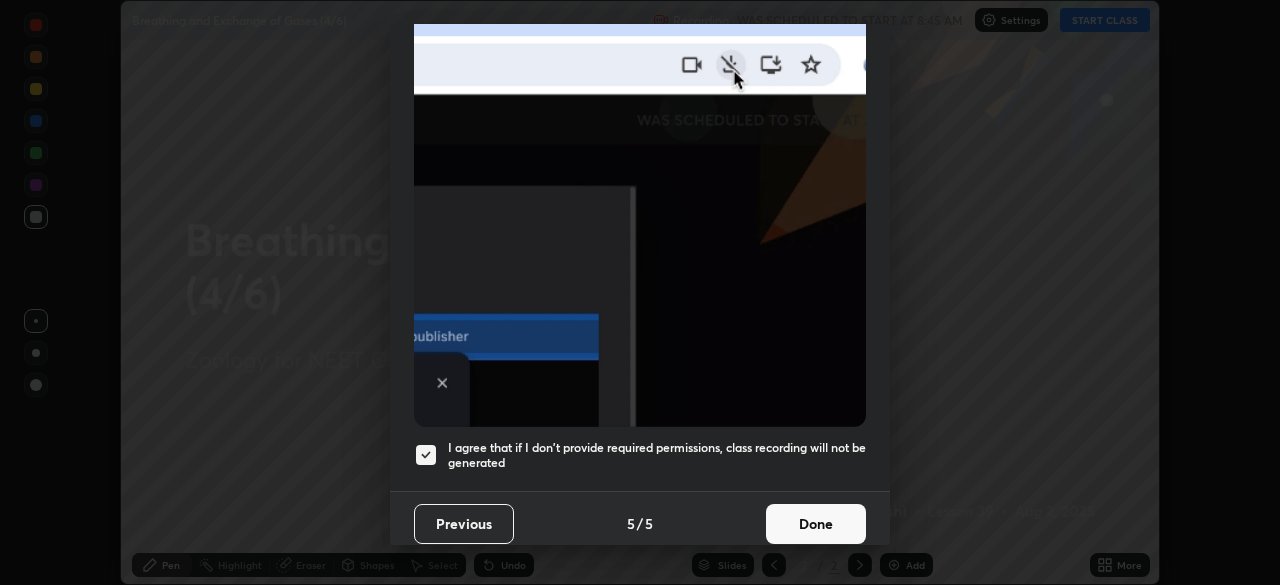 click on "Done" at bounding box center [816, 524] 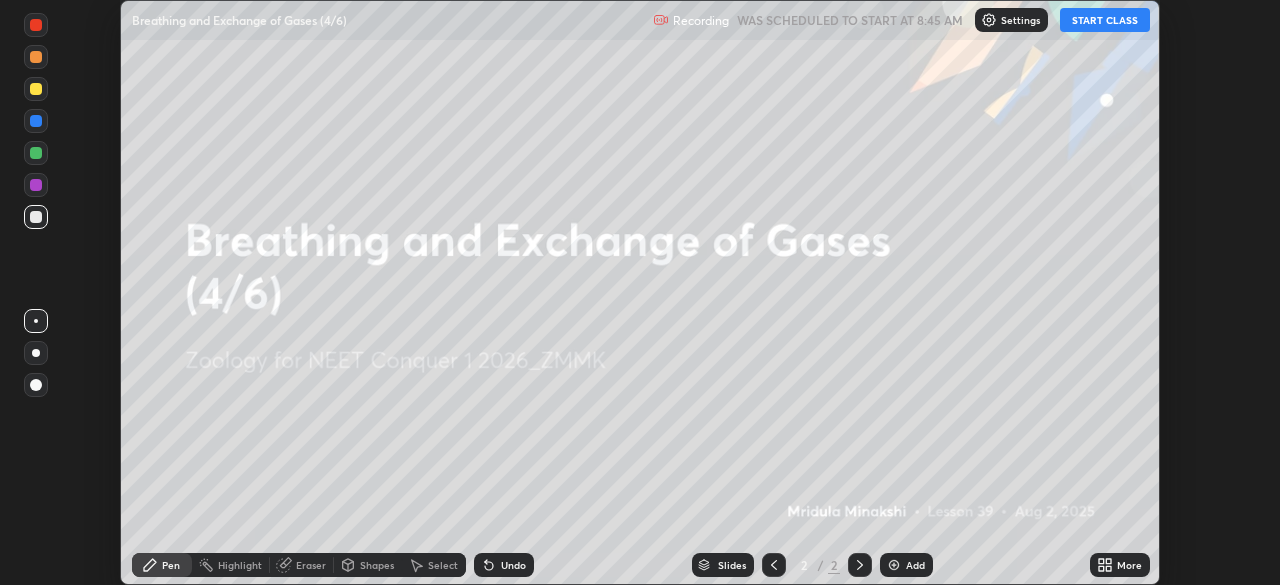 click on "More" at bounding box center [1129, 565] 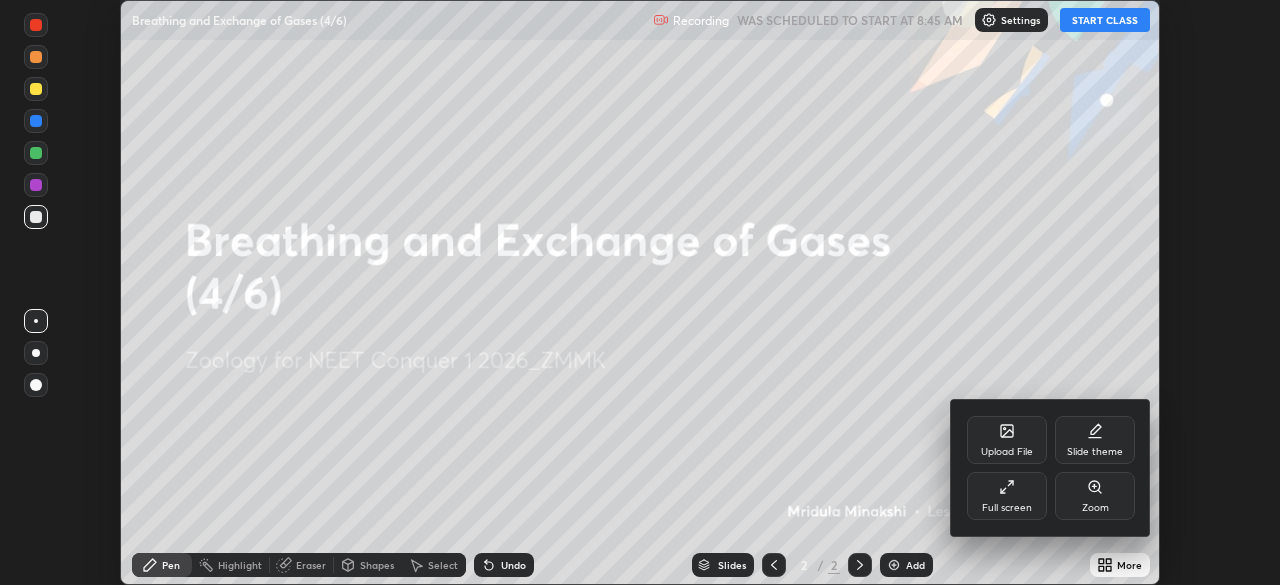 click on "Full screen" at bounding box center [1007, 496] 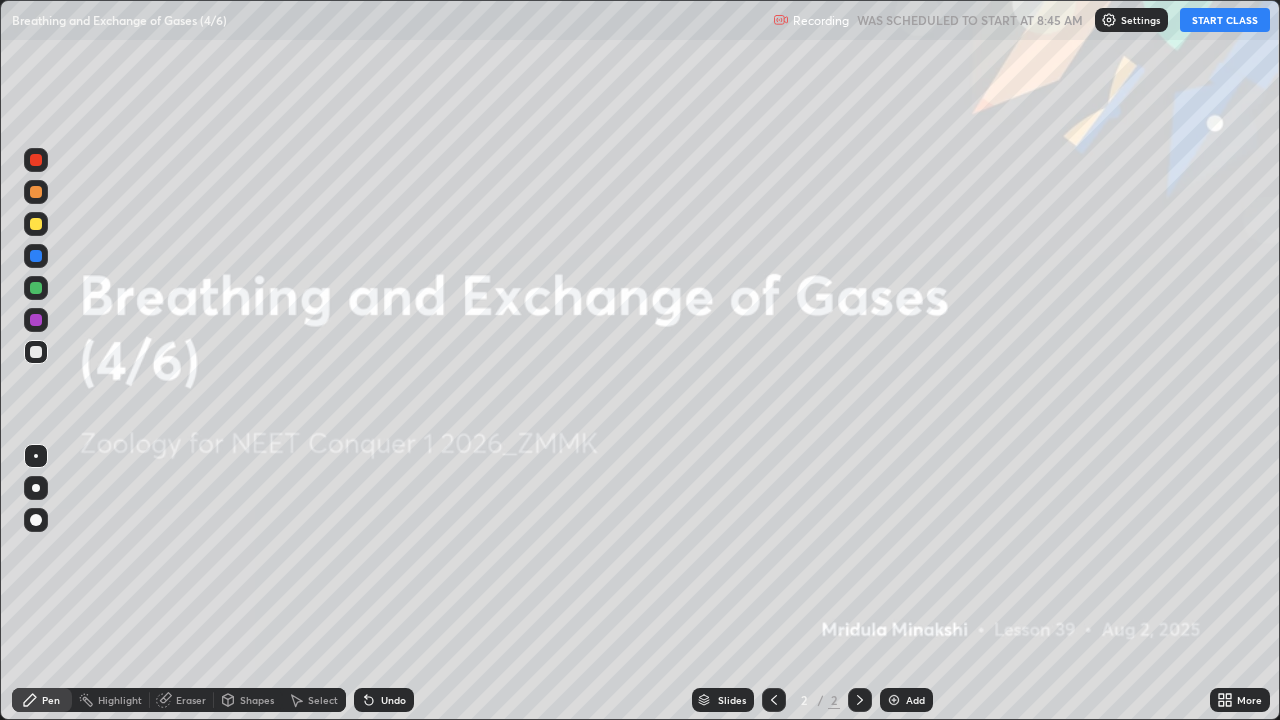 scroll, scrollTop: 99280, scrollLeft: 98720, axis: both 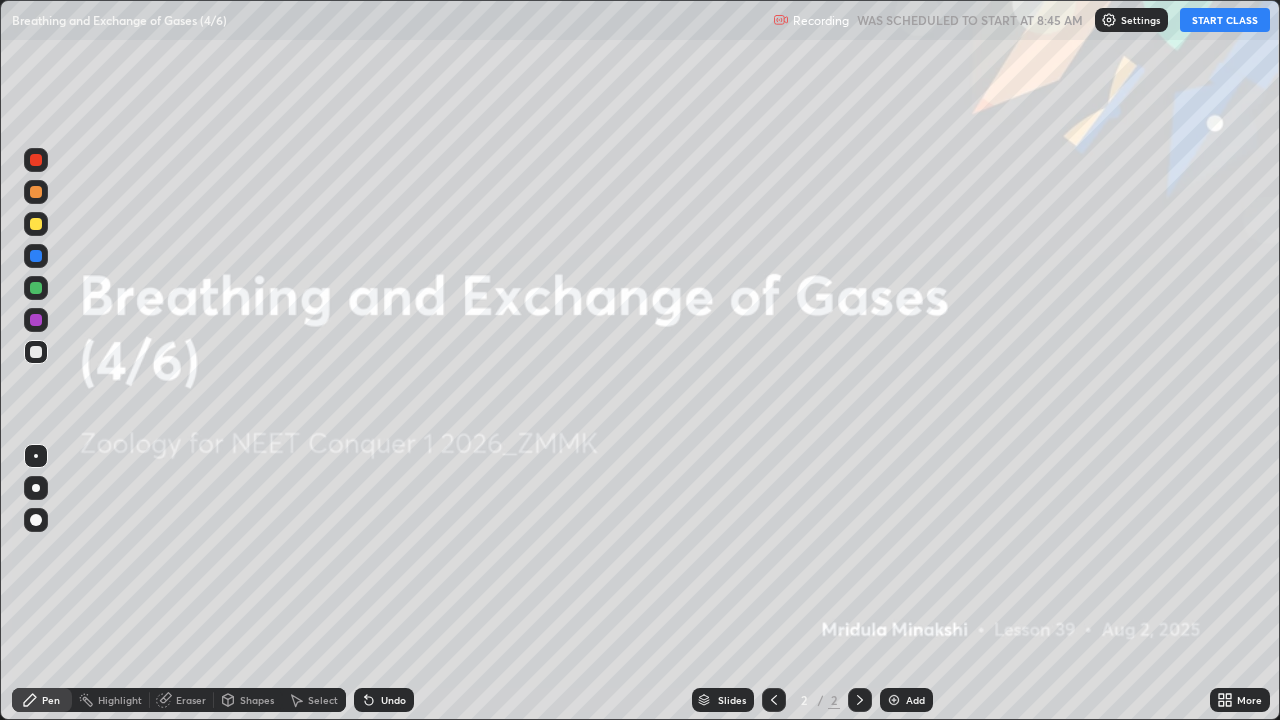 click on "START CLASS" at bounding box center [1225, 20] 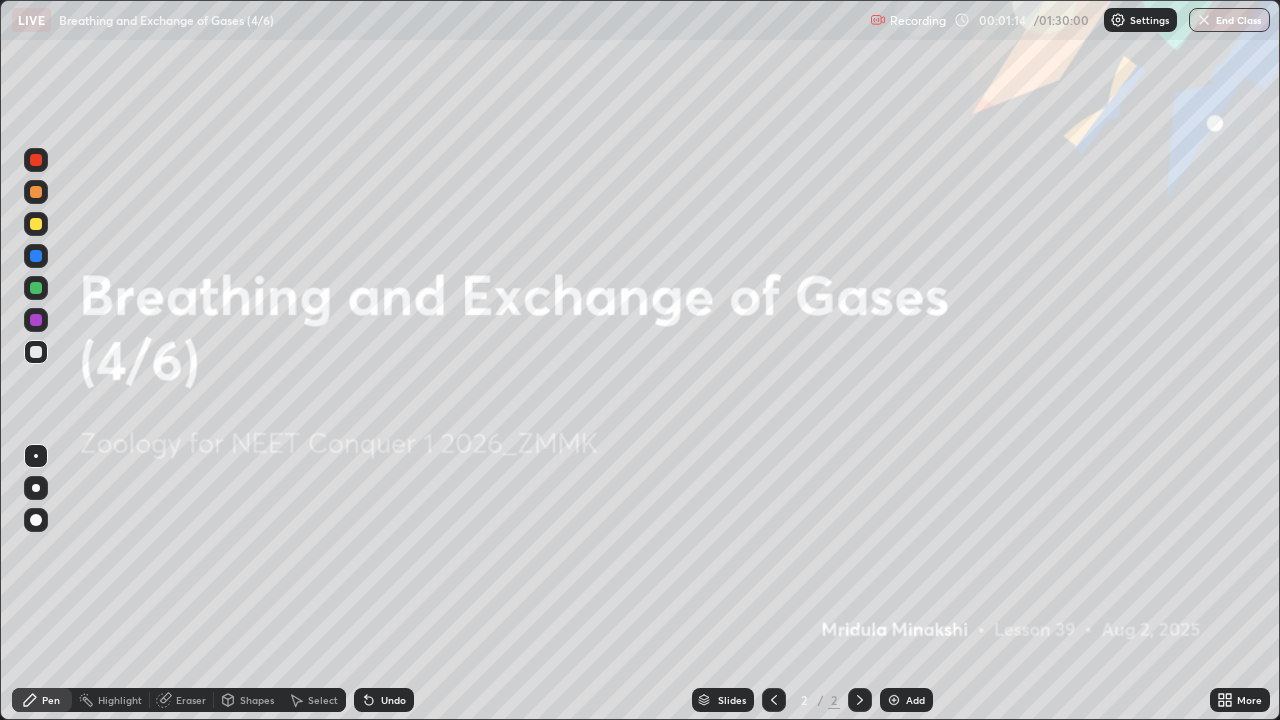 click on "Add" at bounding box center [915, 700] 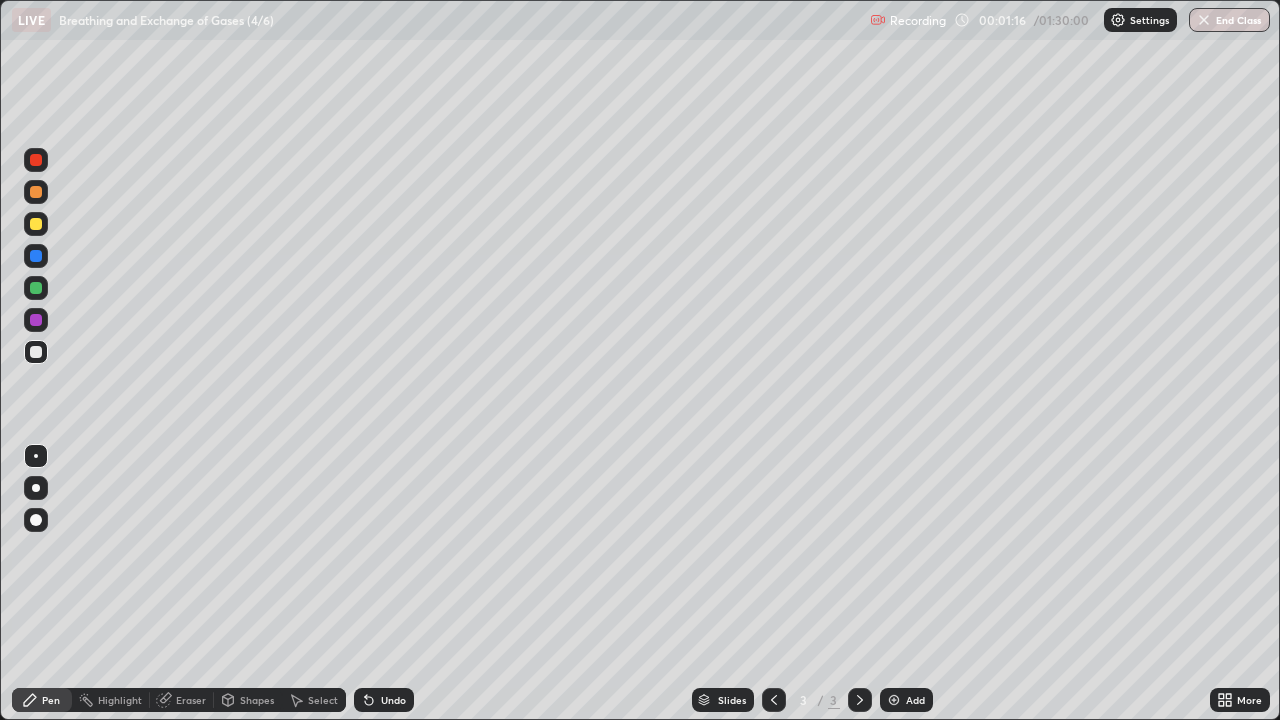 click at bounding box center (36, 288) 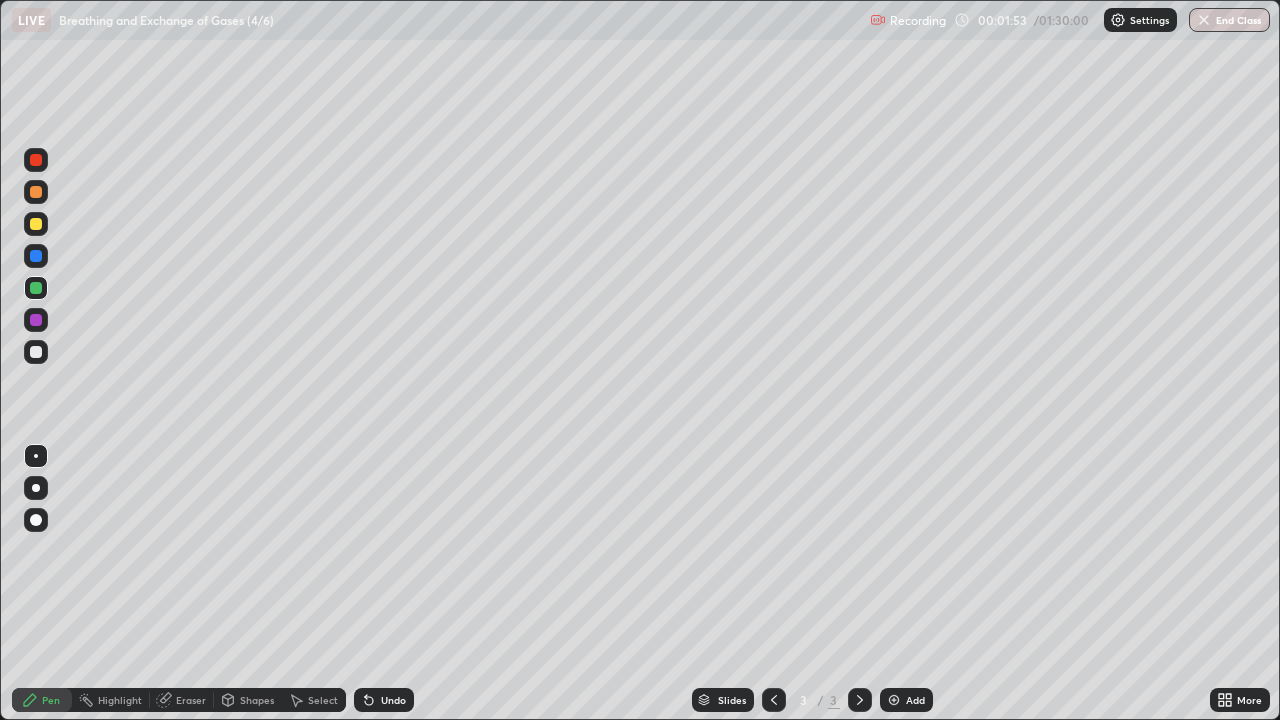 click at bounding box center (36, 352) 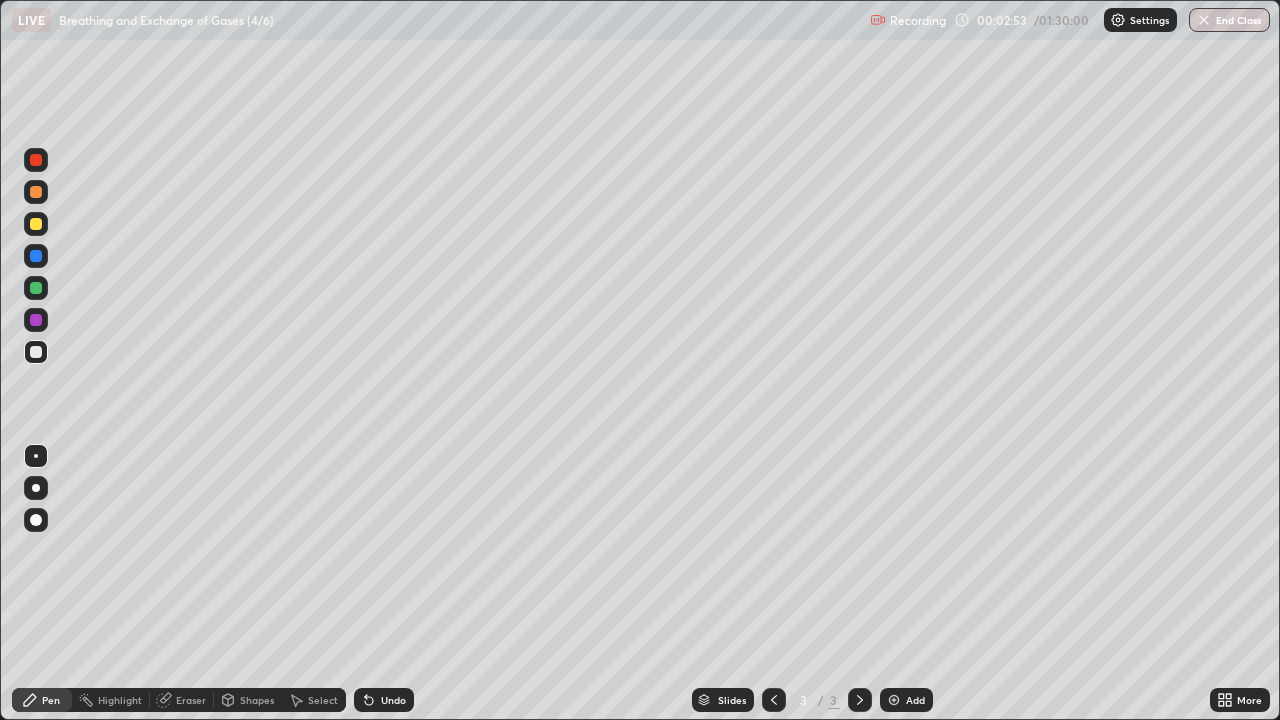 click at bounding box center (36, 288) 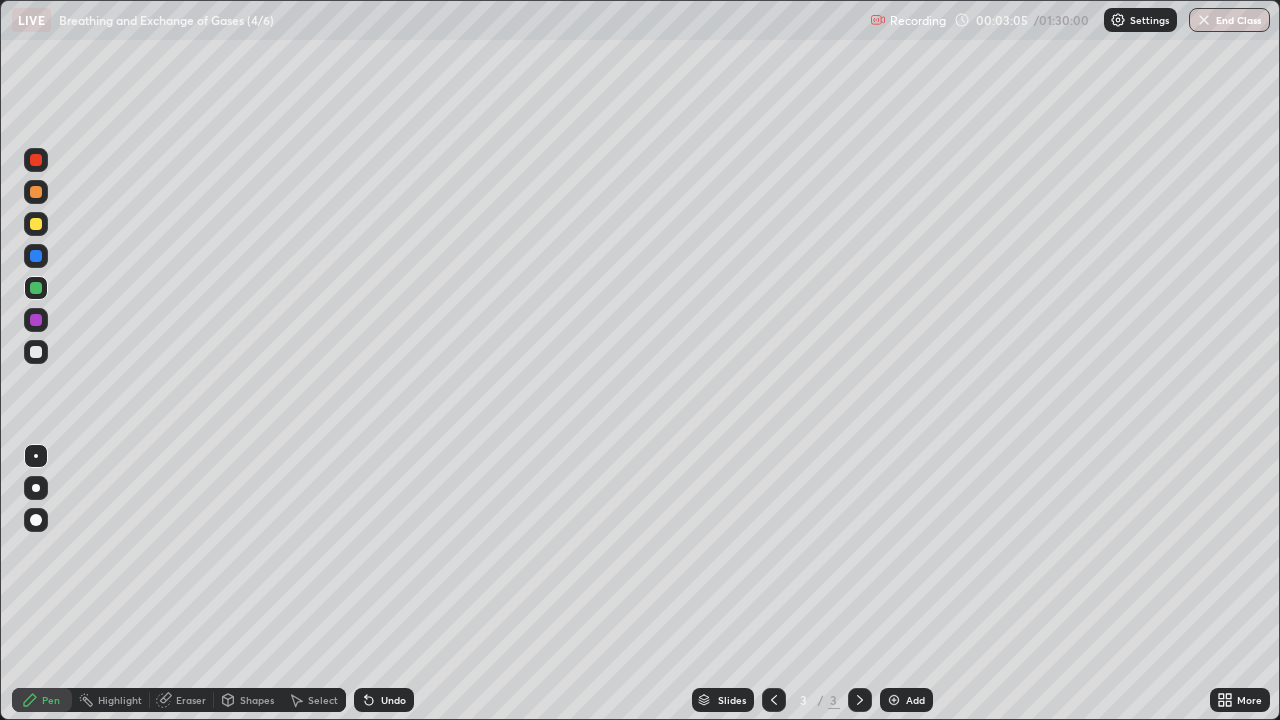 click at bounding box center [36, 352] 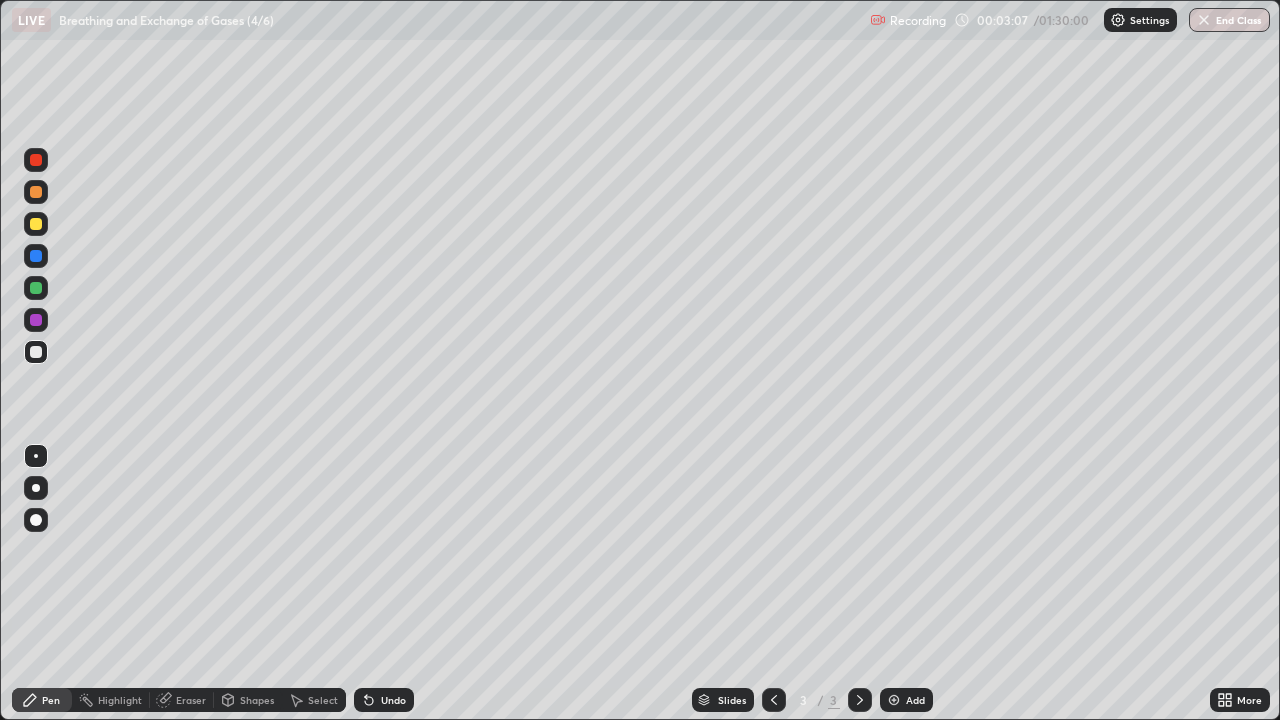 click at bounding box center (36, 224) 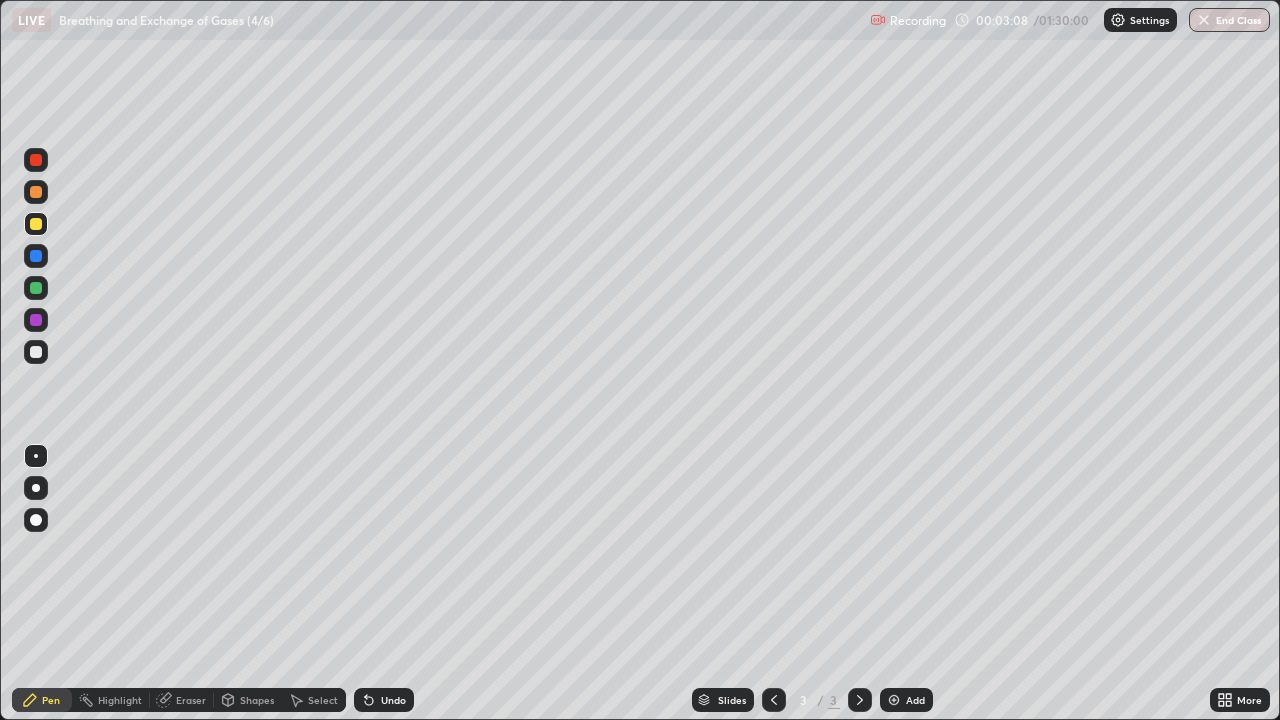 click at bounding box center [36, 352] 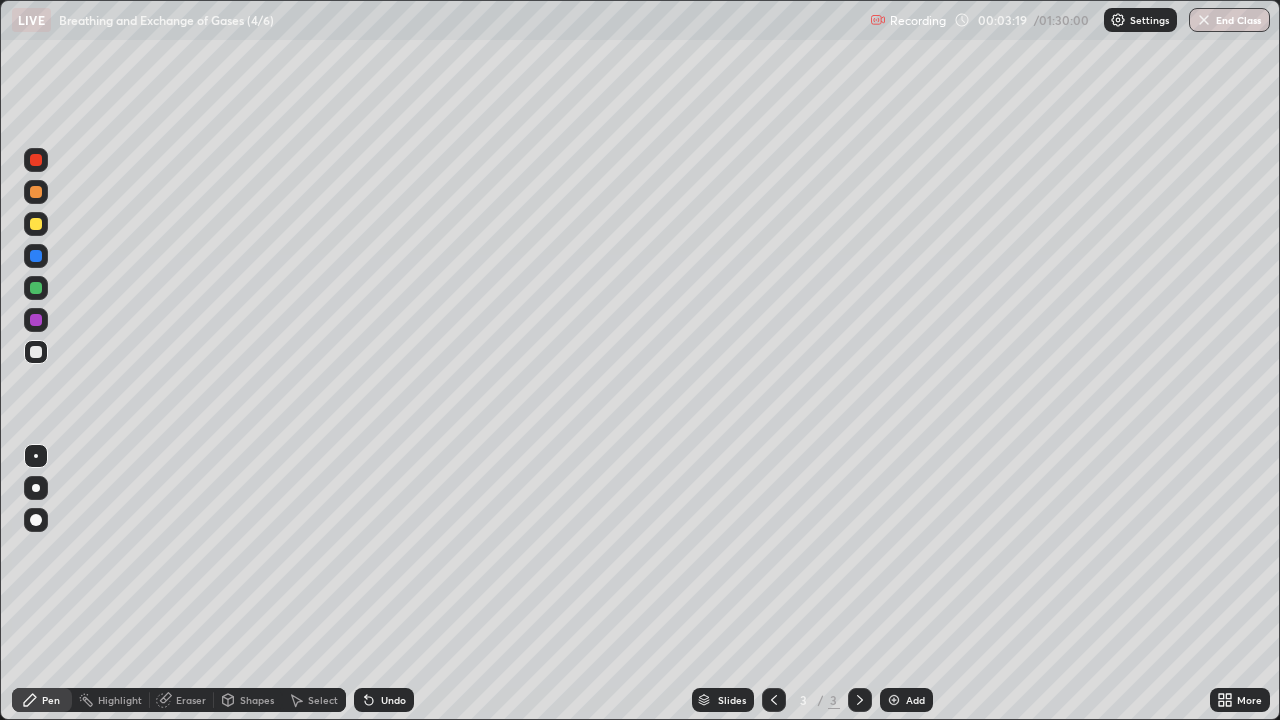 click at bounding box center (36, 288) 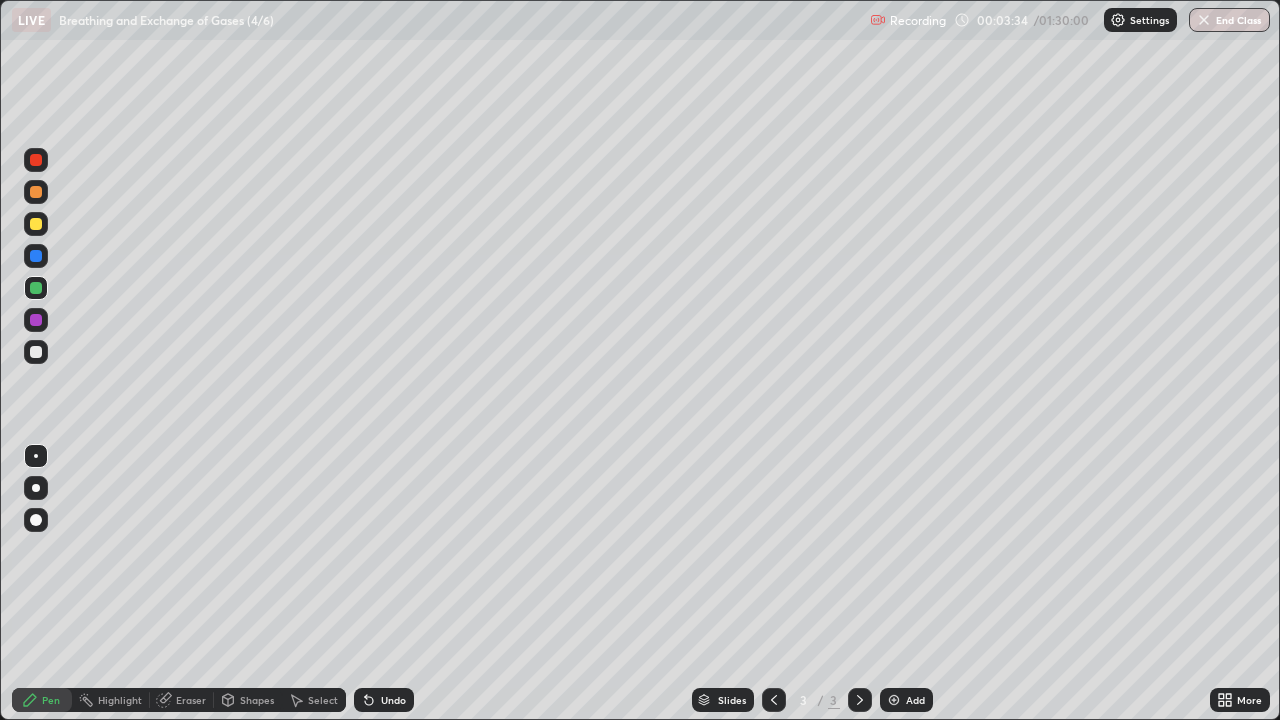 click at bounding box center (36, 352) 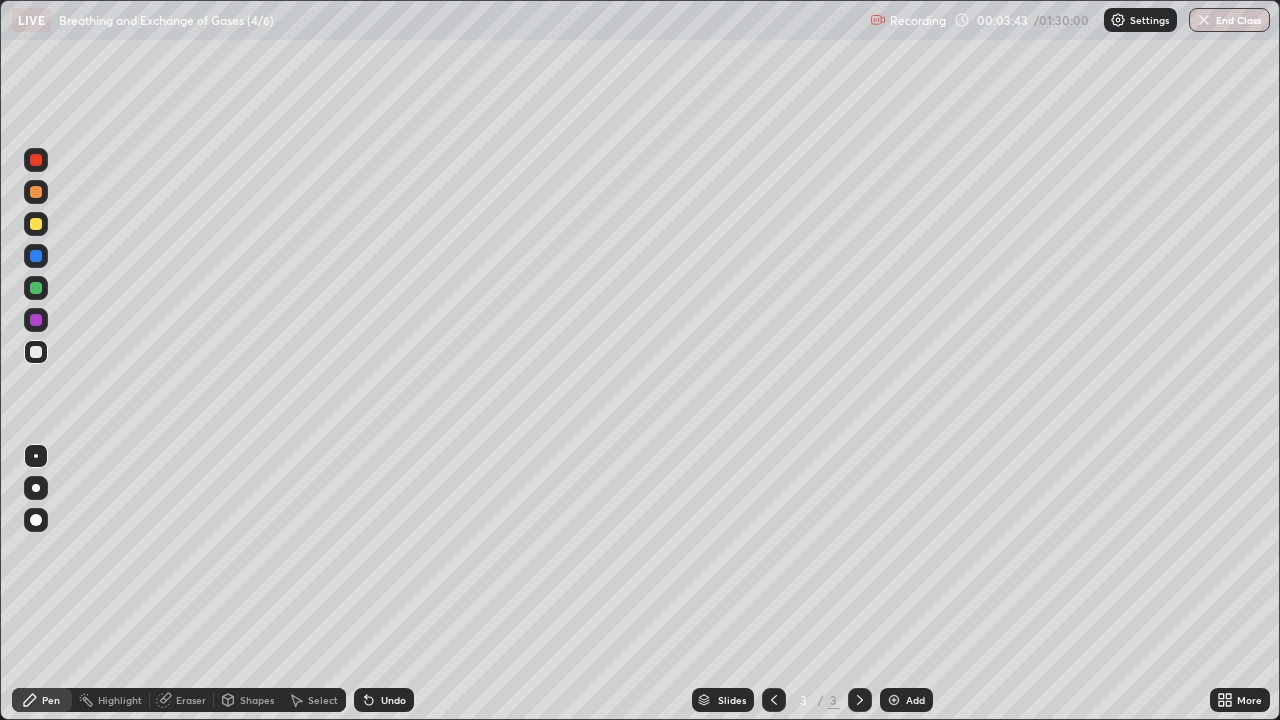 click at bounding box center [36, 288] 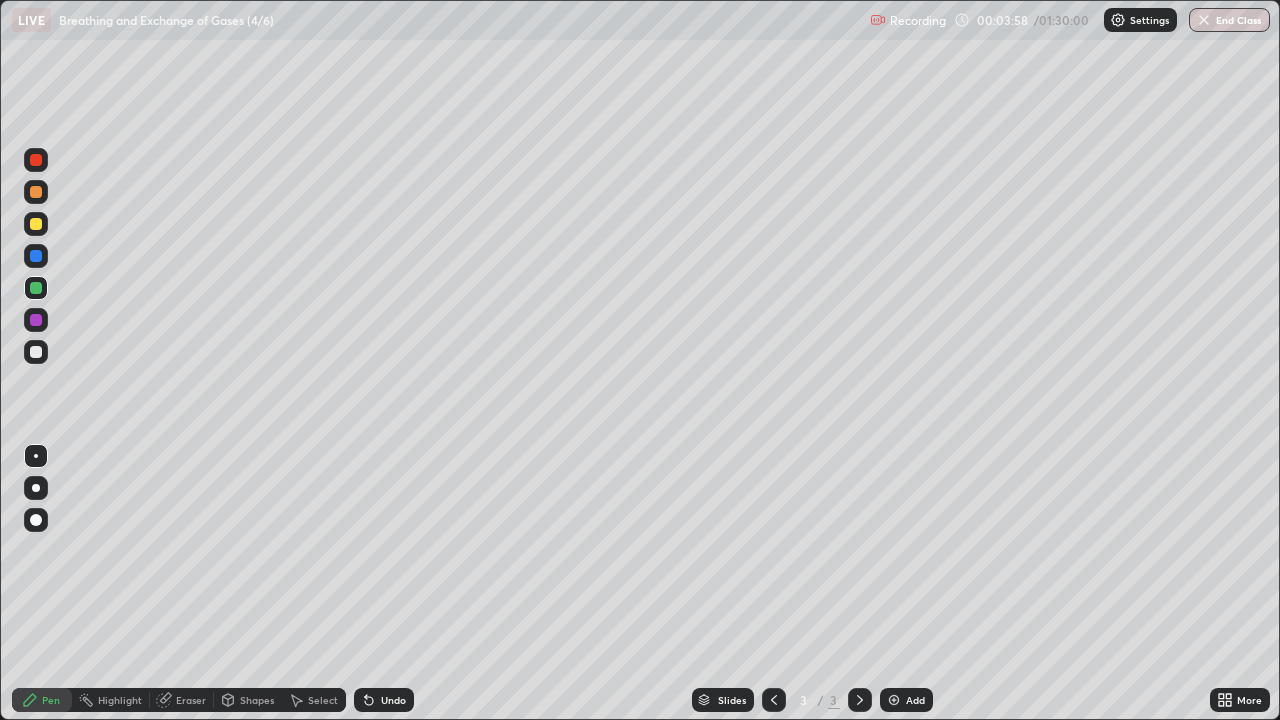 click at bounding box center [36, 224] 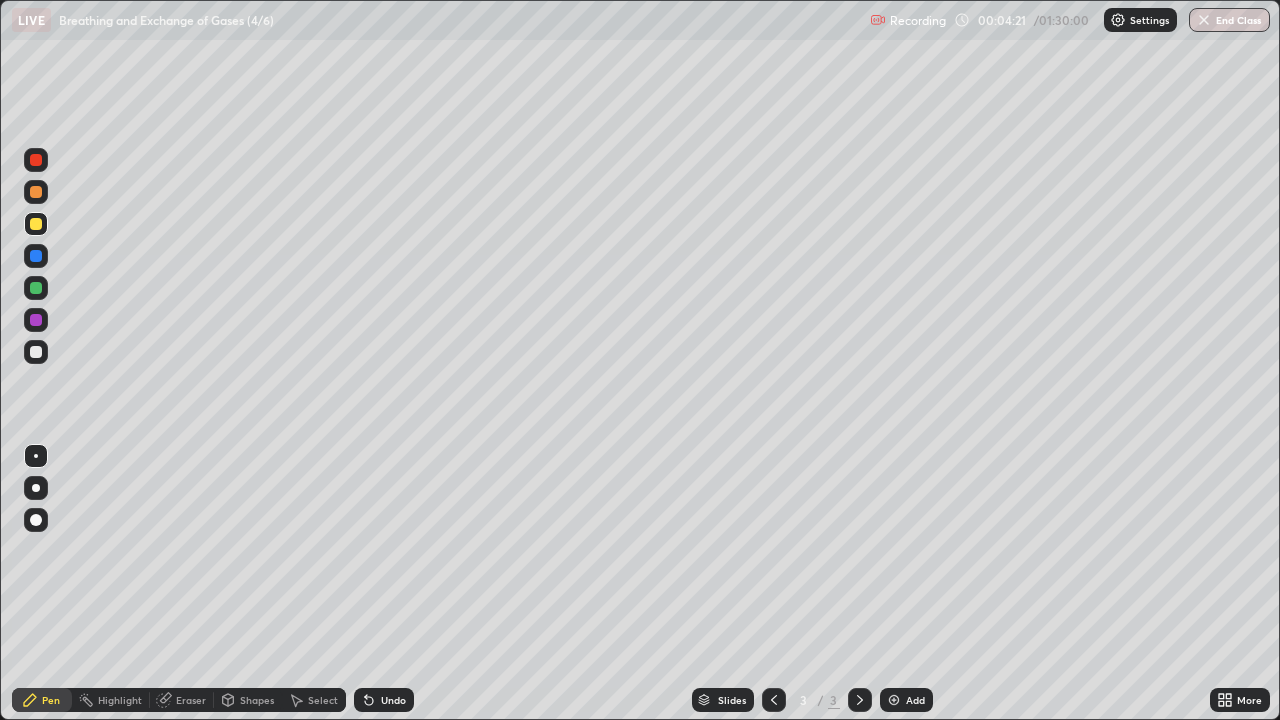click at bounding box center [36, 160] 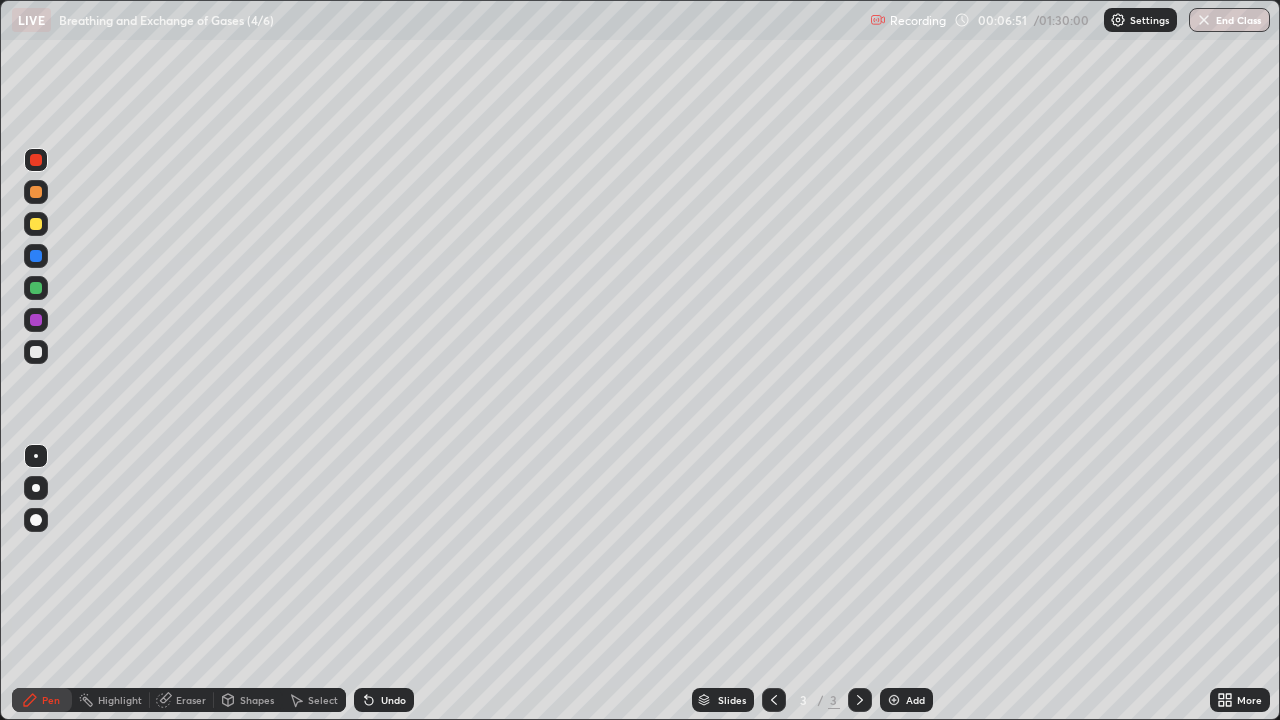 click at bounding box center (36, 256) 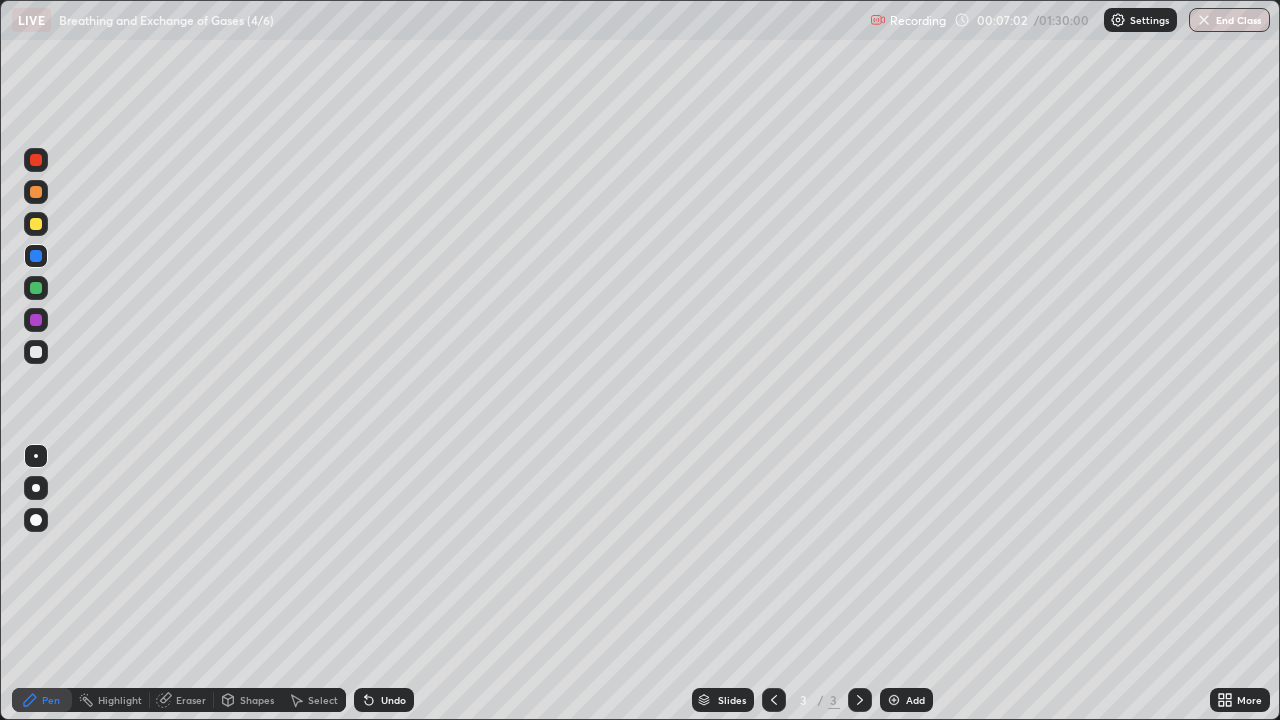 click at bounding box center (36, 288) 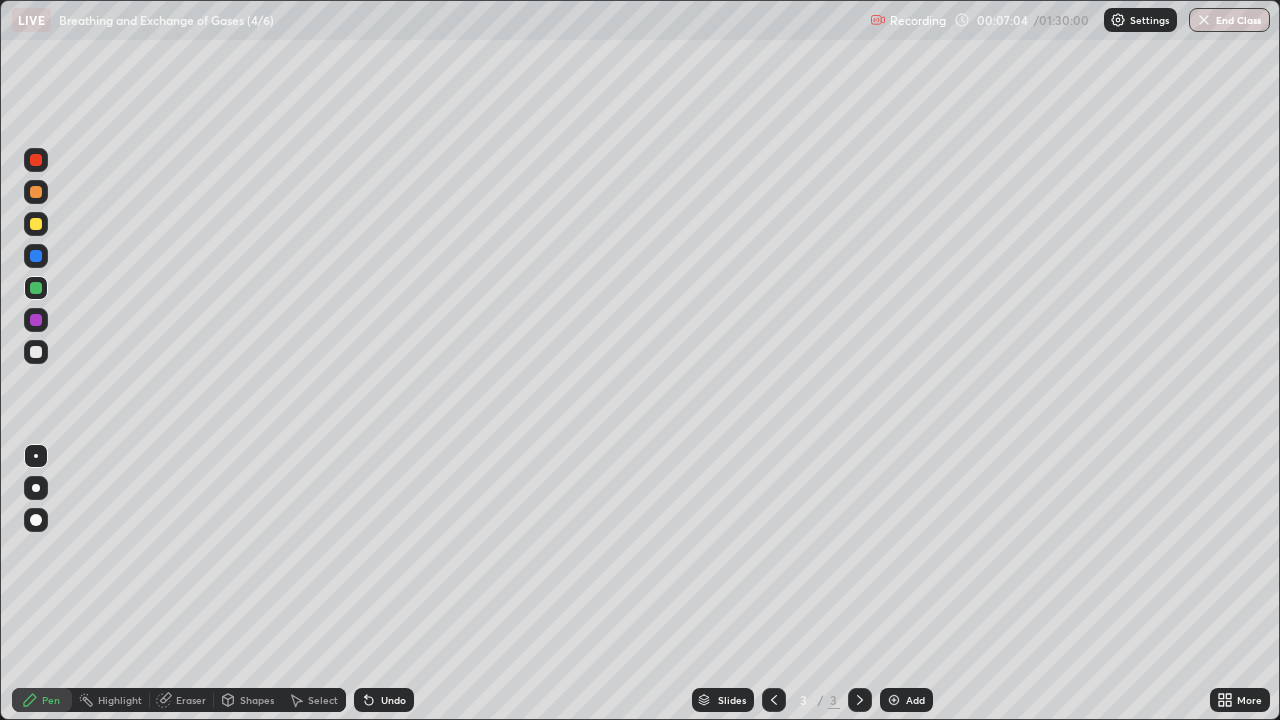 click at bounding box center (36, 256) 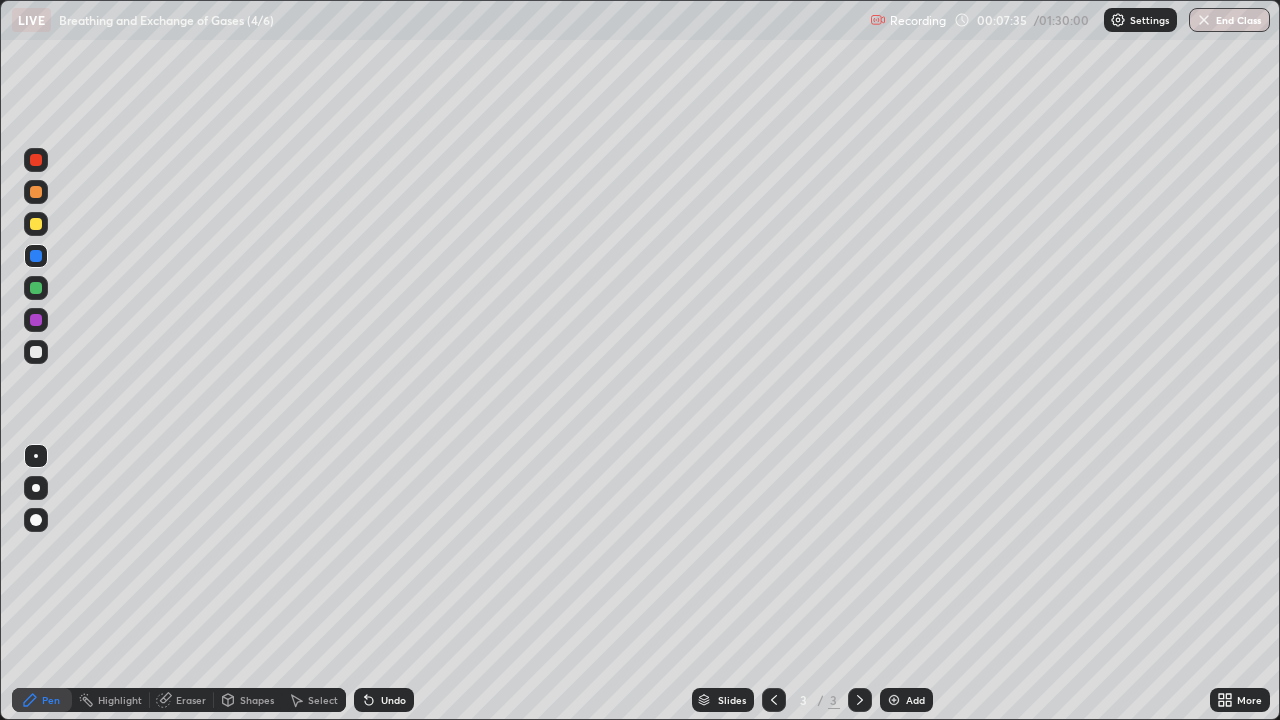 click at bounding box center [36, 288] 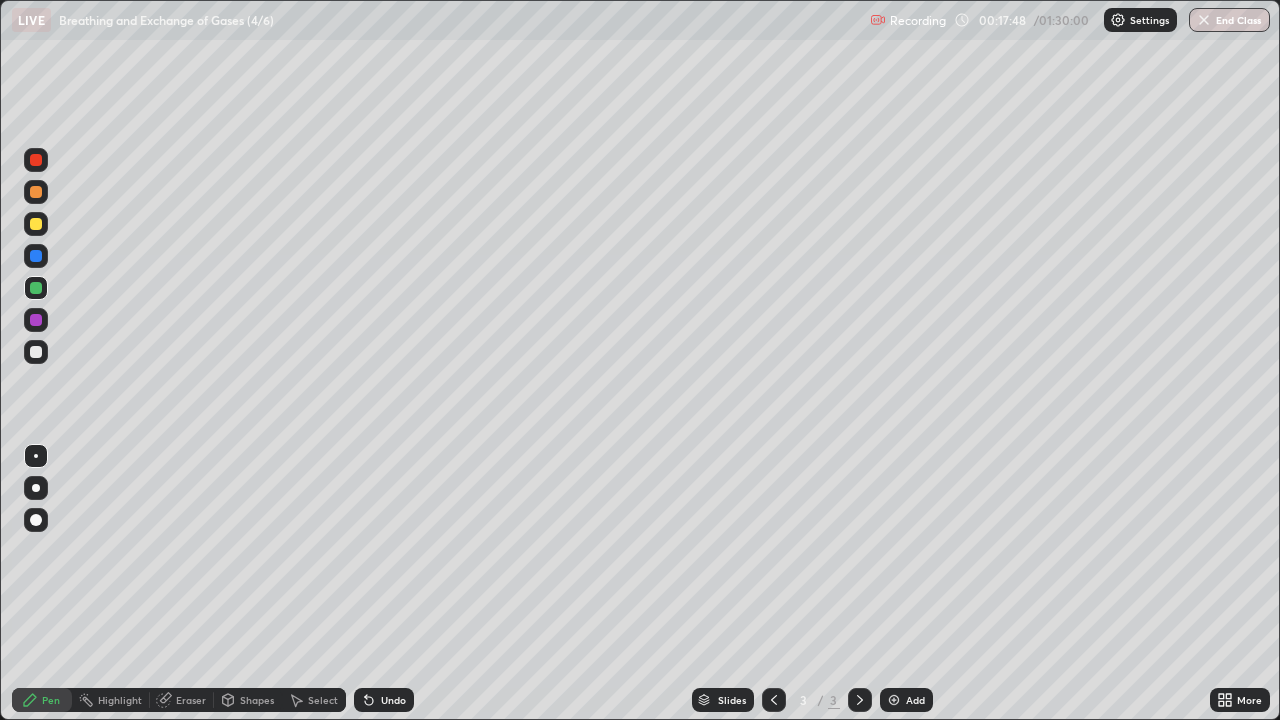 click on "Add" at bounding box center [906, 700] 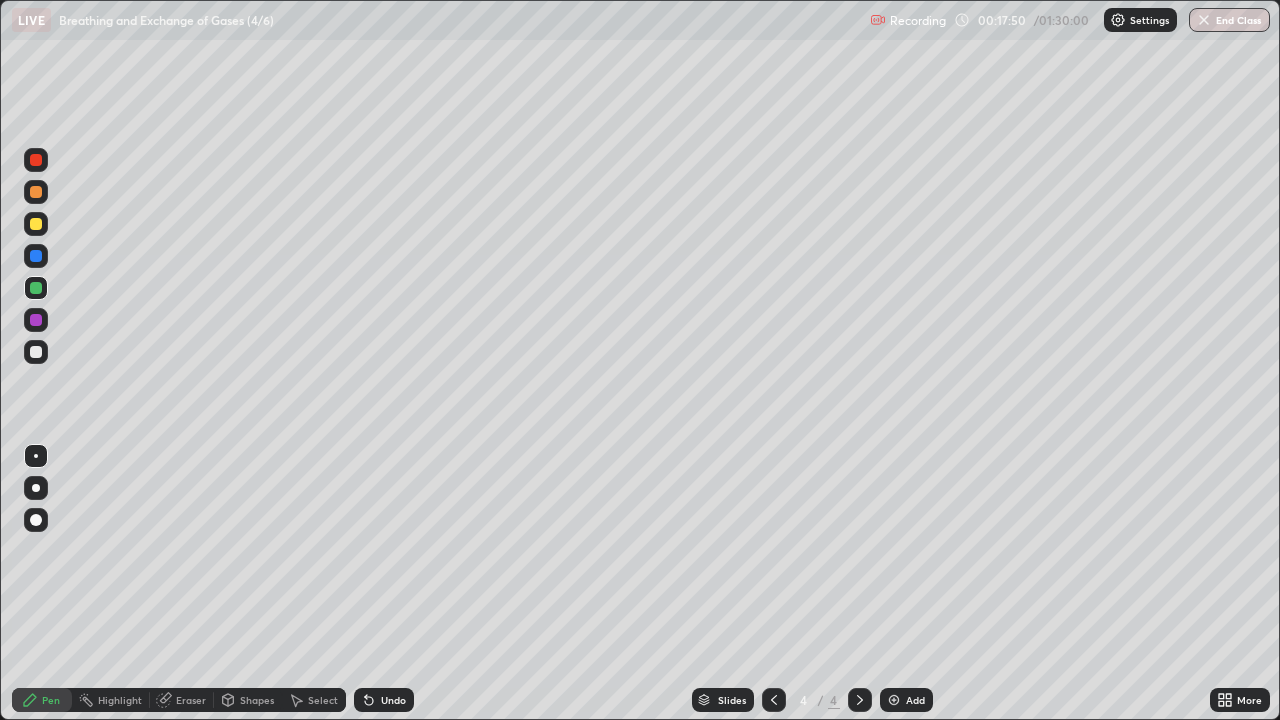 click at bounding box center (36, 288) 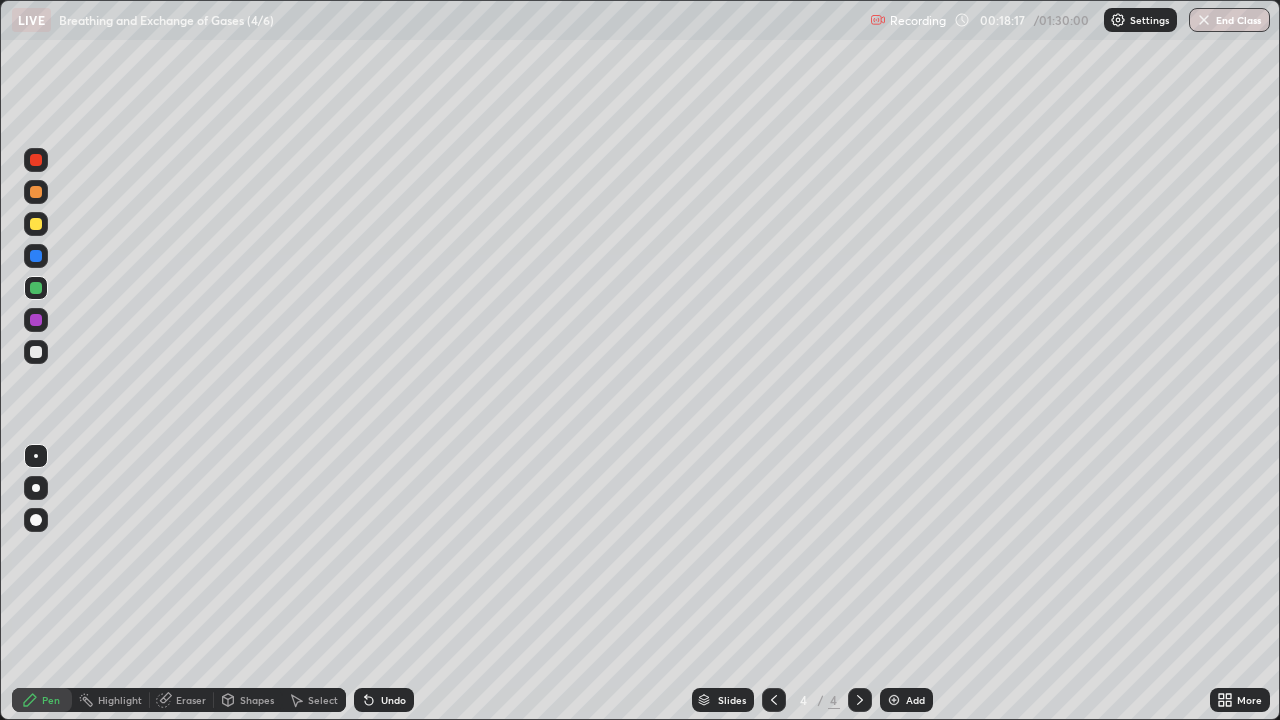 click at bounding box center [36, 160] 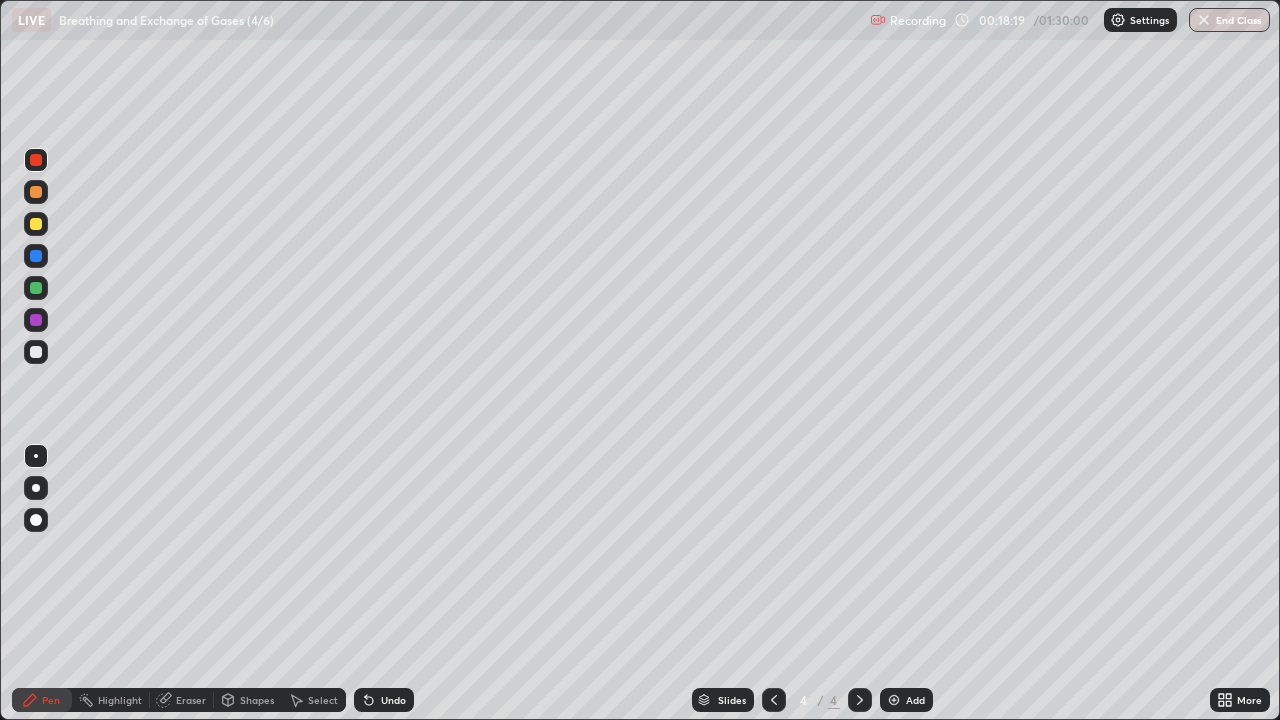 click at bounding box center (36, 352) 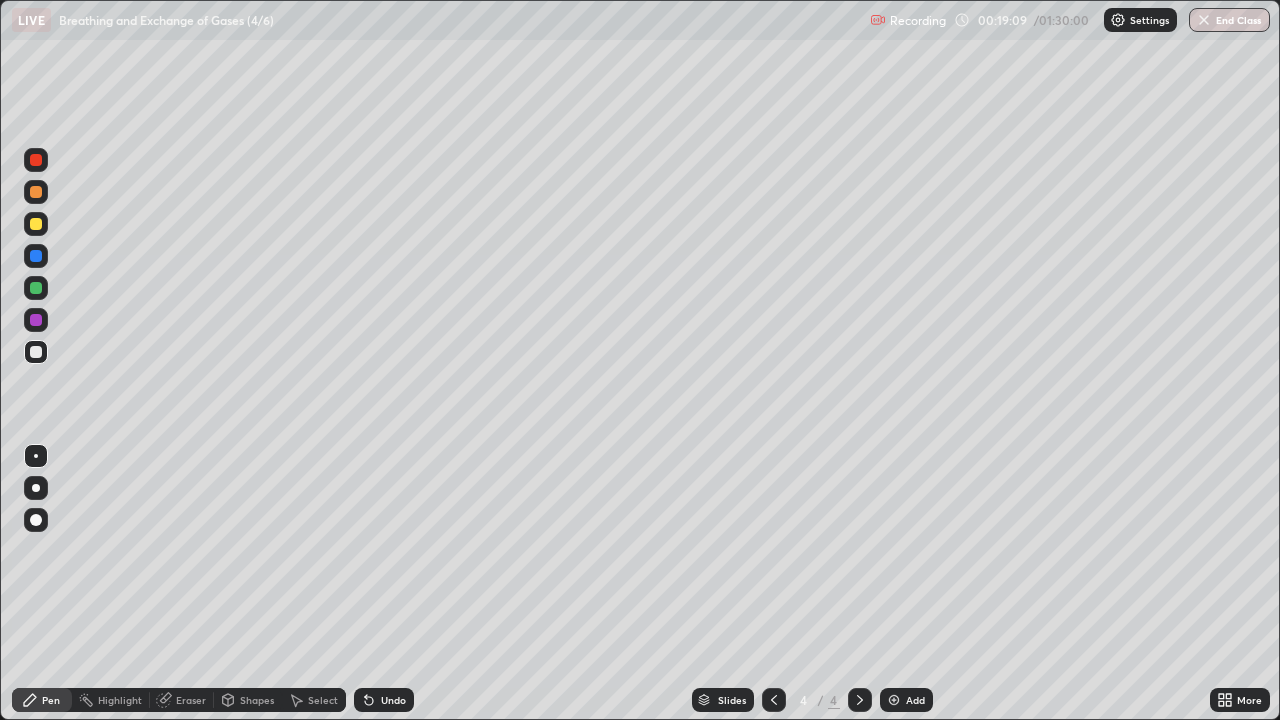 click at bounding box center [36, 224] 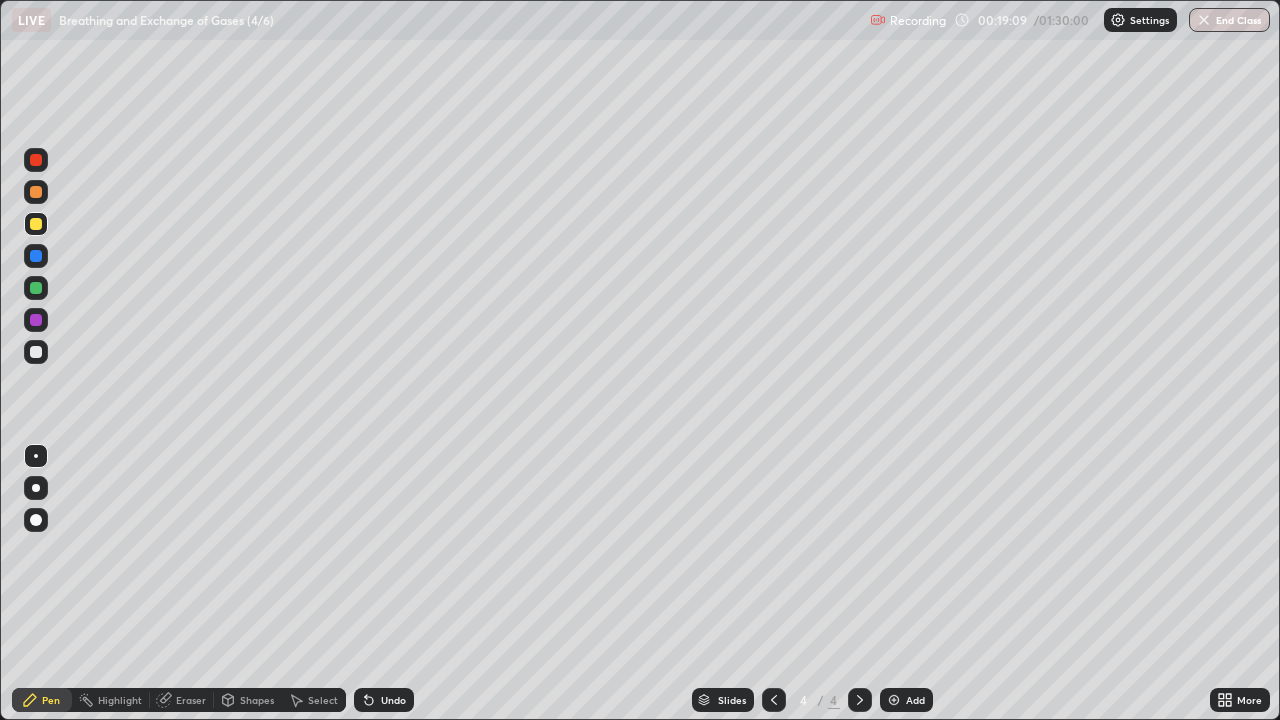 click at bounding box center [36, 288] 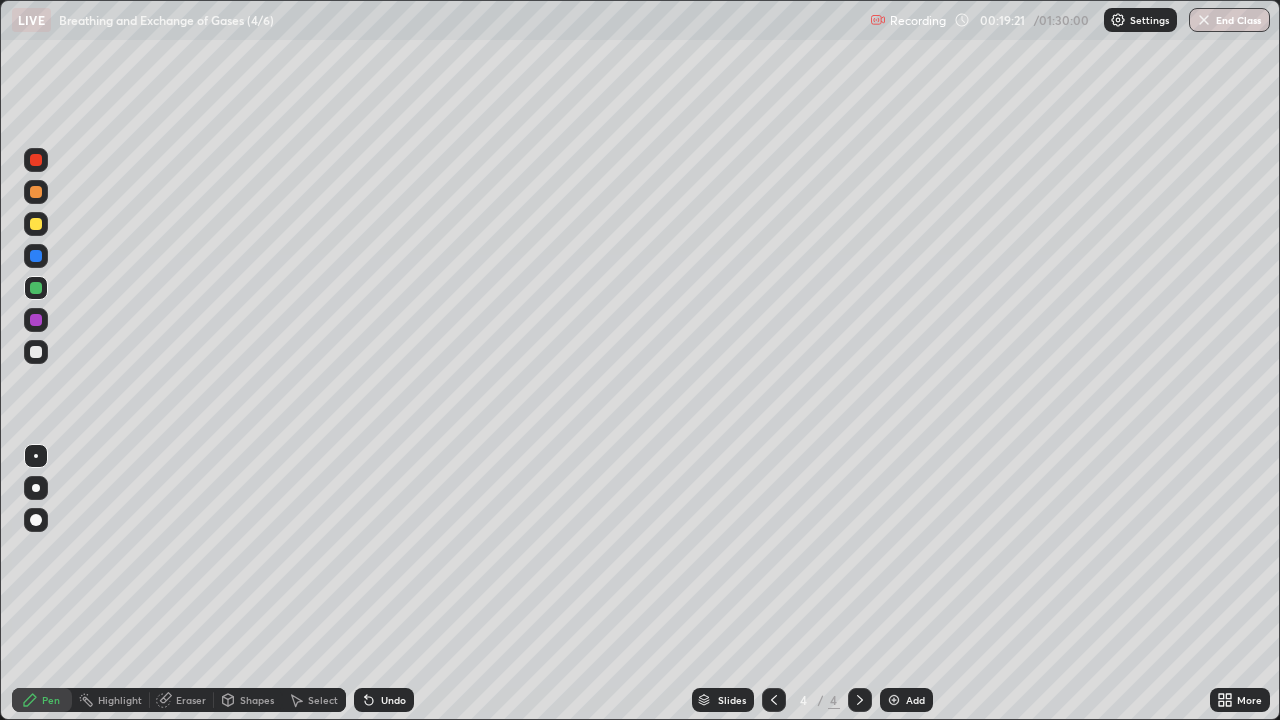 click at bounding box center [36, 352] 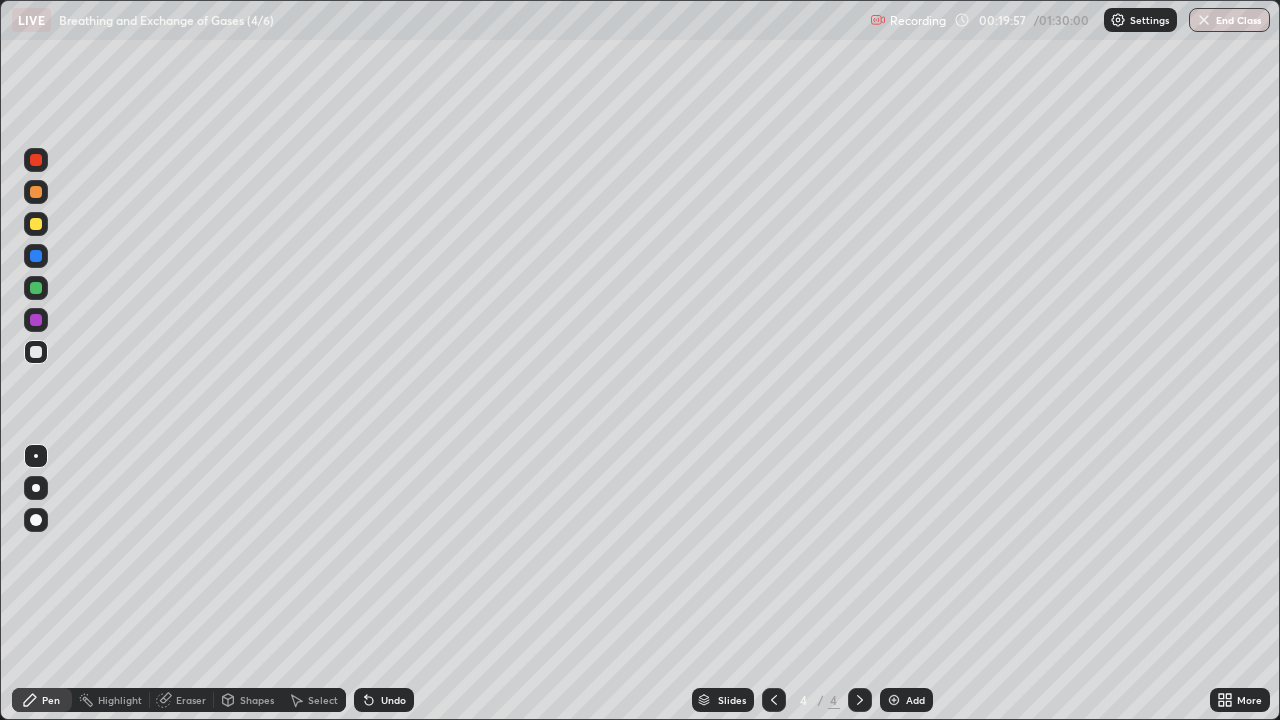 click at bounding box center [36, 288] 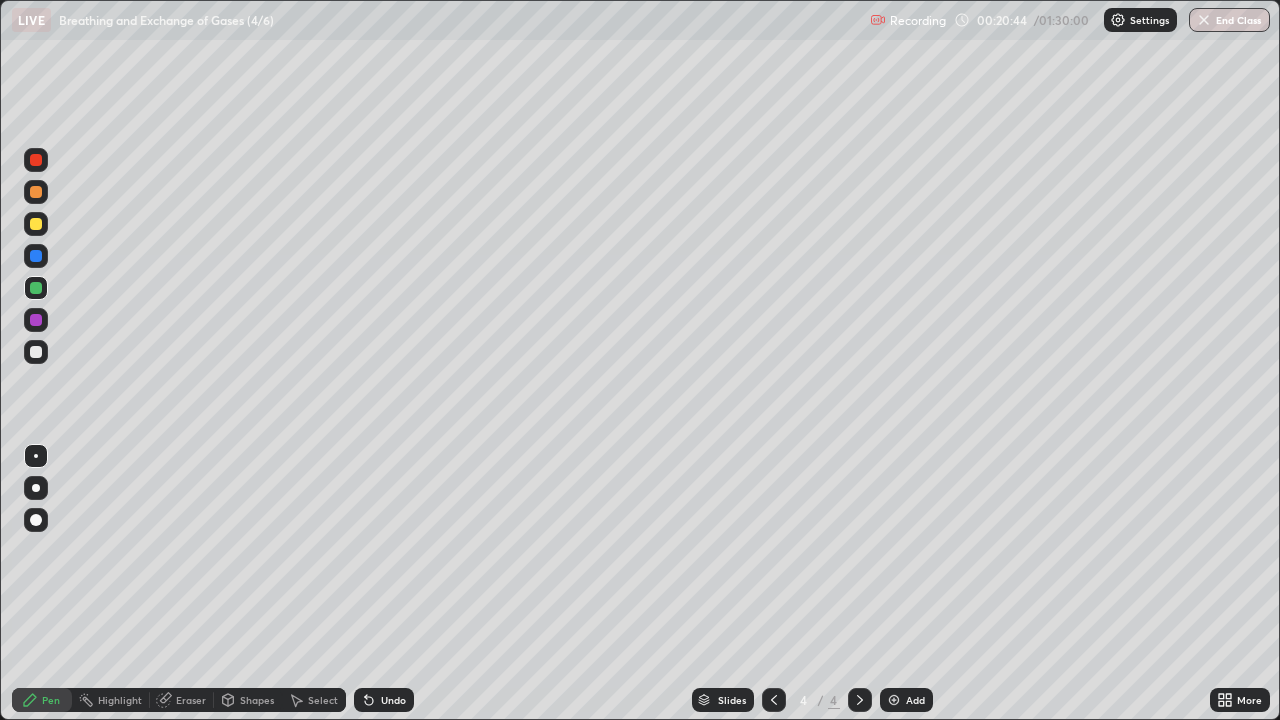 click at bounding box center (36, 352) 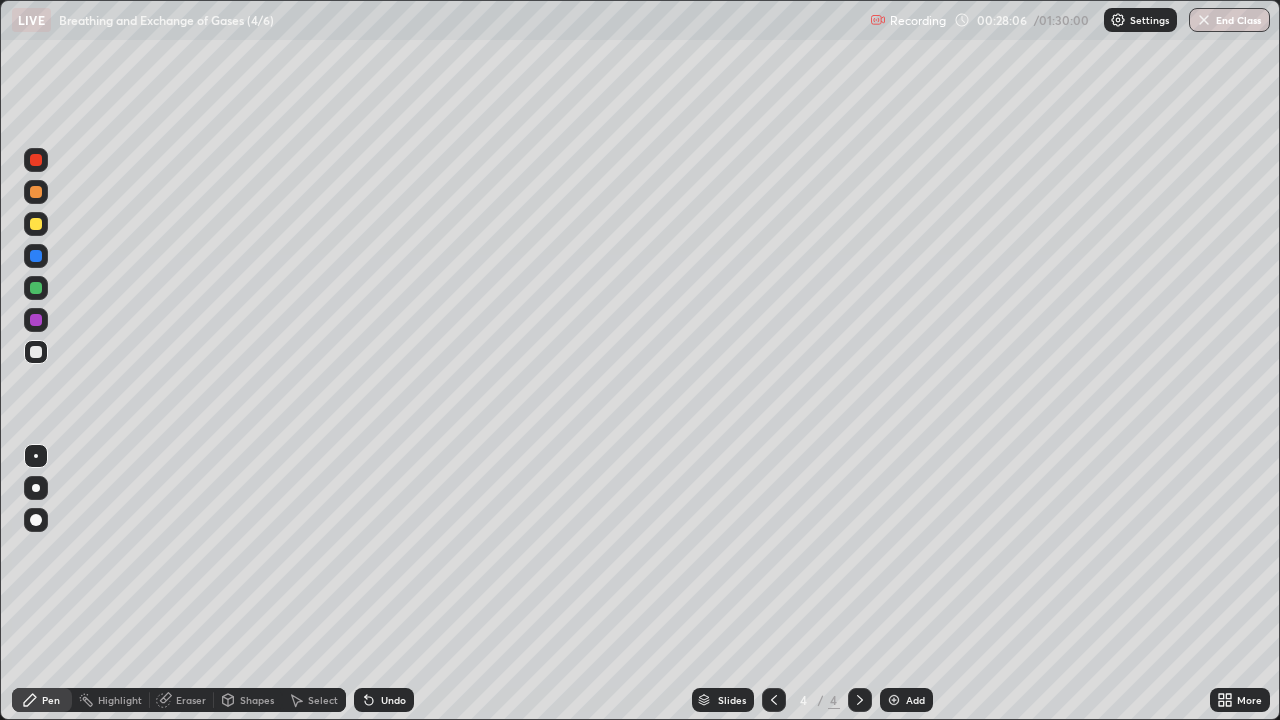 click on "Add" at bounding box center [915, 700] 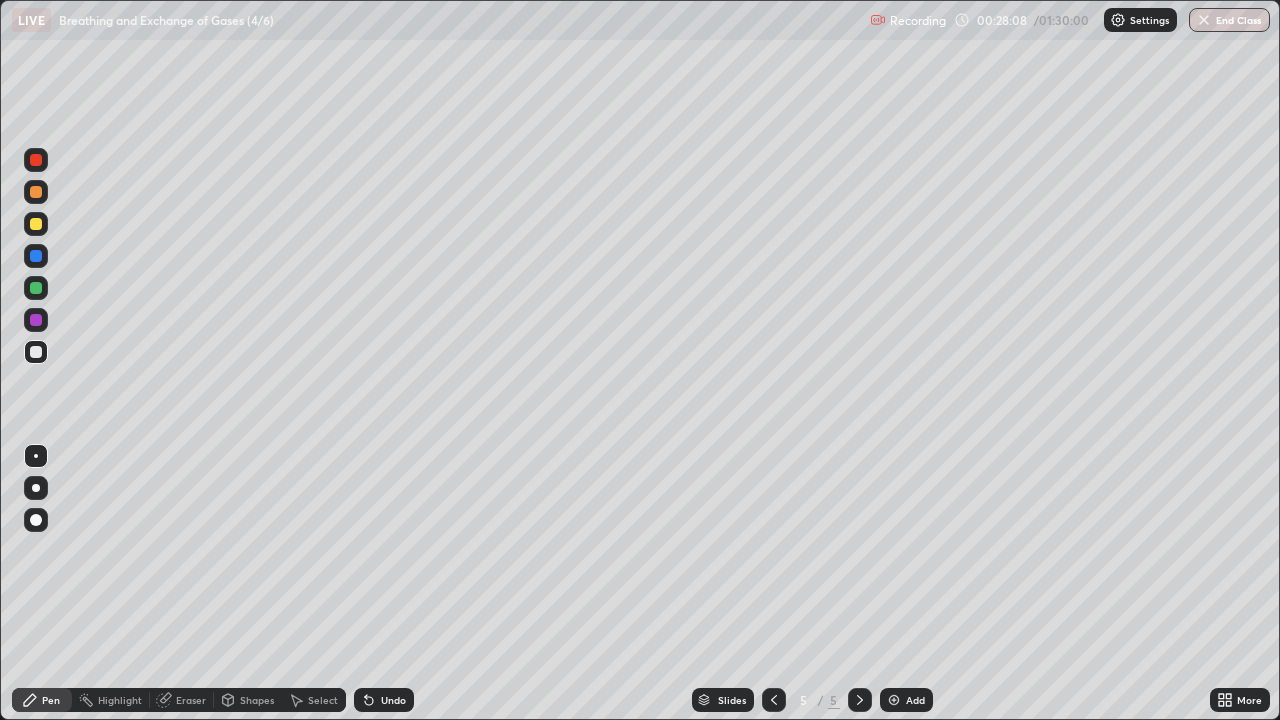 click at bounding box center (36, 288) 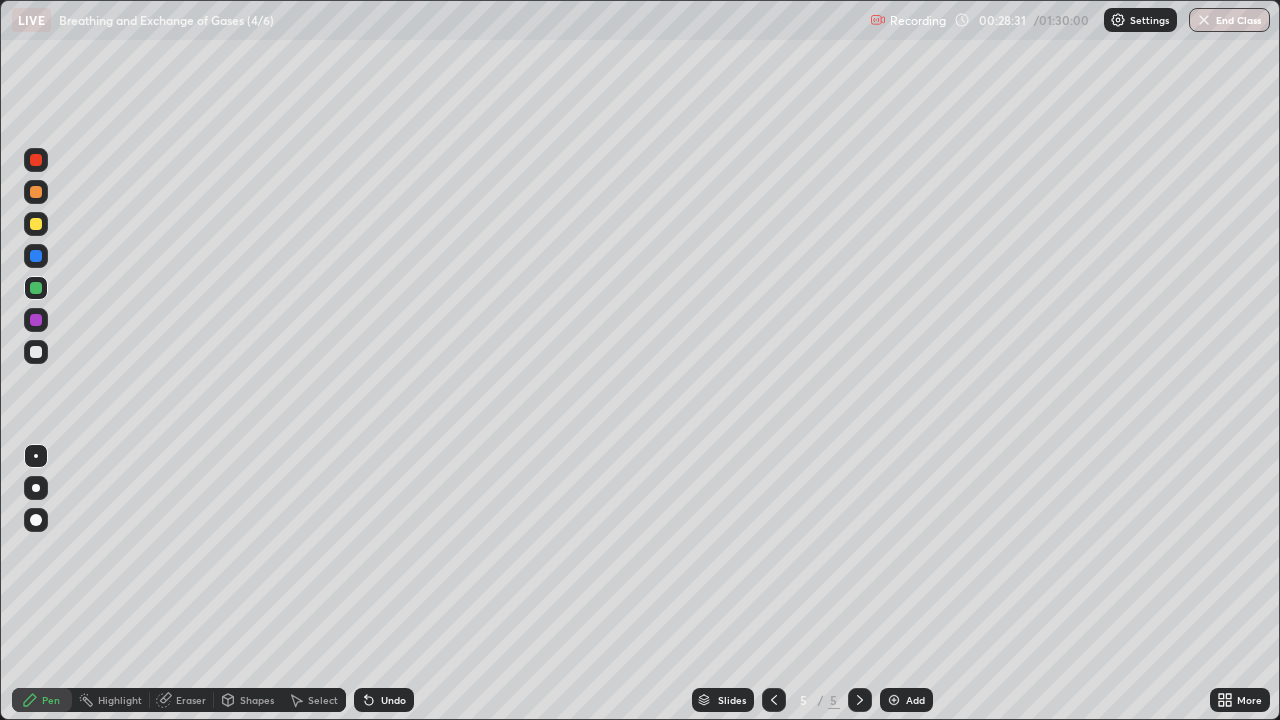 click at bounding box center [36, 352] 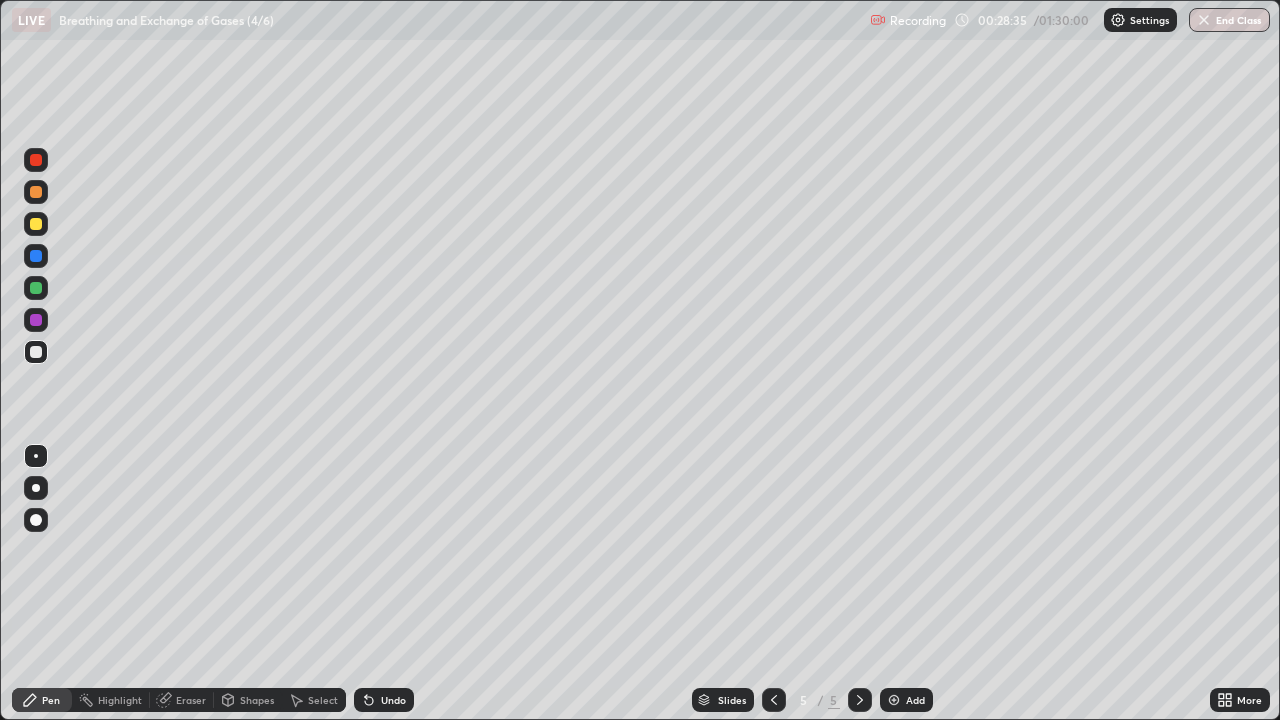 click at bounding box center (36, 288) 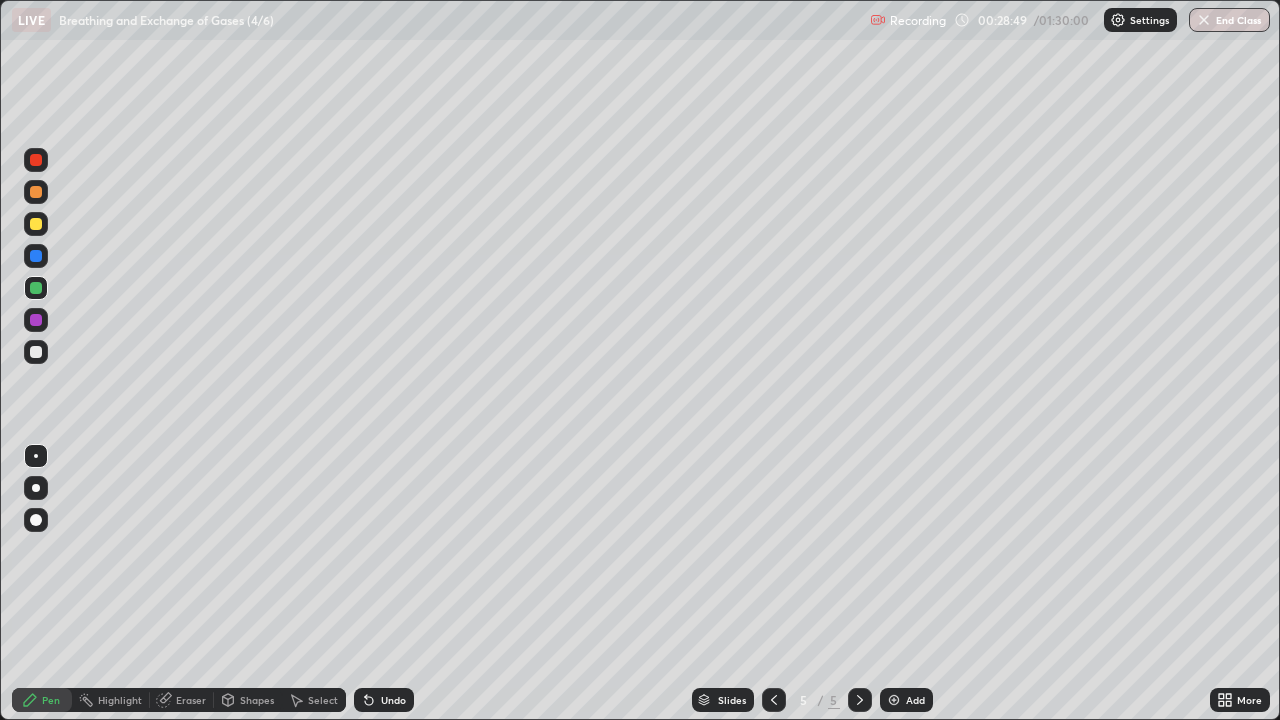 click at bounding box center [36, 352] 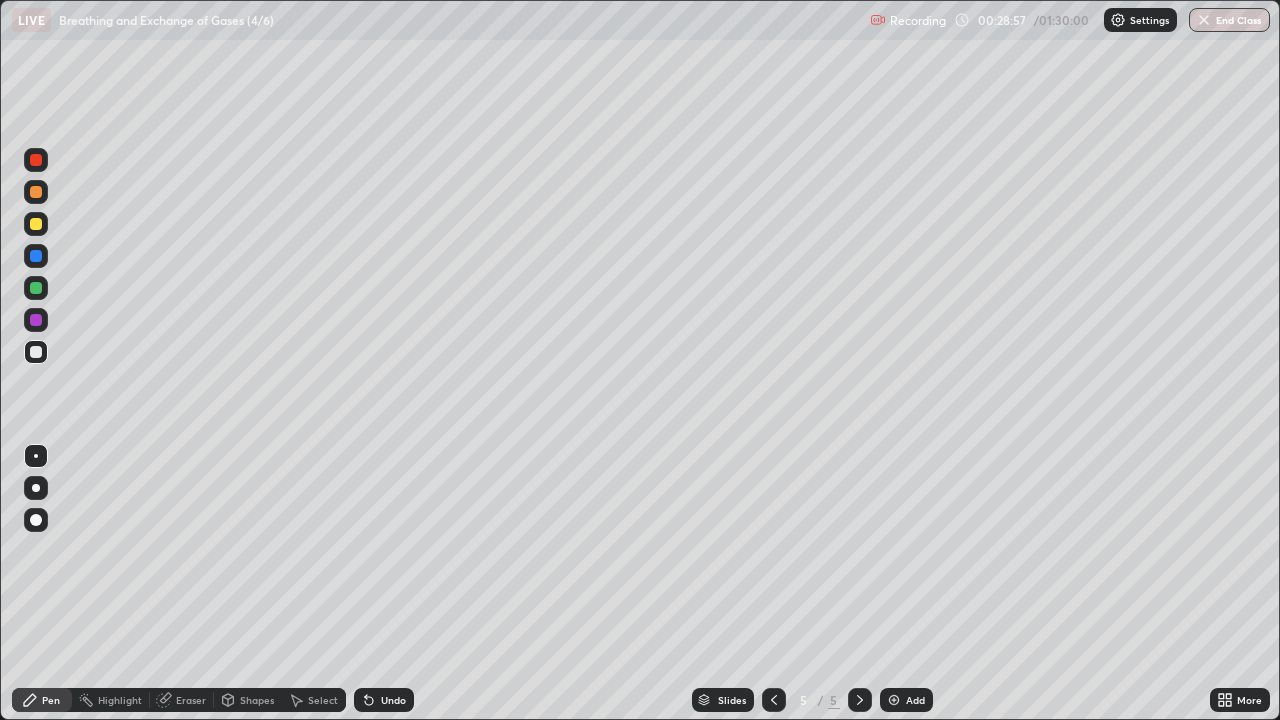click at bounding box center [36, 288] 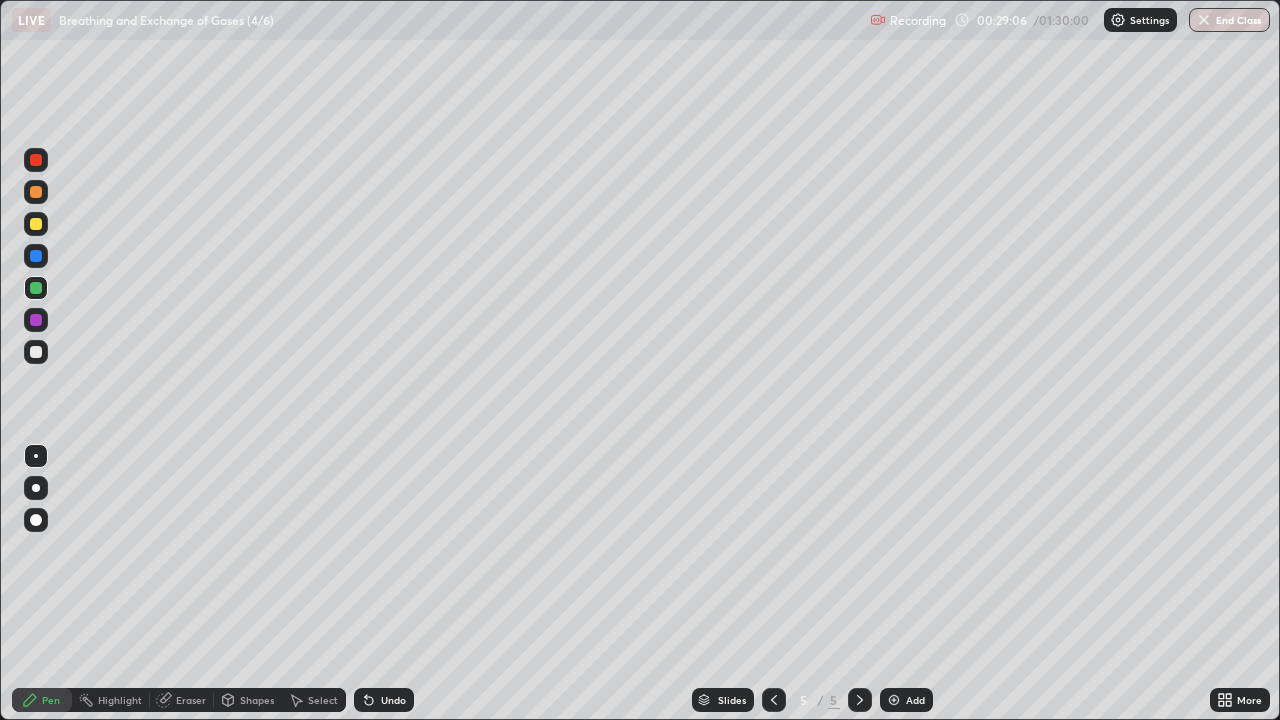 click at bounding box center (36, 160) 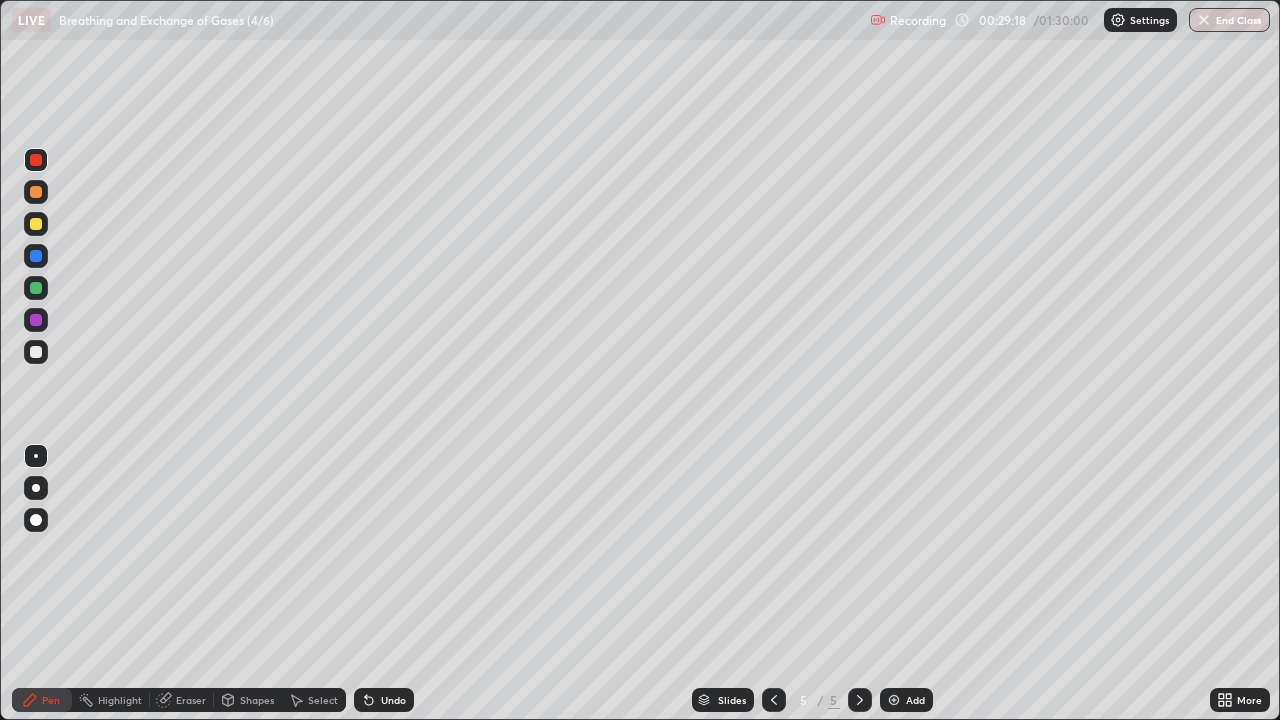 click on "Eraser" at bounding box center (191, 700) 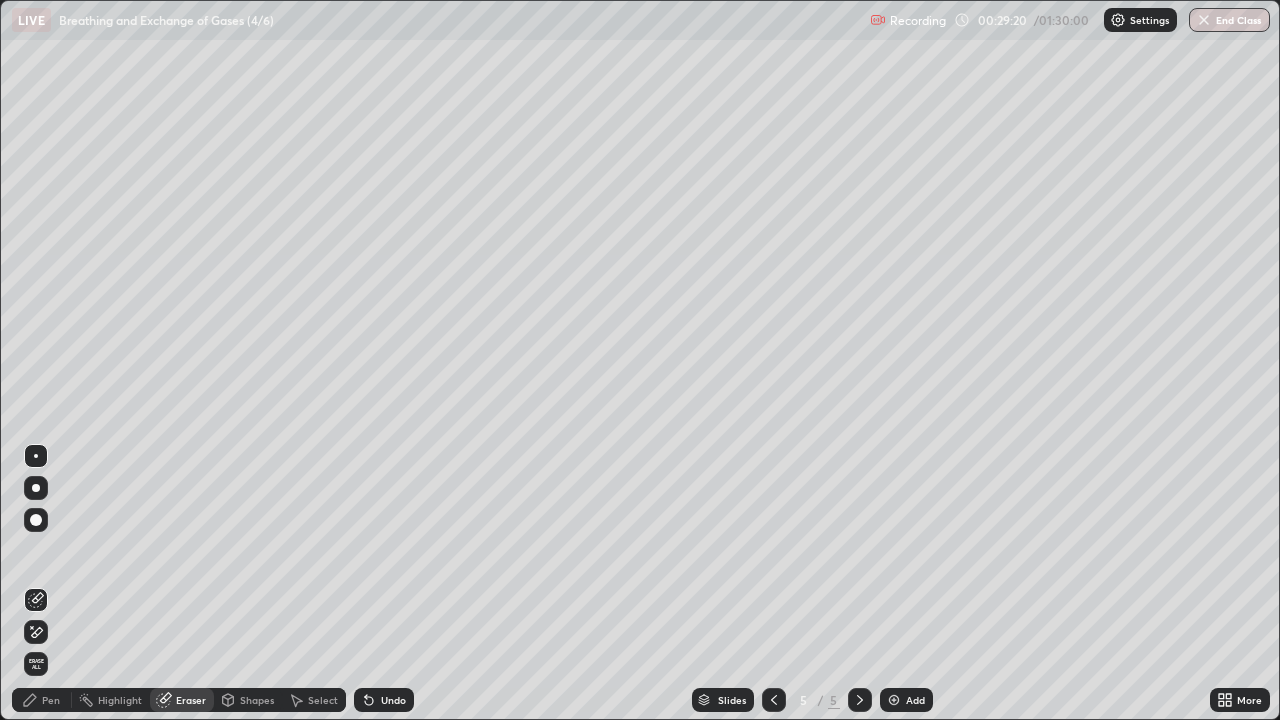 click on "Pen" at bounding box center (51, 700) 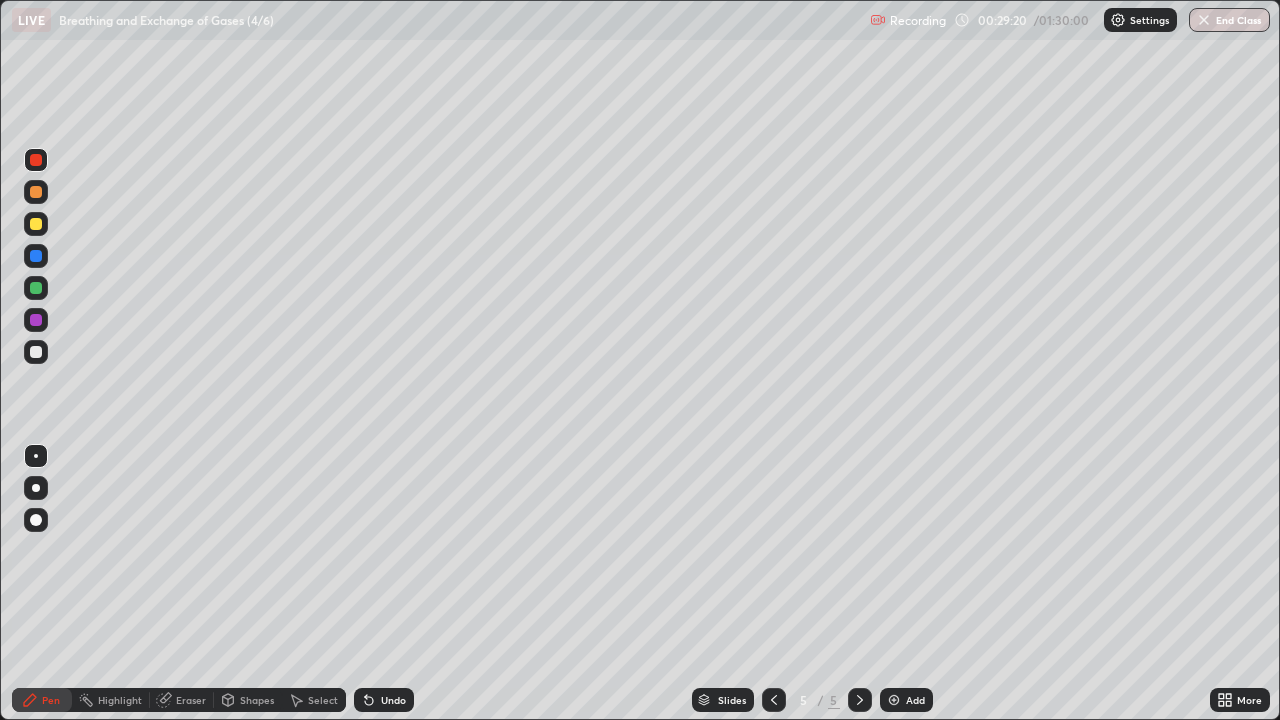 click at bounding box center (36, 352) 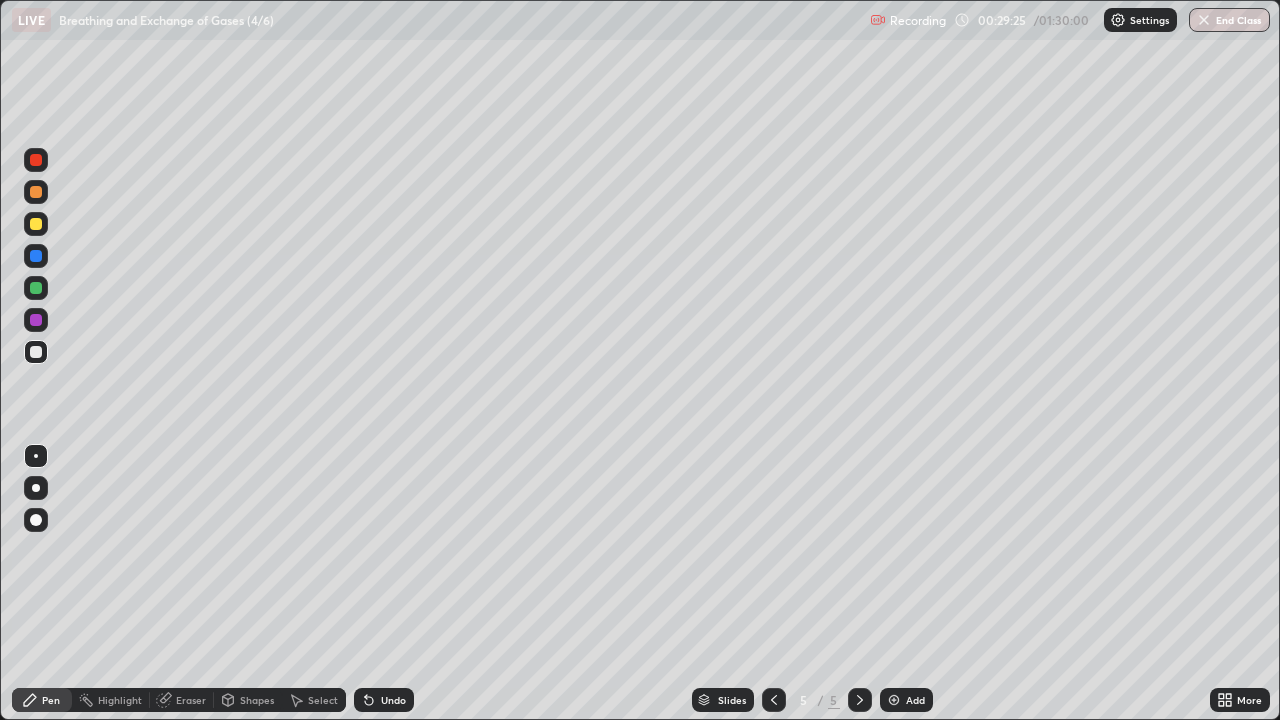 click at bounding box center [36, 288] 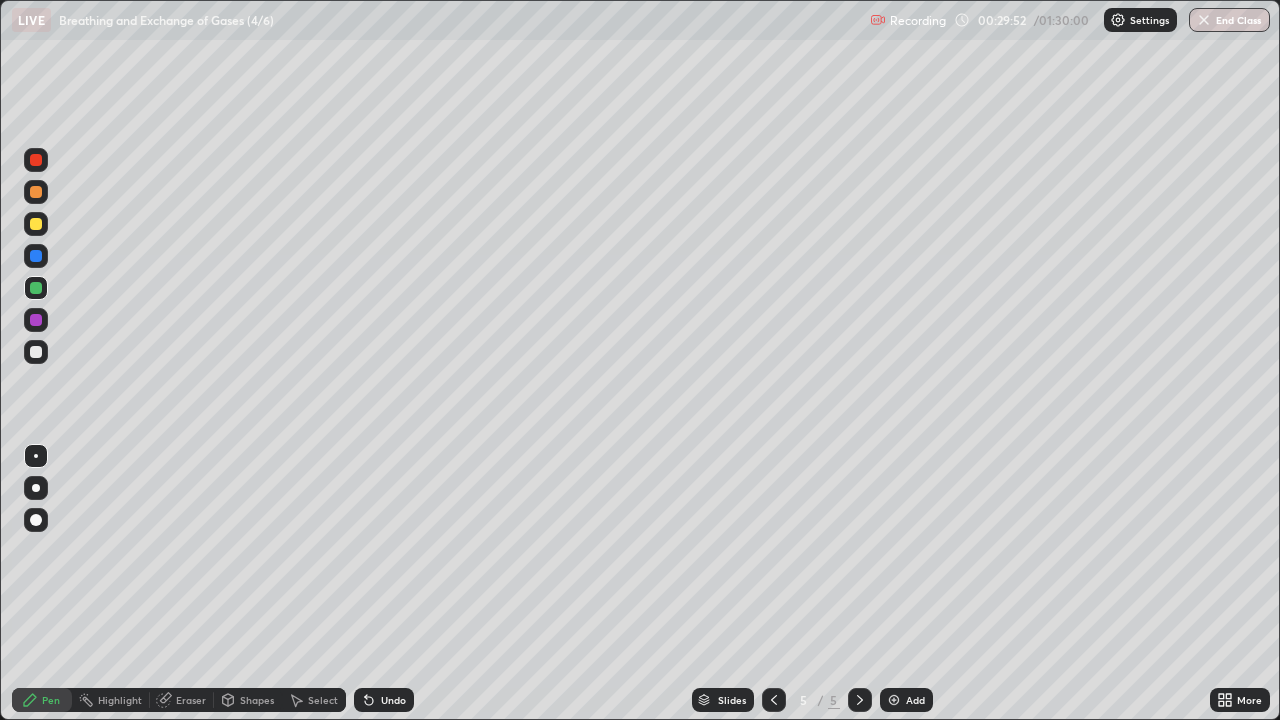 click at bounding box center [36, 160] 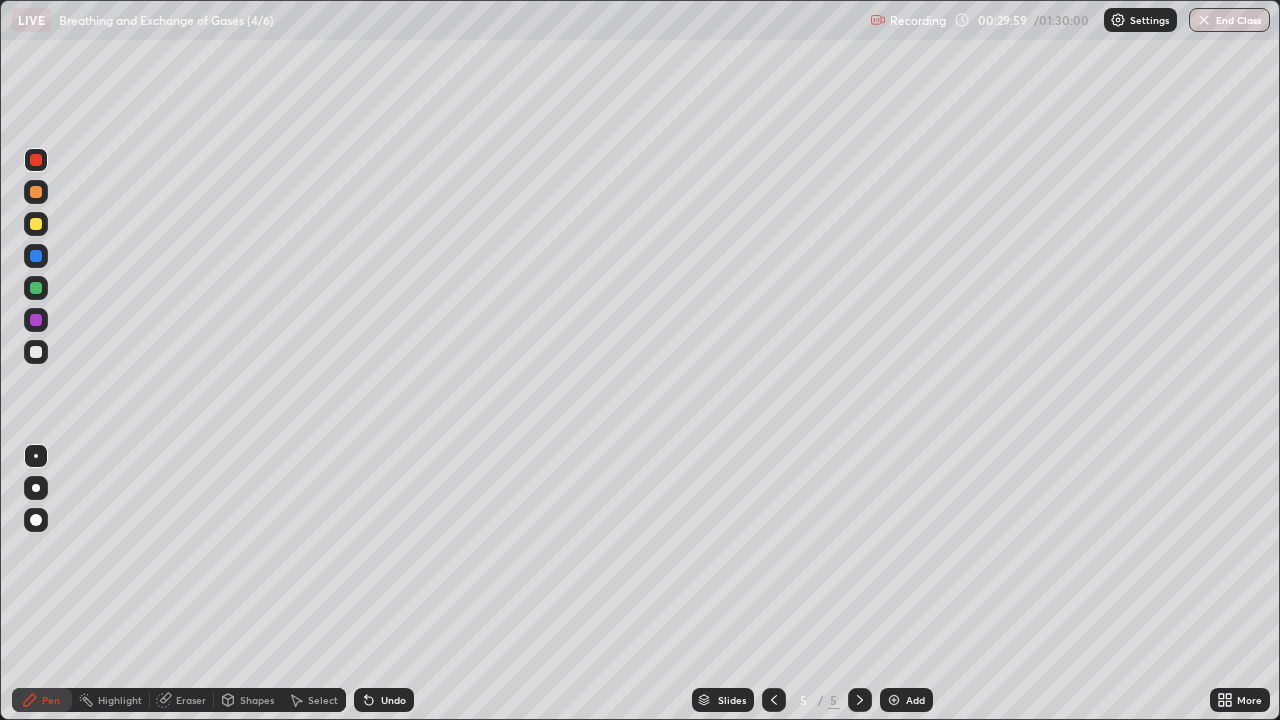 click at bounding box center (36, 352) 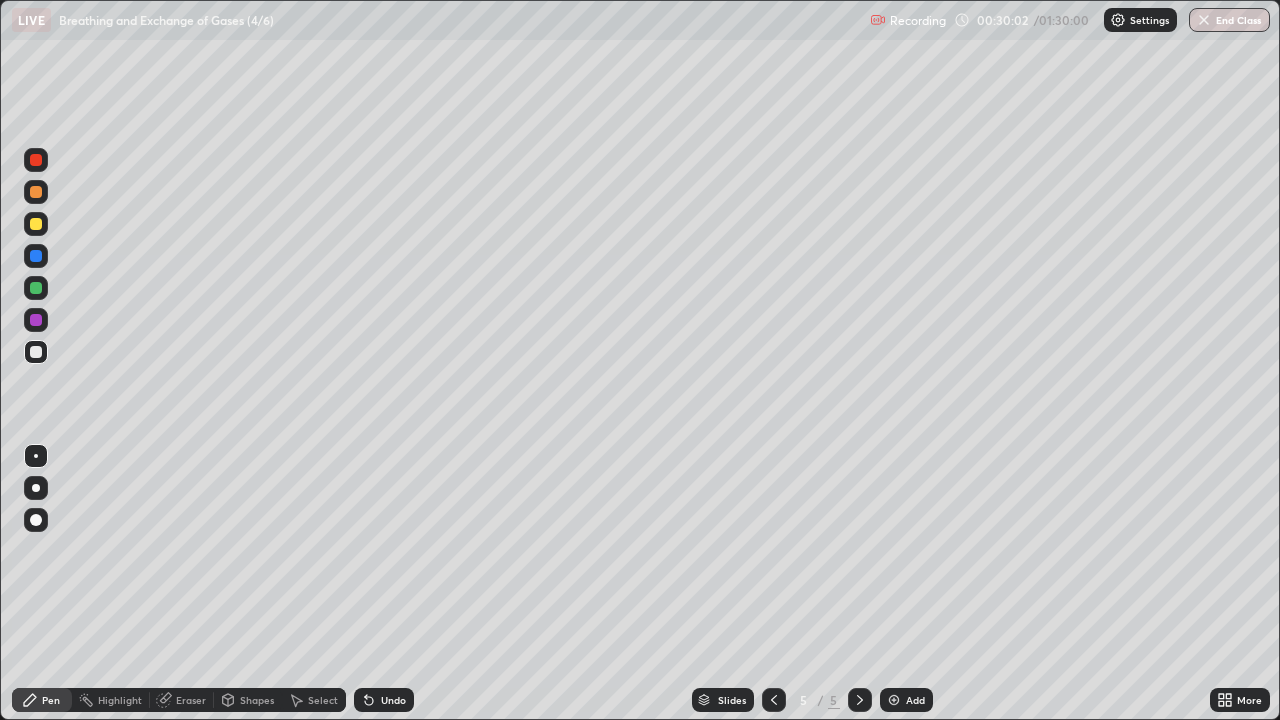 click at bounding box center (36, 288) 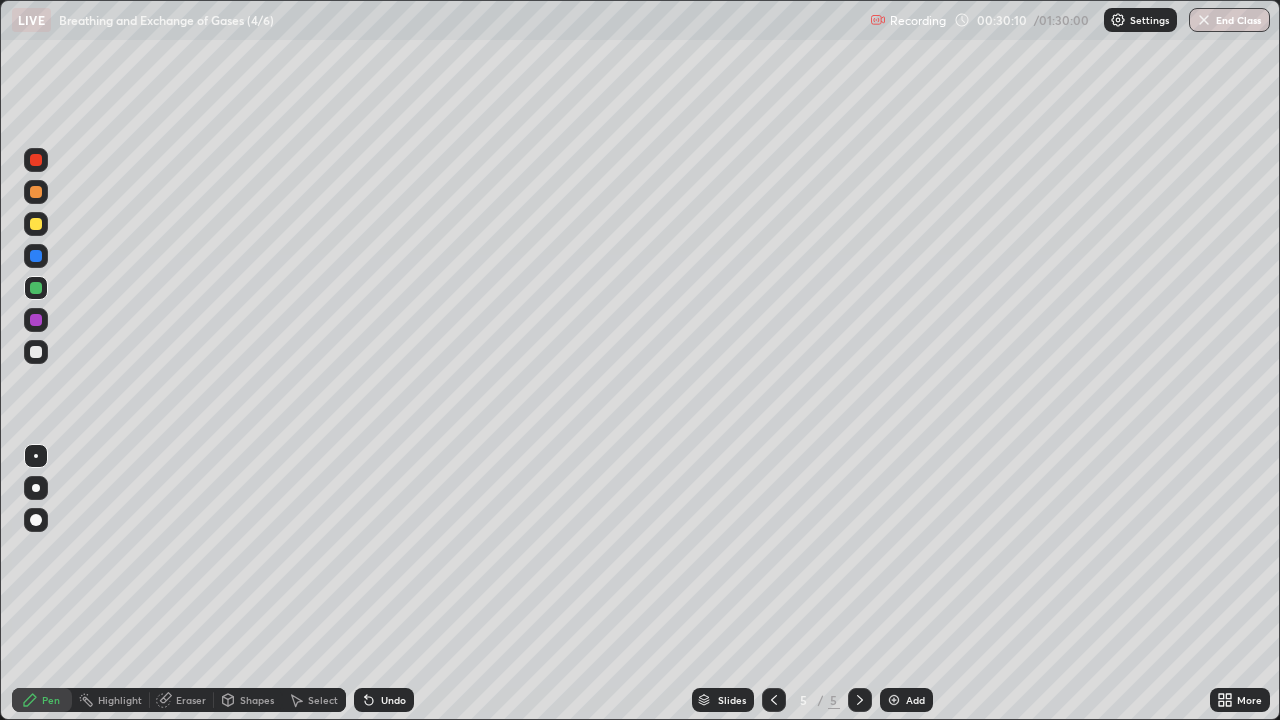 click at bounding box center [36, 160] 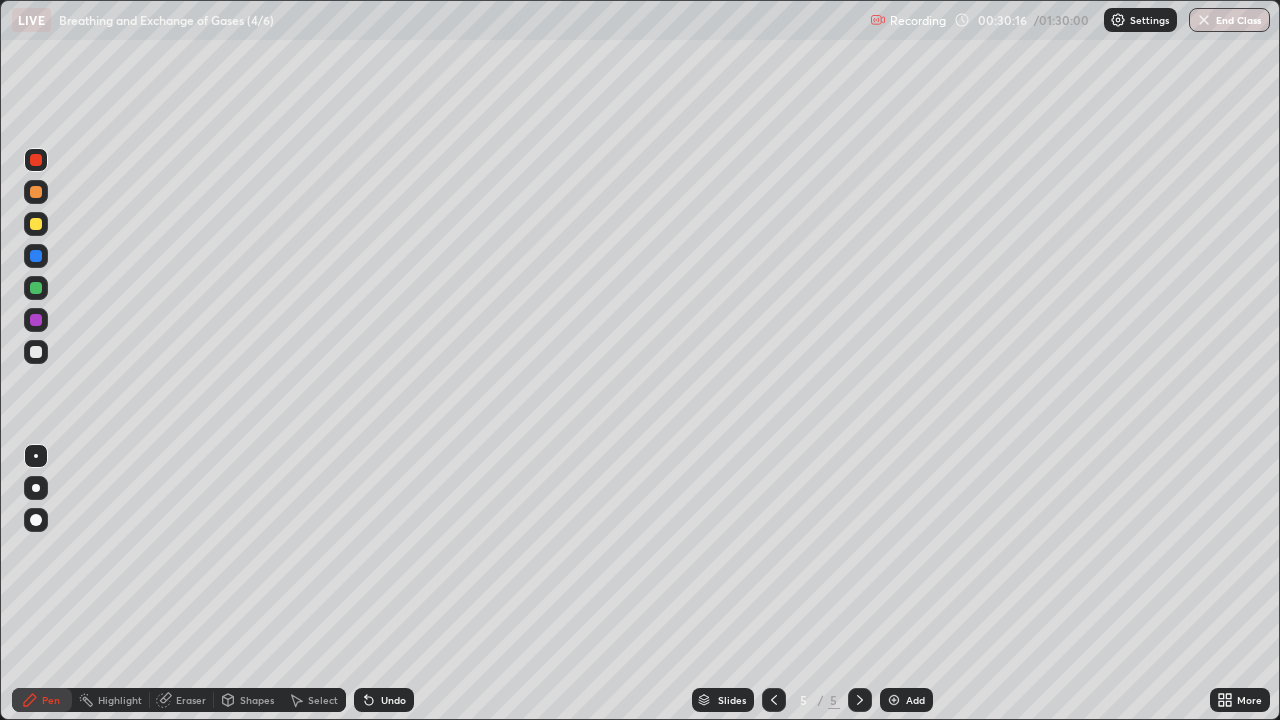 click at bounding box center (36, 352) 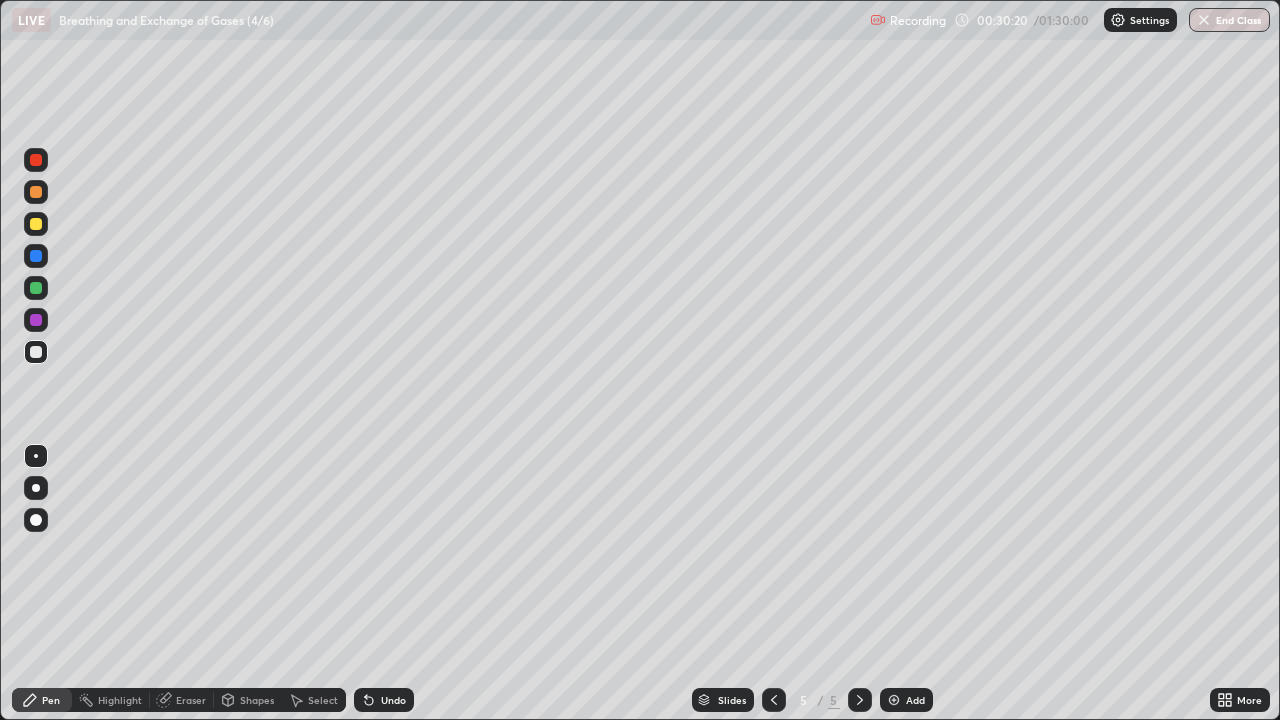 click at bounding box center [36, 288] 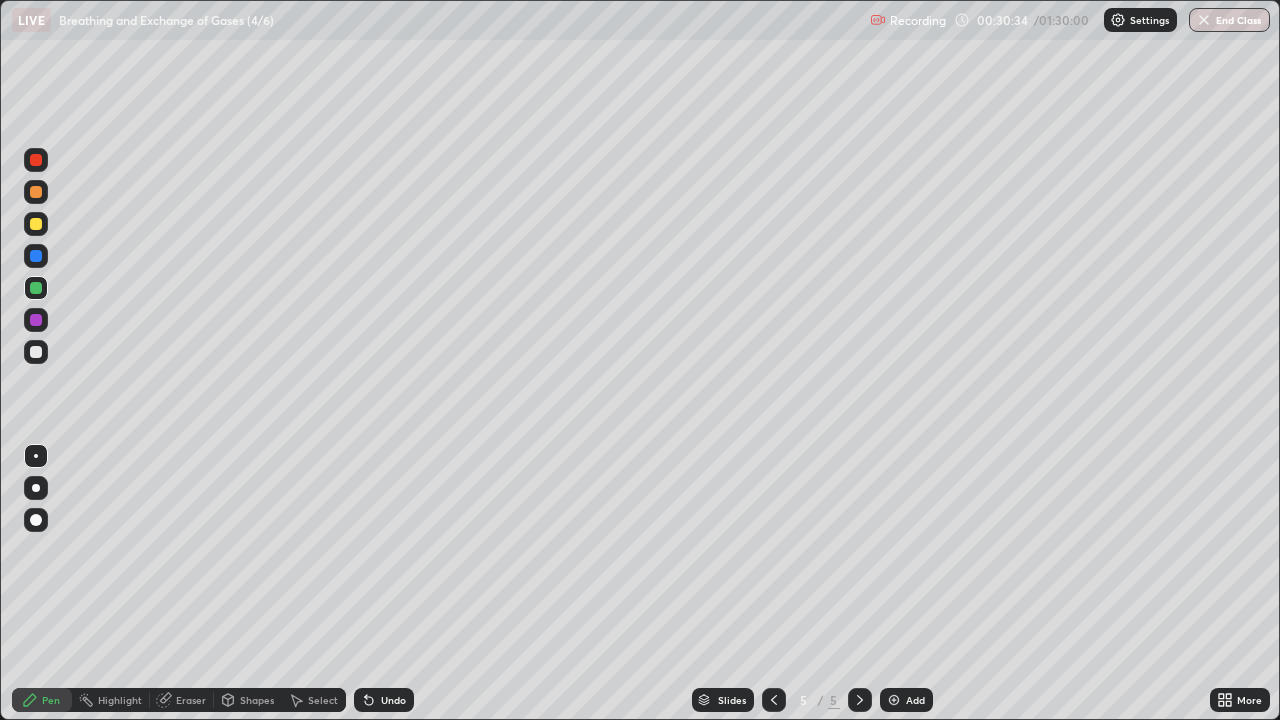 click at bounding box center [36, 352] 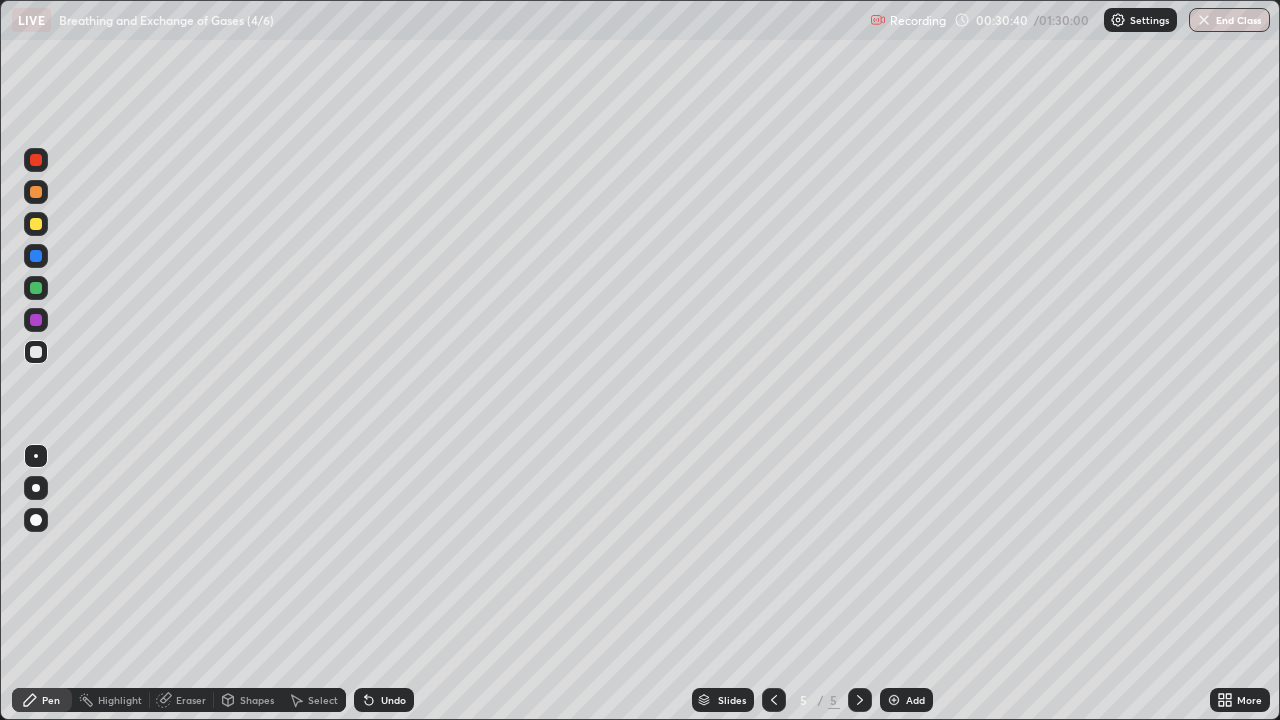 click at bounding box center (36, 288) 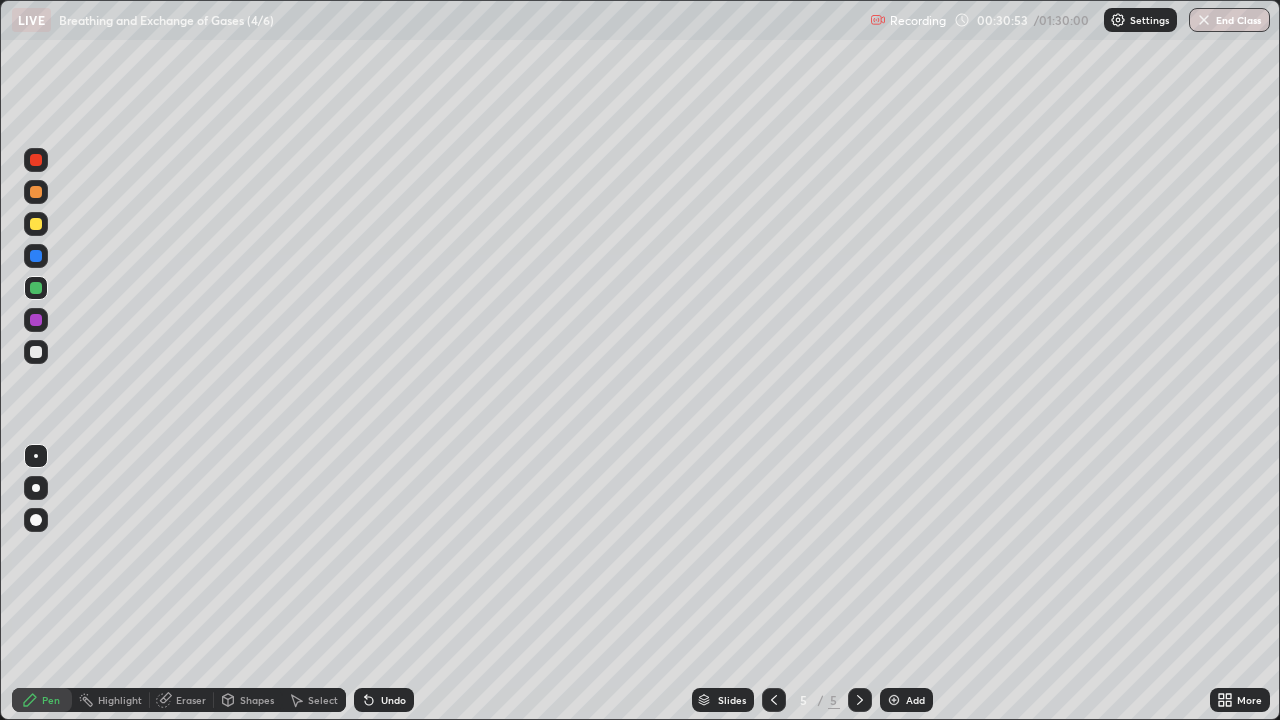 click at bounding box center (36, 288) 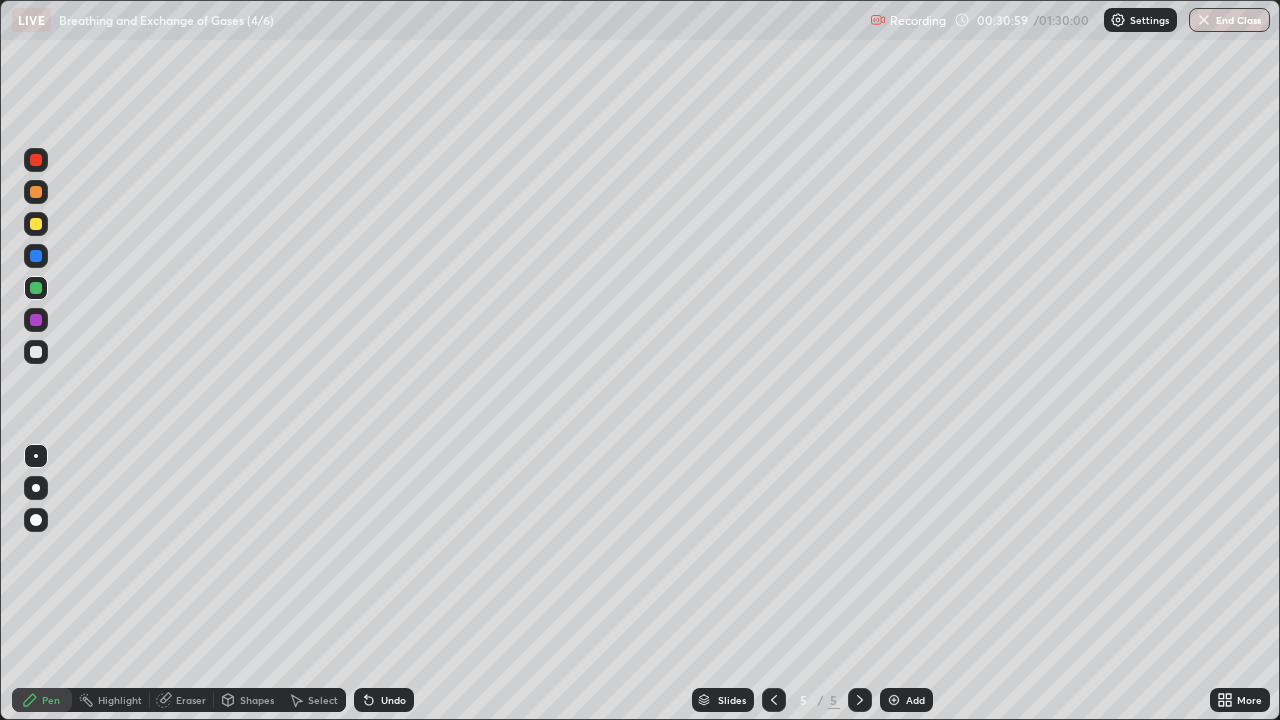 click at bounding box center [36, 352] 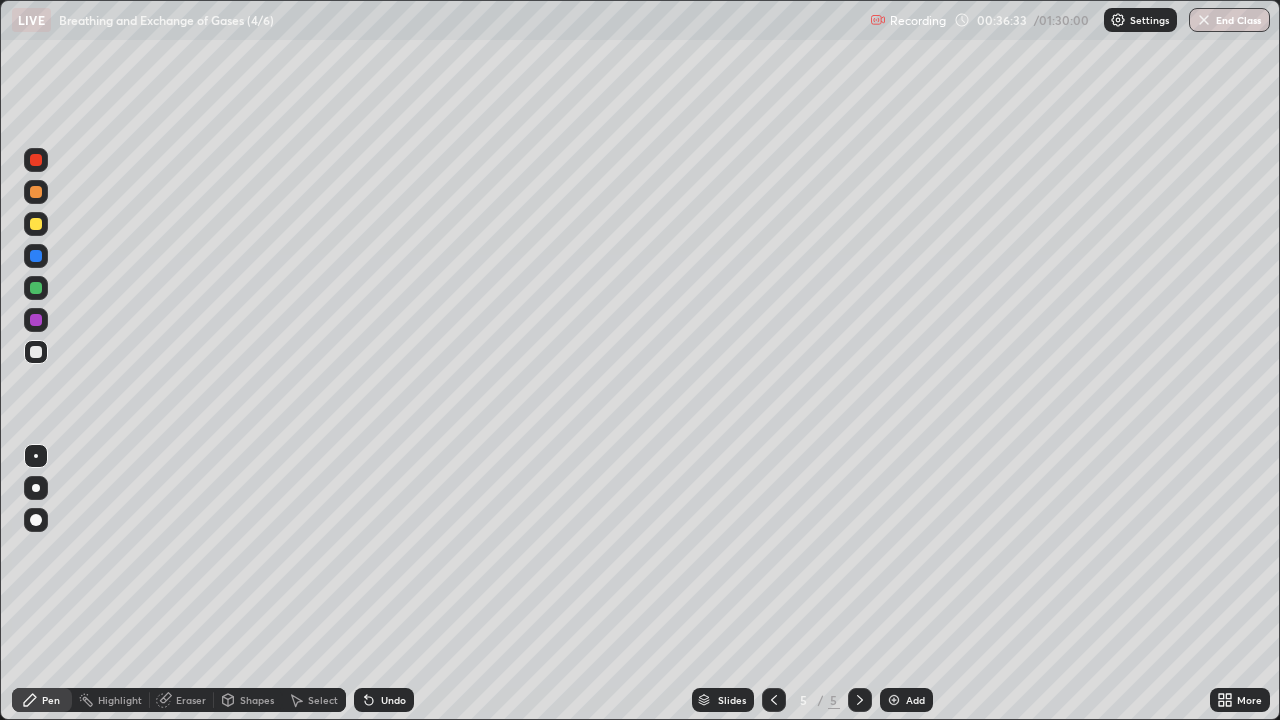 click on "Add" at bounding box center (915, 700) 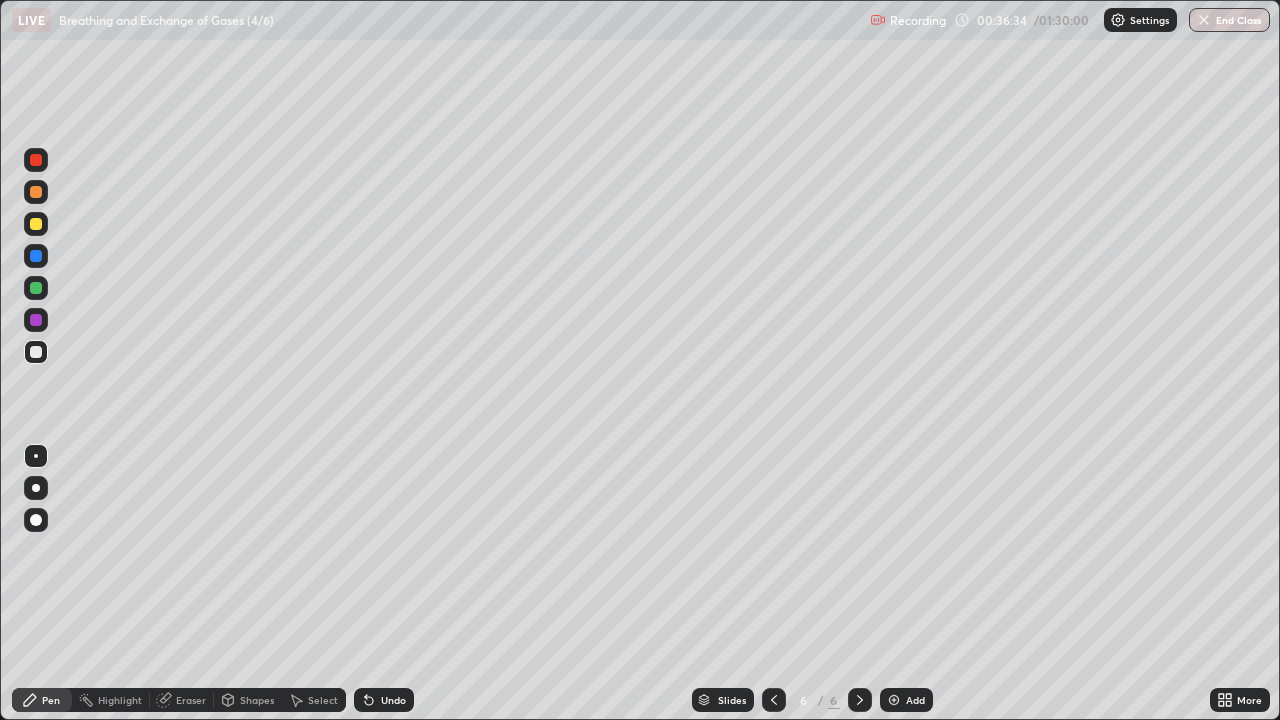 click at bounding box center (36, 288) 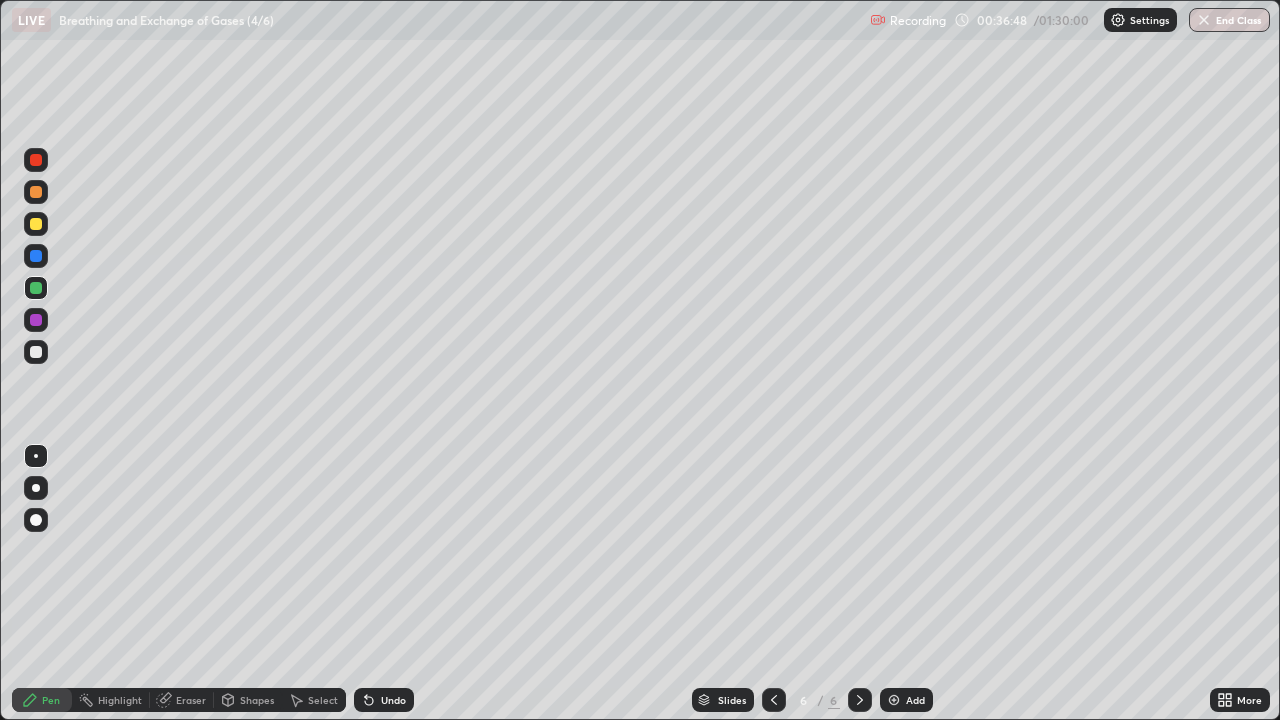 click at bounding box center [36, 160] 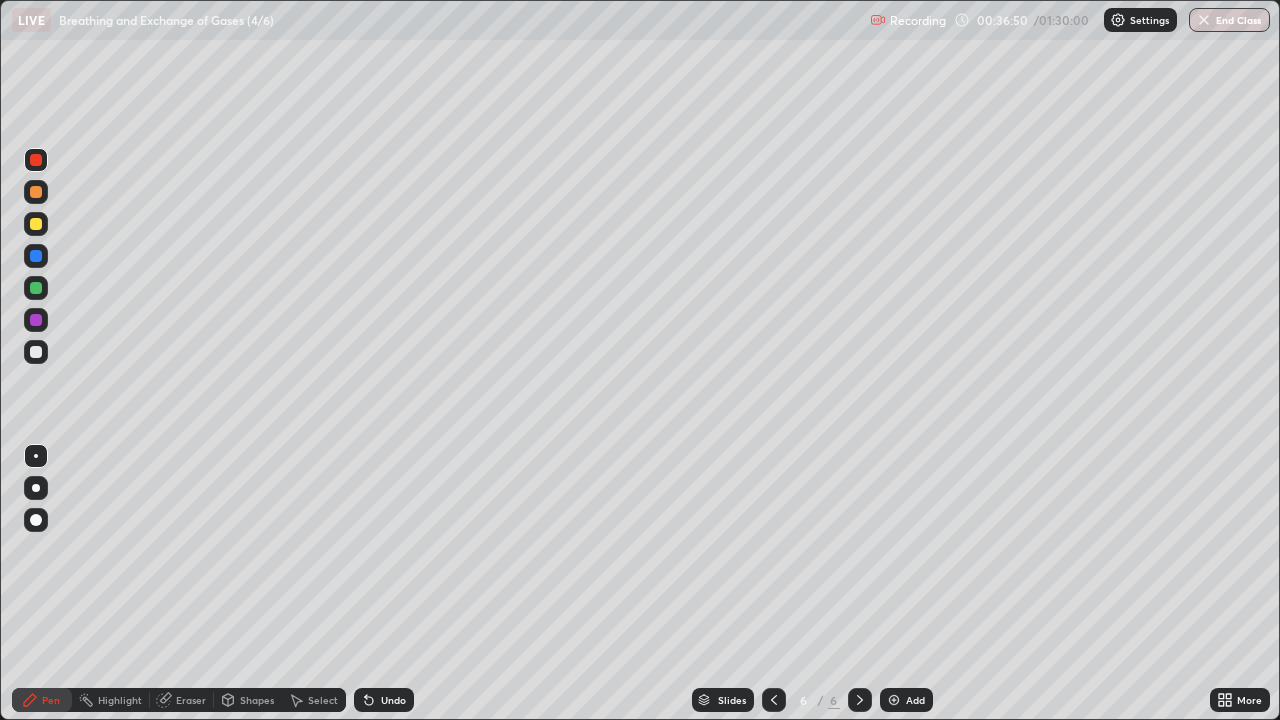 click at bounding box center (36, 256) 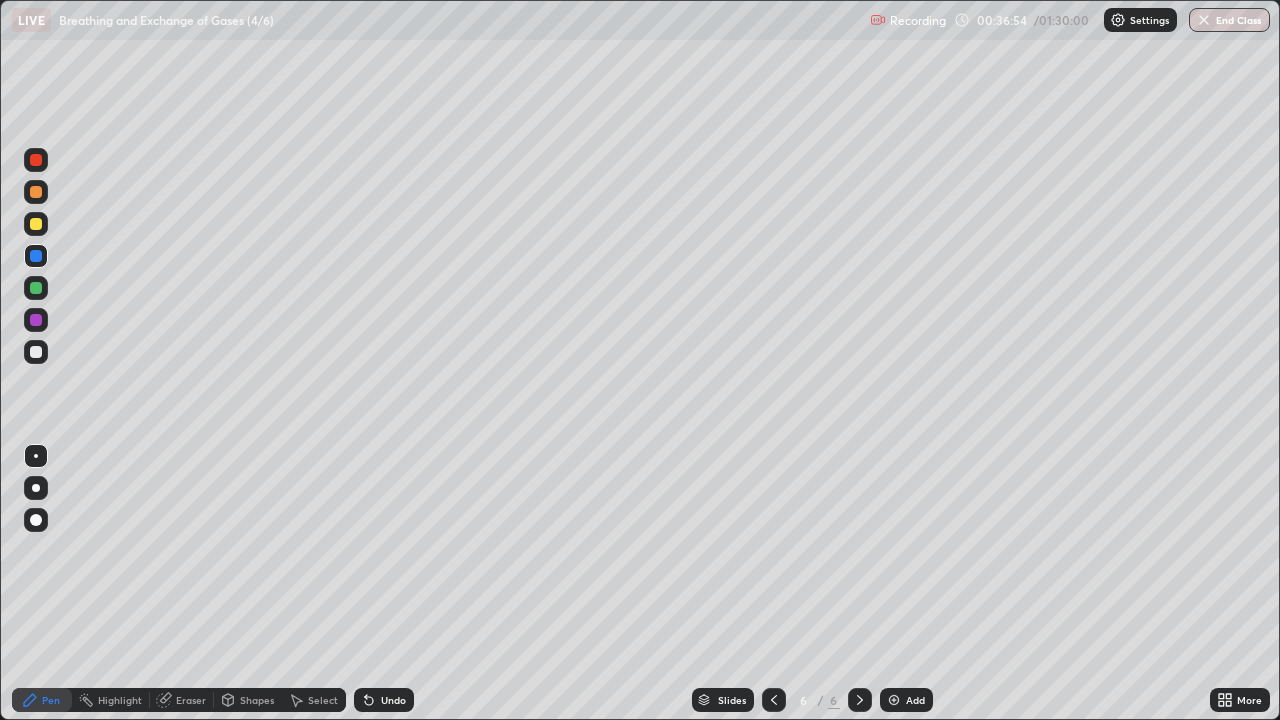 click at bounding box center (36, 224) 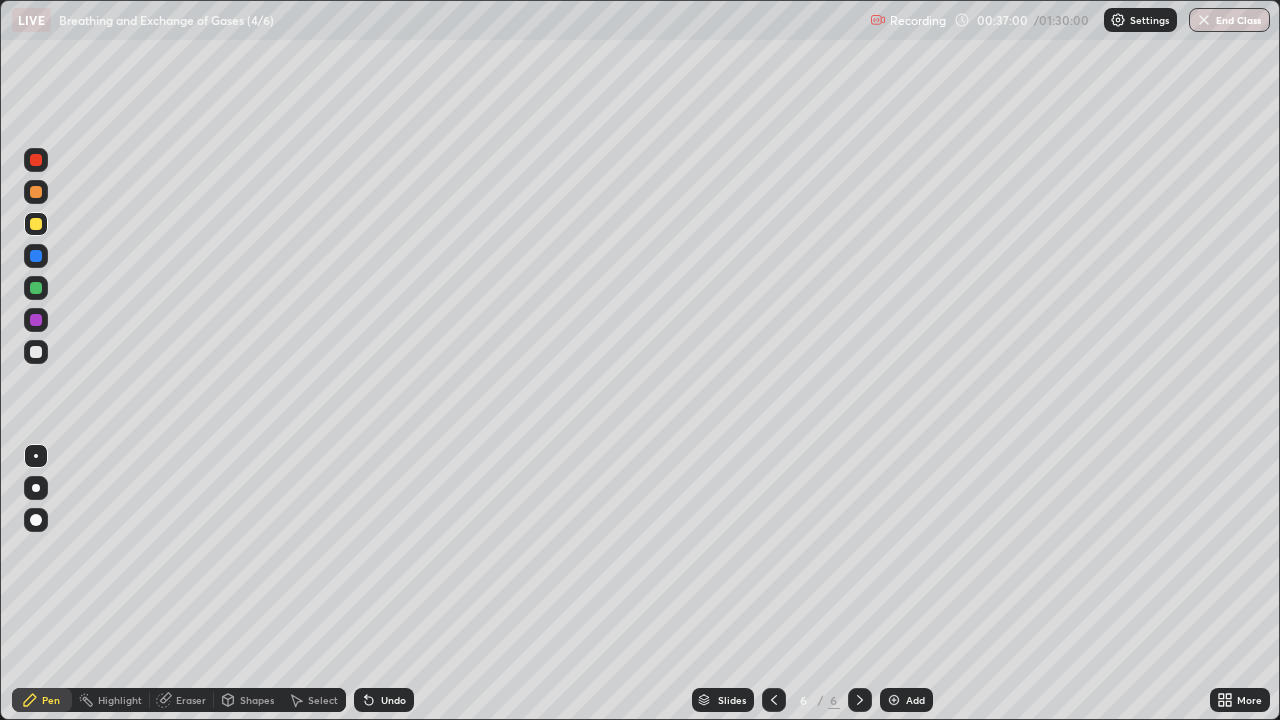 click at bounding box center (36, 160) 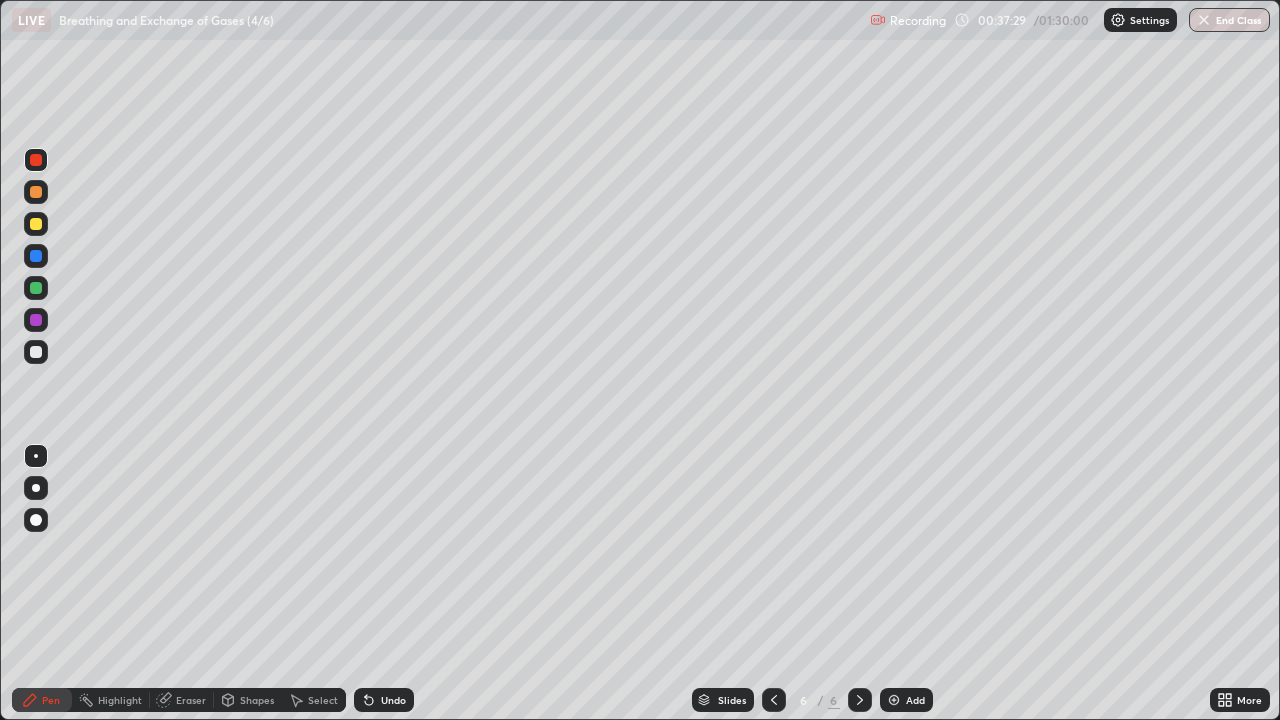 click at bounding box center (36, 256) 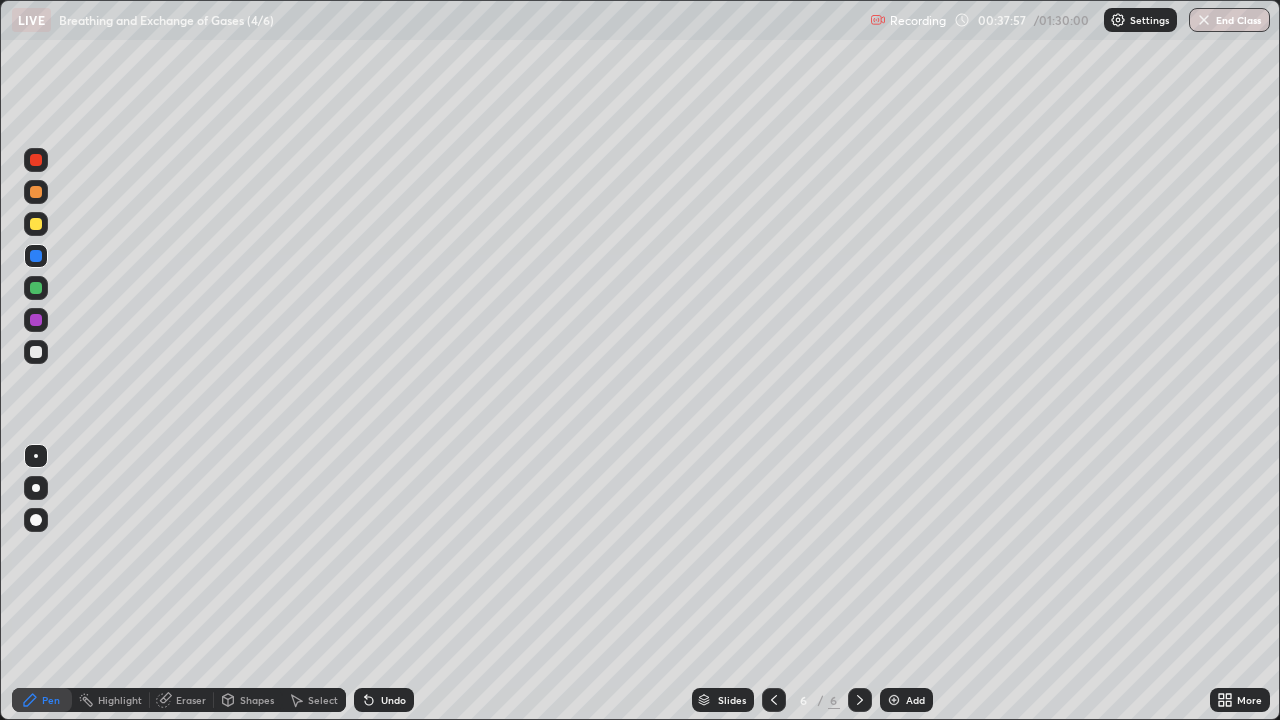 click on "Eraser" at bounding box center [191, 700] 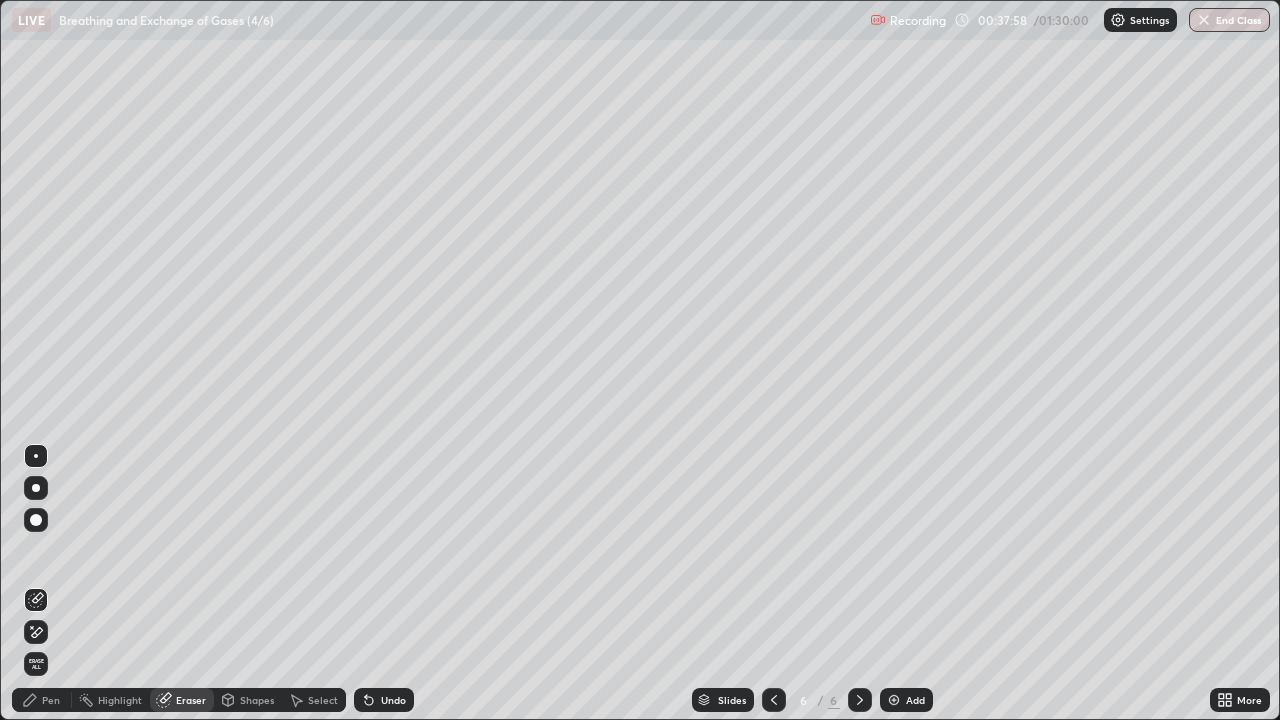 click on "Erase all" at bounding box center (36, 664) 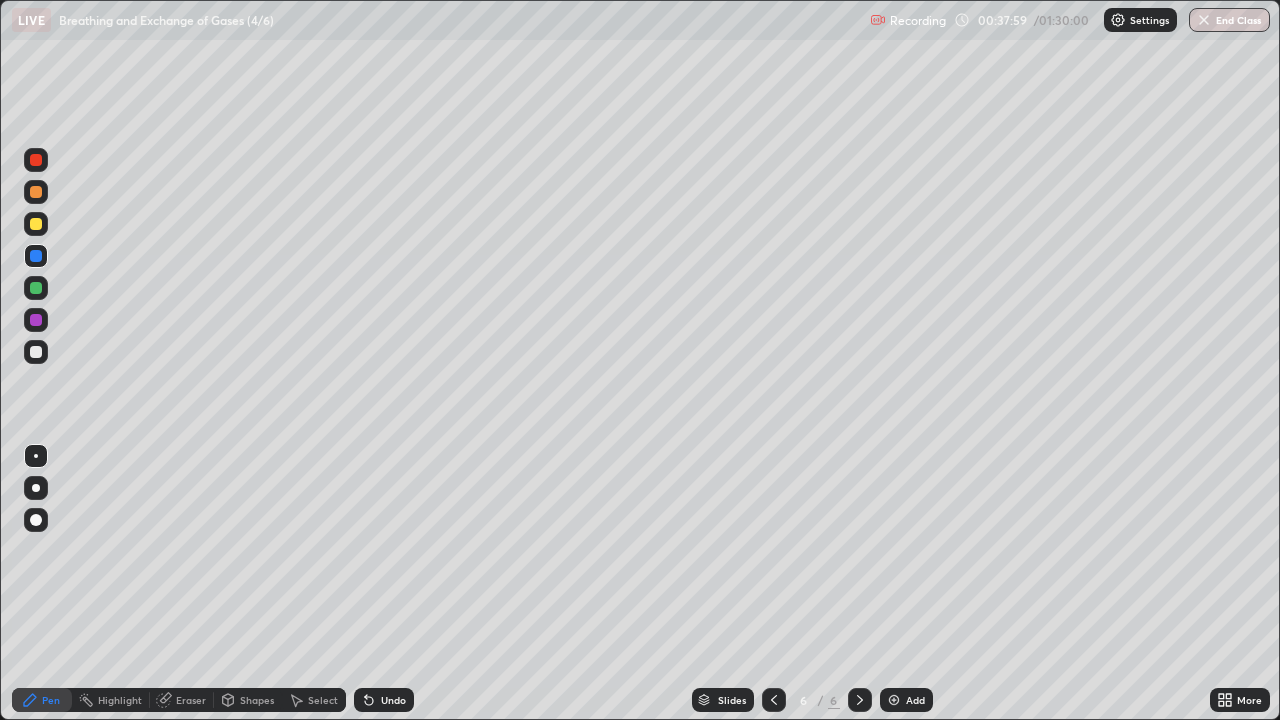 click at bounding box center (36, 224) 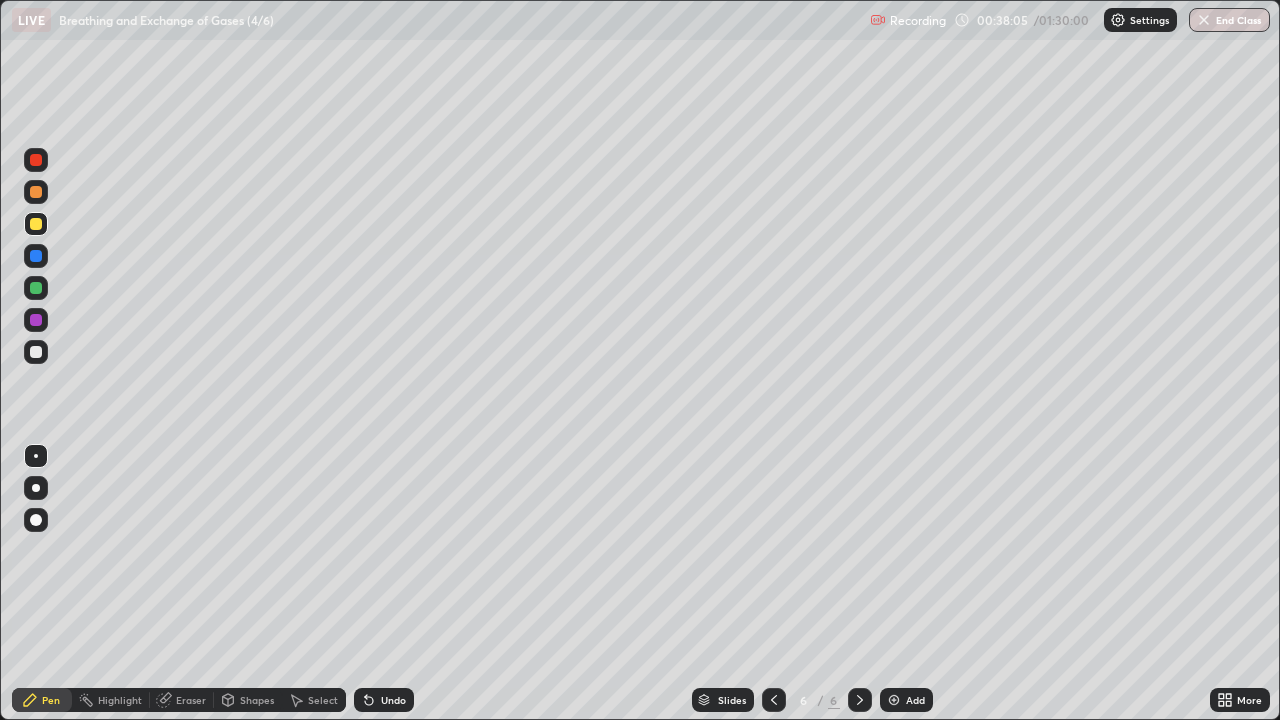 click at bounding box center (36, 160) 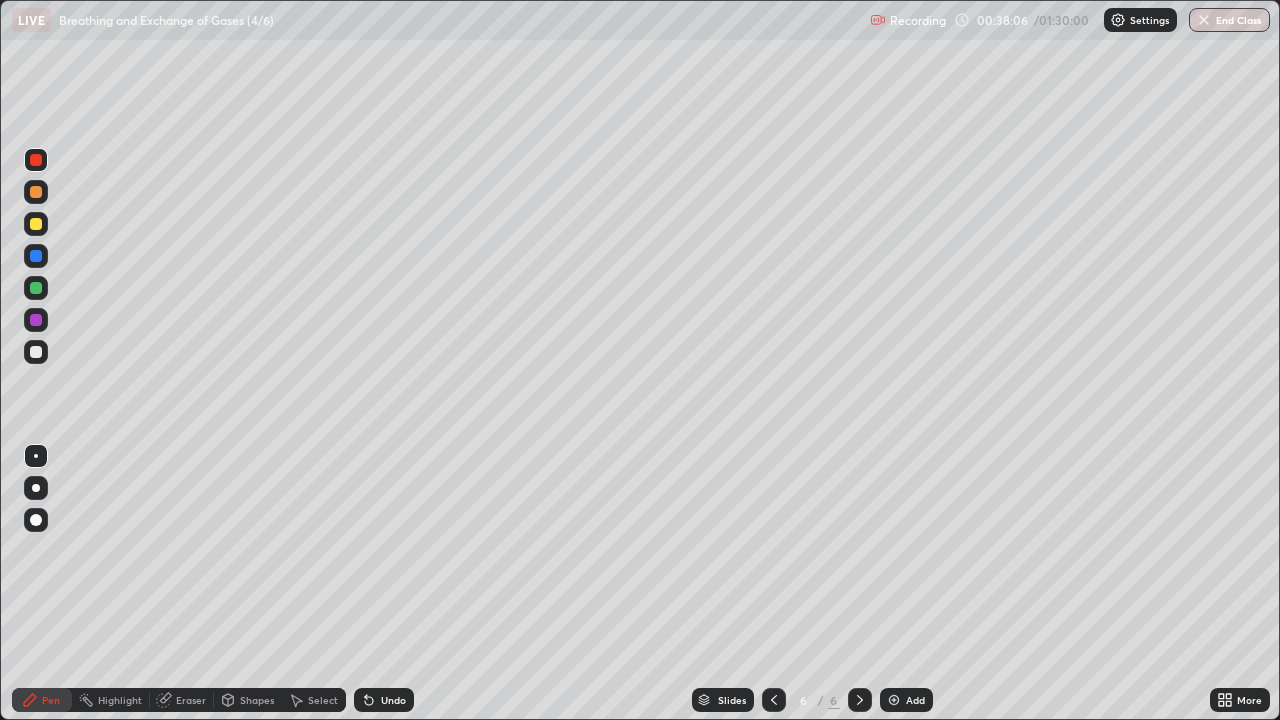 click at bounding box center (36, 320) 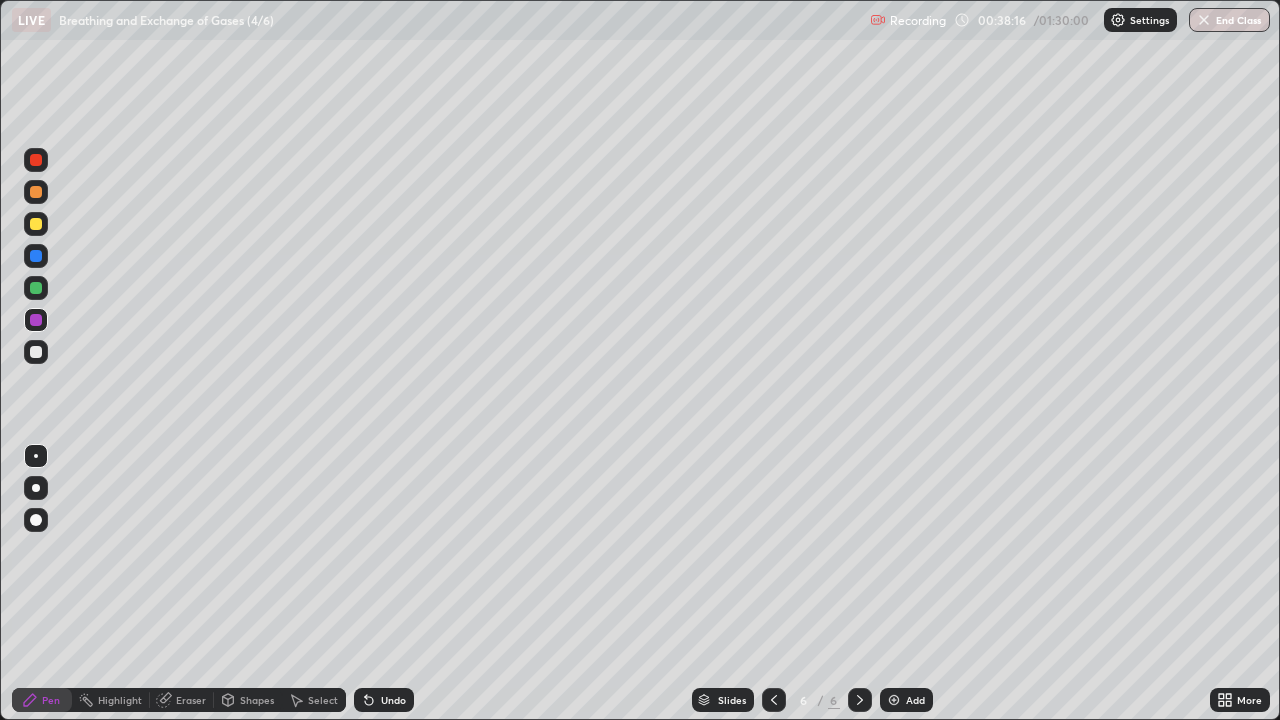 click at bounding box center [36, 160] 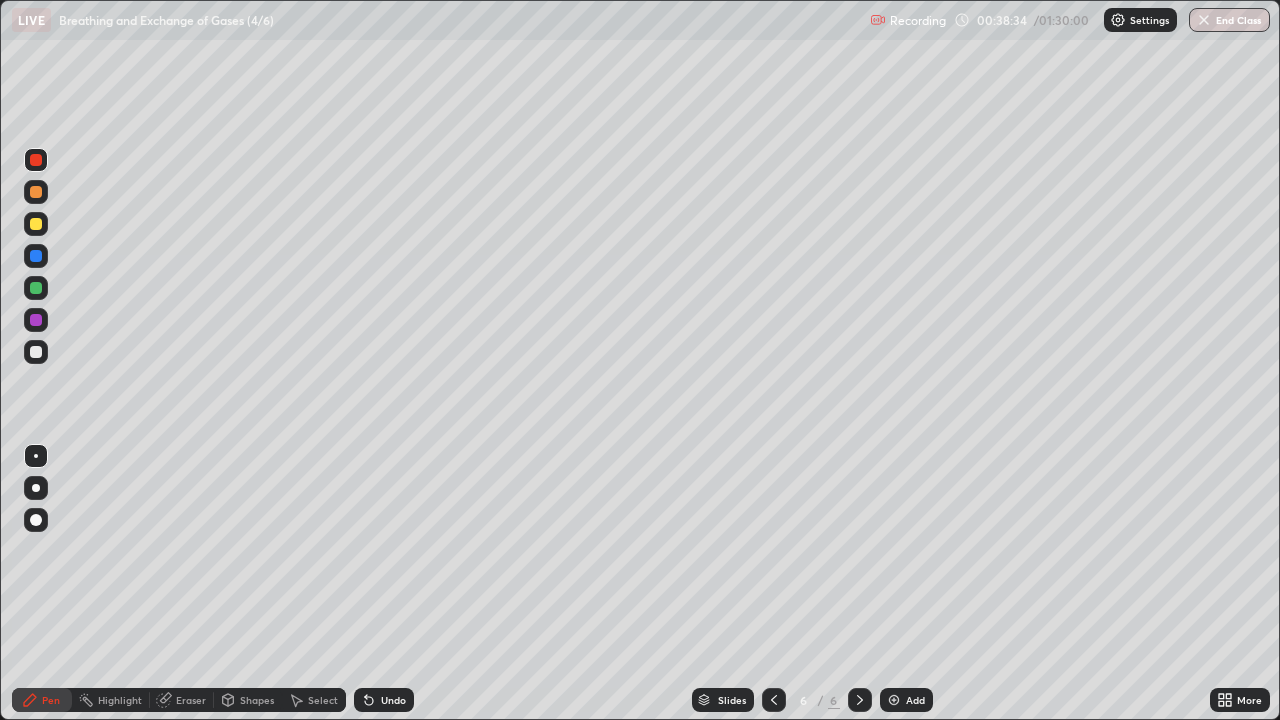 click at bounding box center [36, 320] 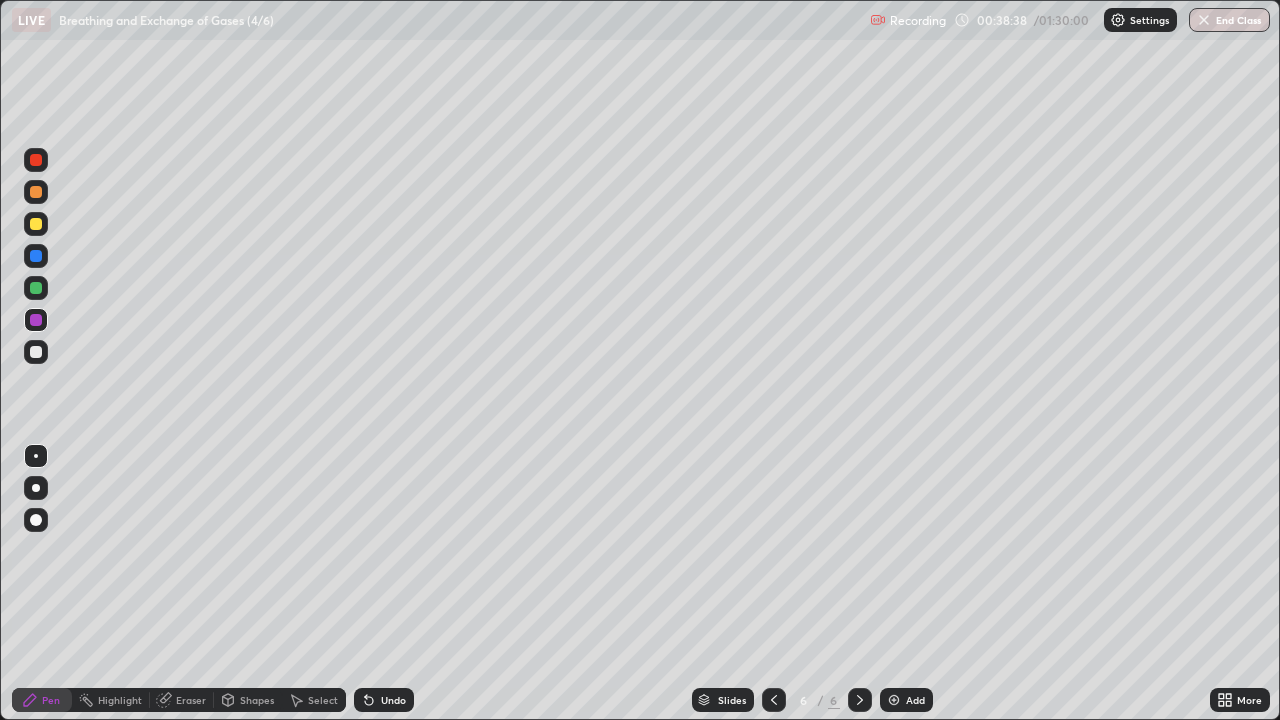 click at bounding box center (36, 224) 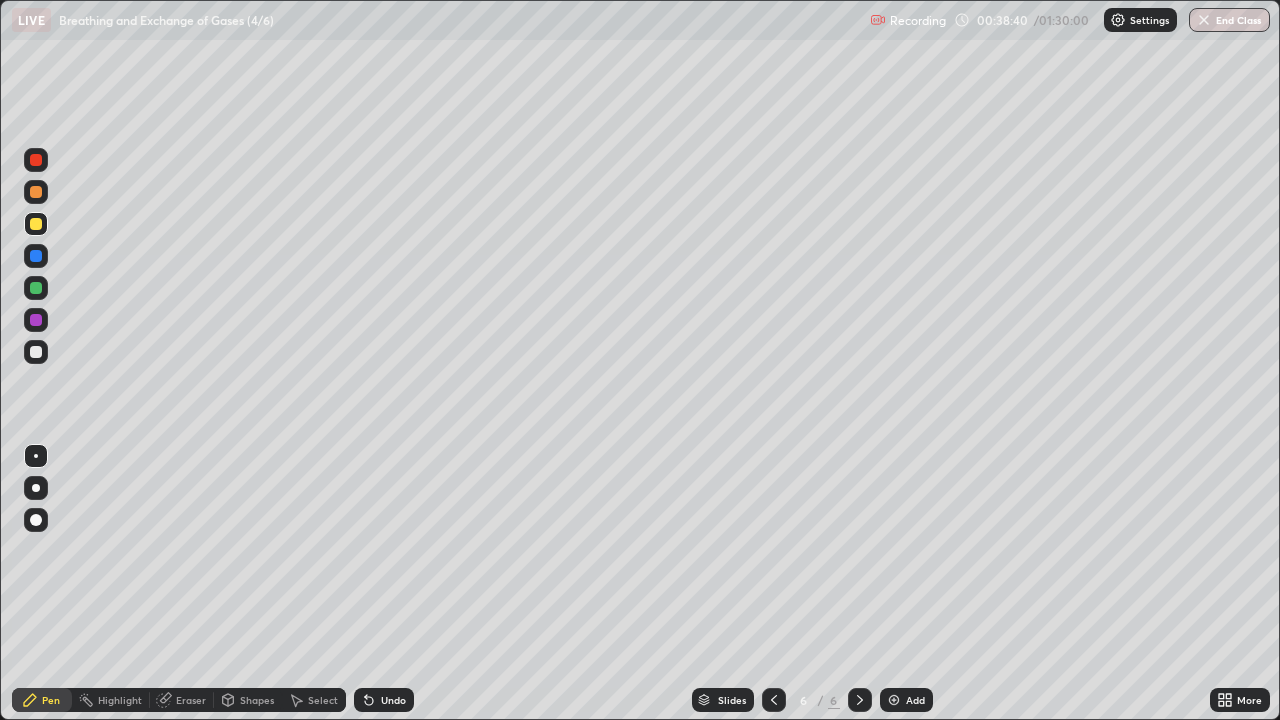 click at bounding box center [36, 256] 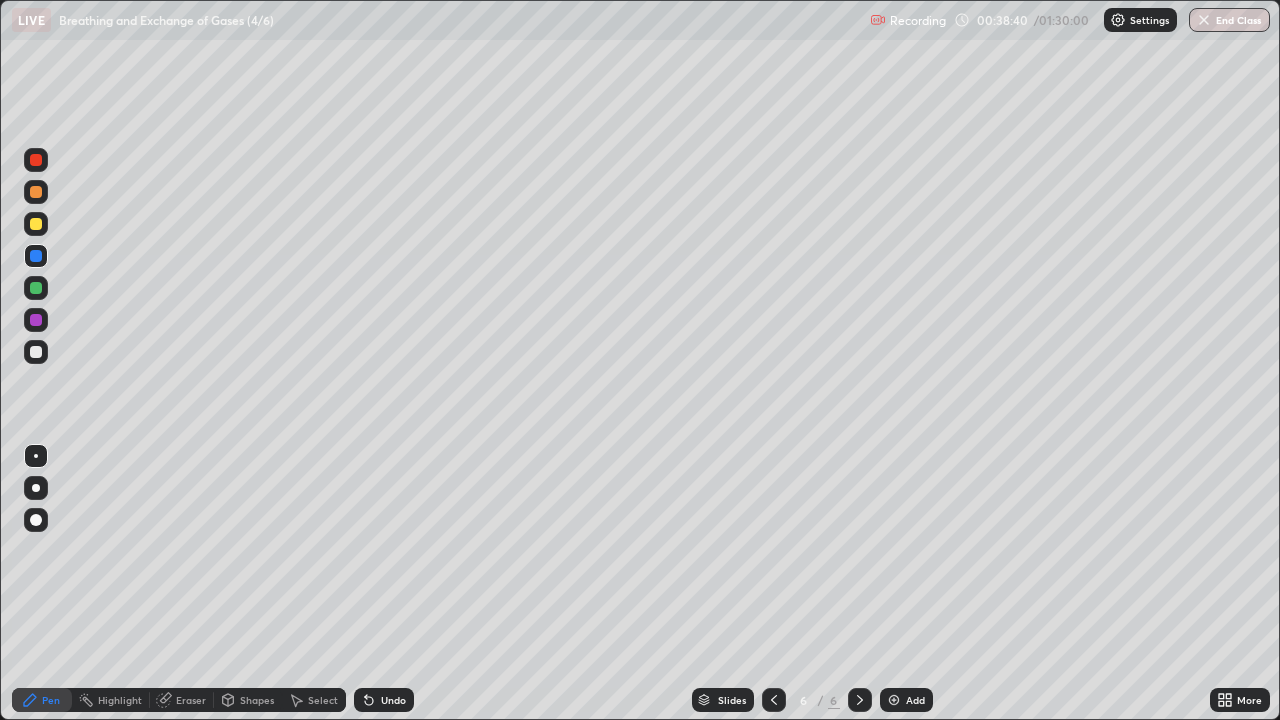 click at bounding box center [36, 288] 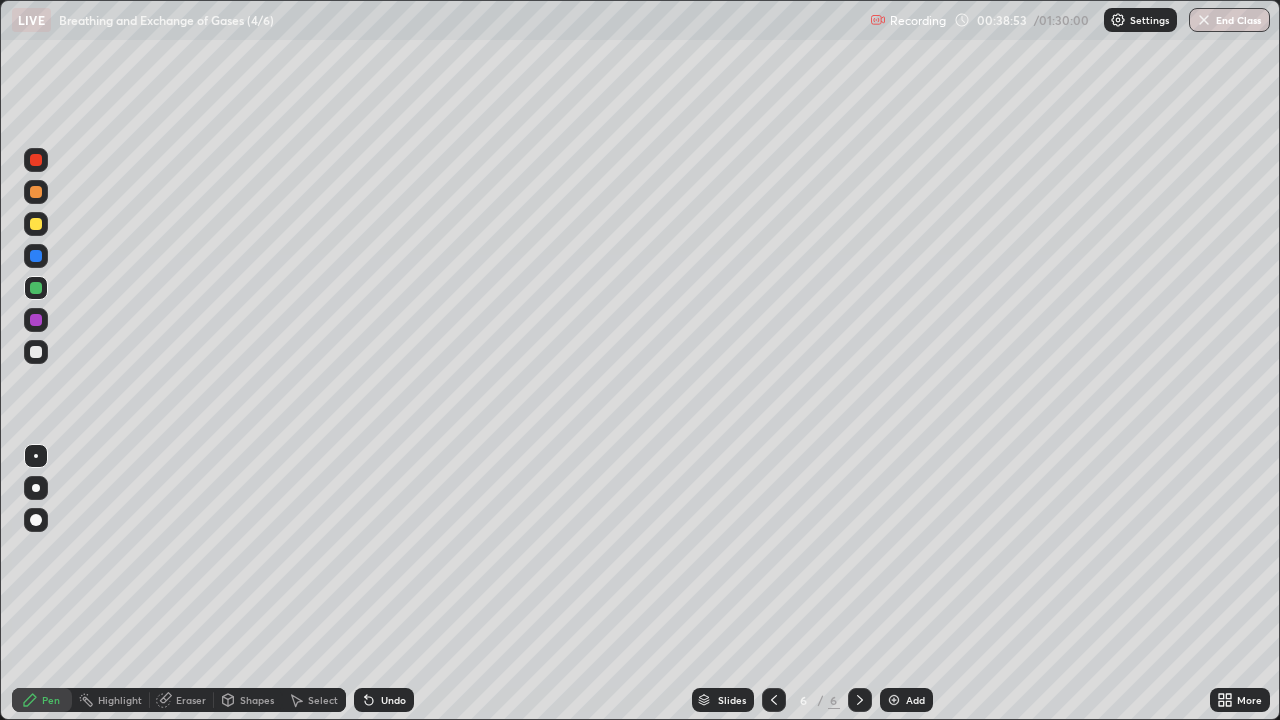 click at bounding box center [36, 288] 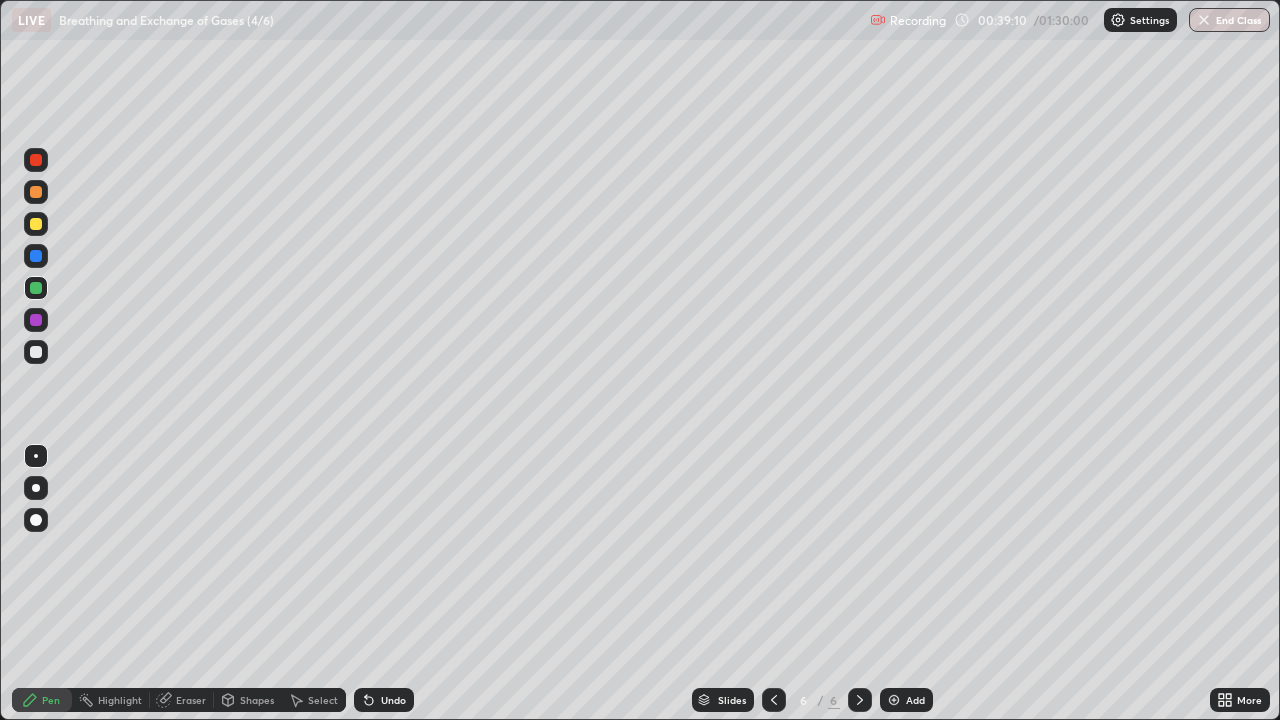 click at bounding box center (36, 160) 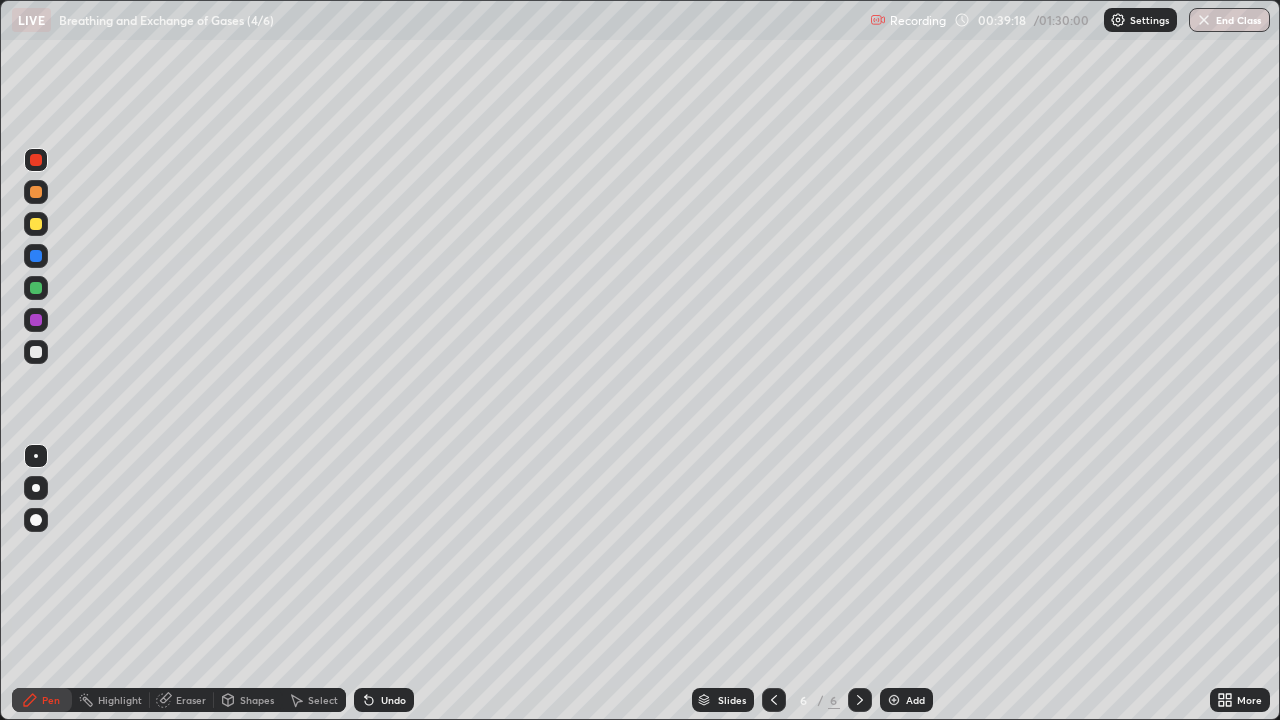 click at bounding box center [36, 288] 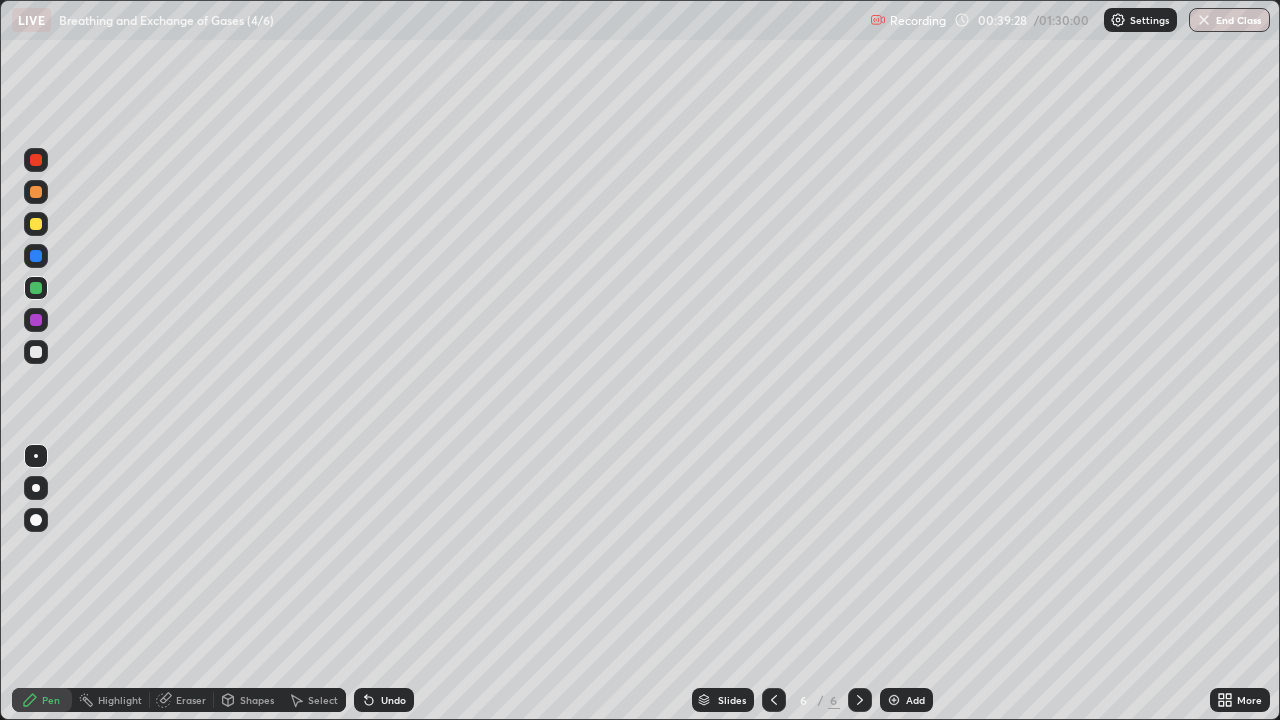 click at bounding box center (36, 320) 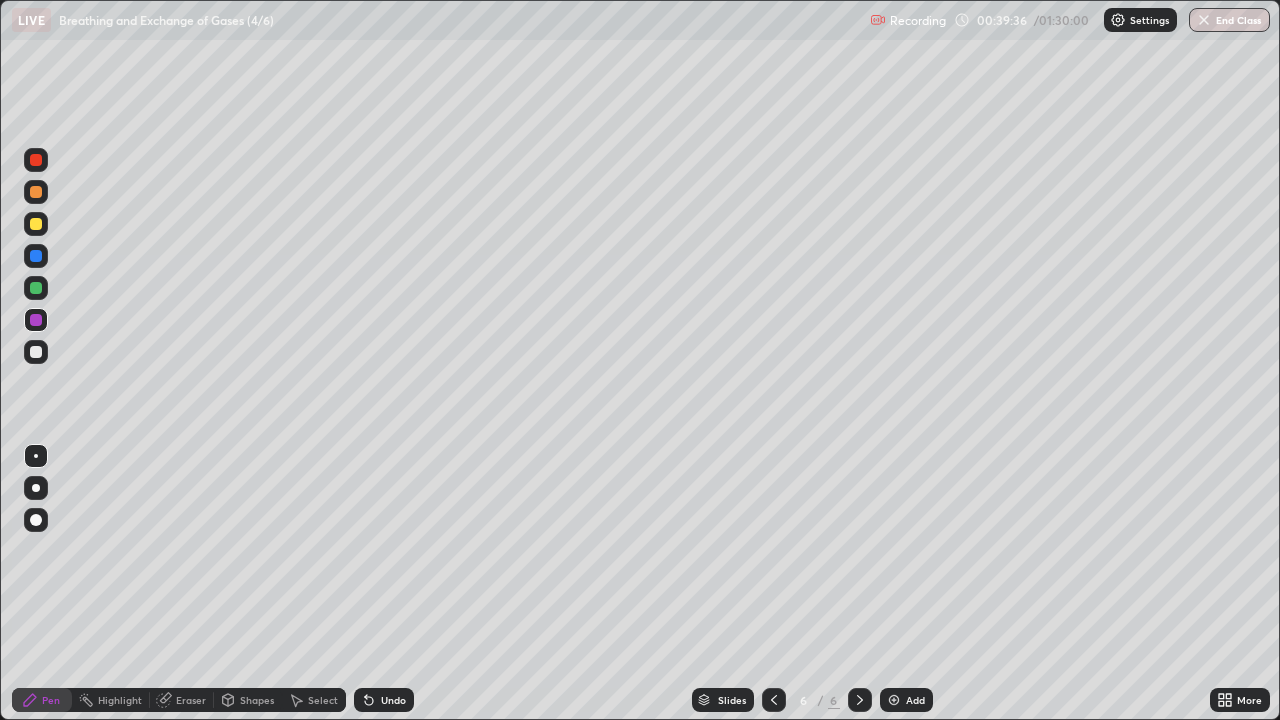 click at bounding box center (36, 224) 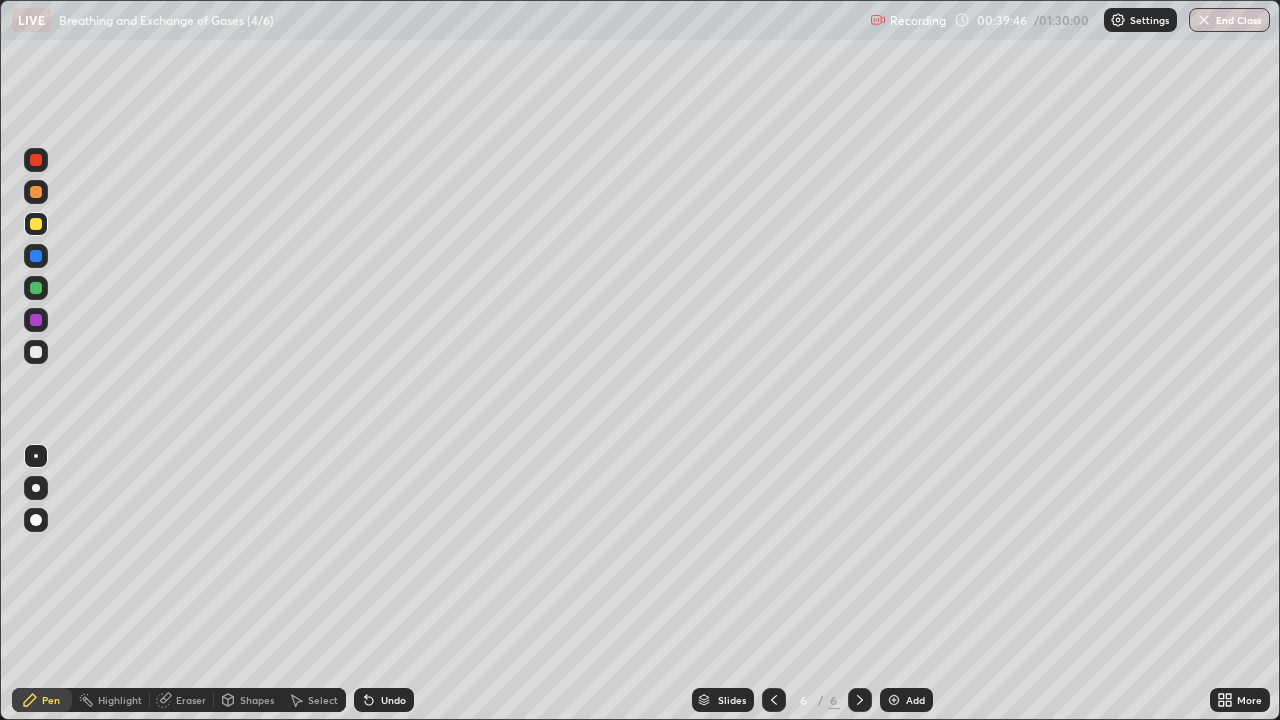 click at bounding box center (36, 160) 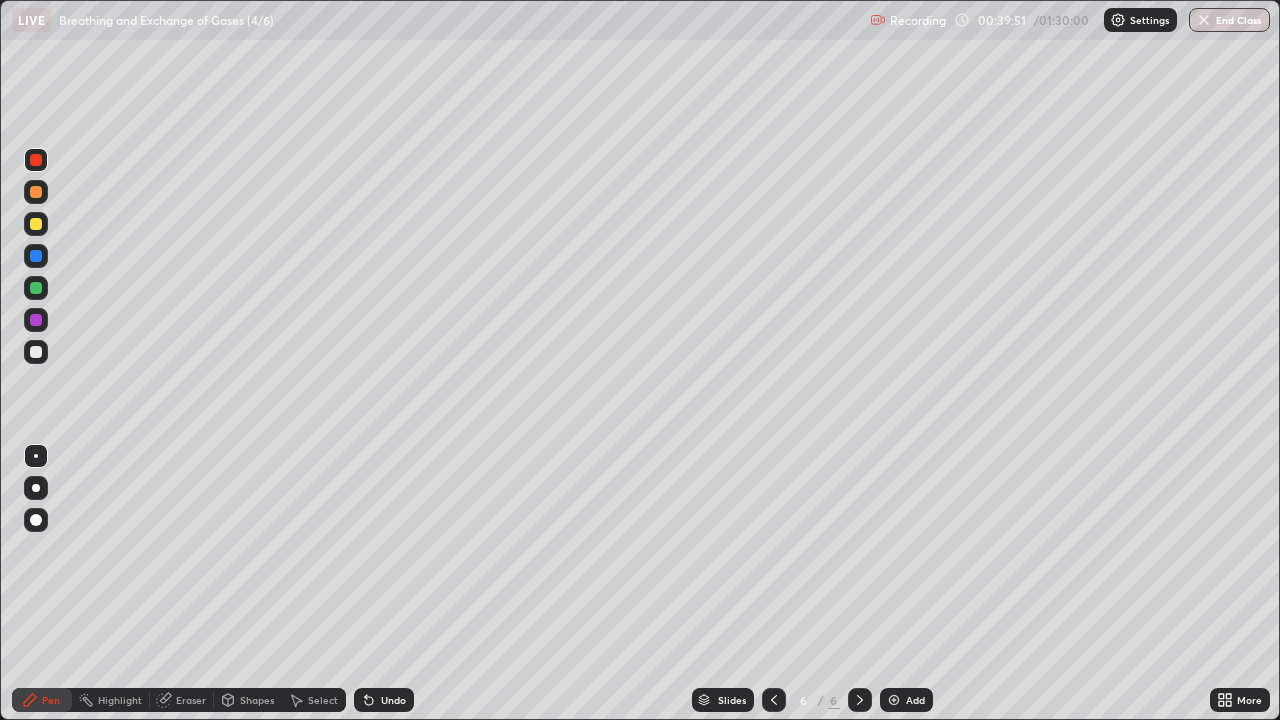 click at bounding box center [36, 288] 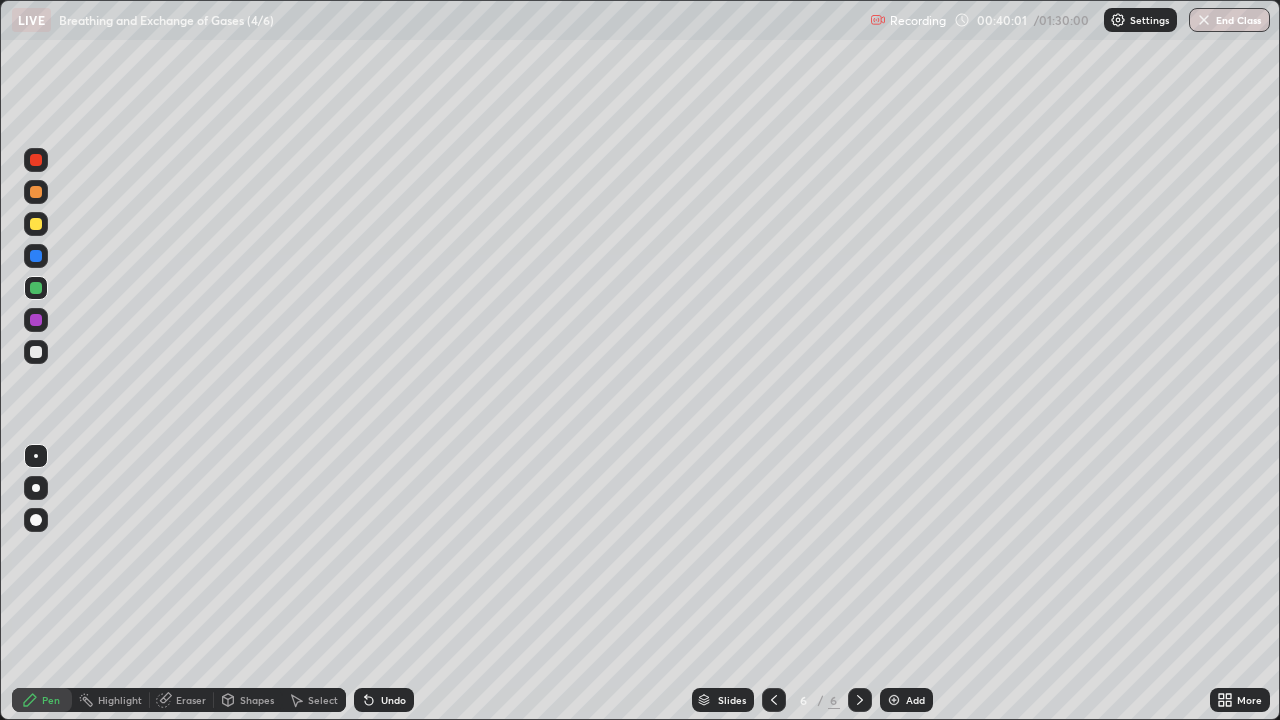 click at bounding box center (36, 160) 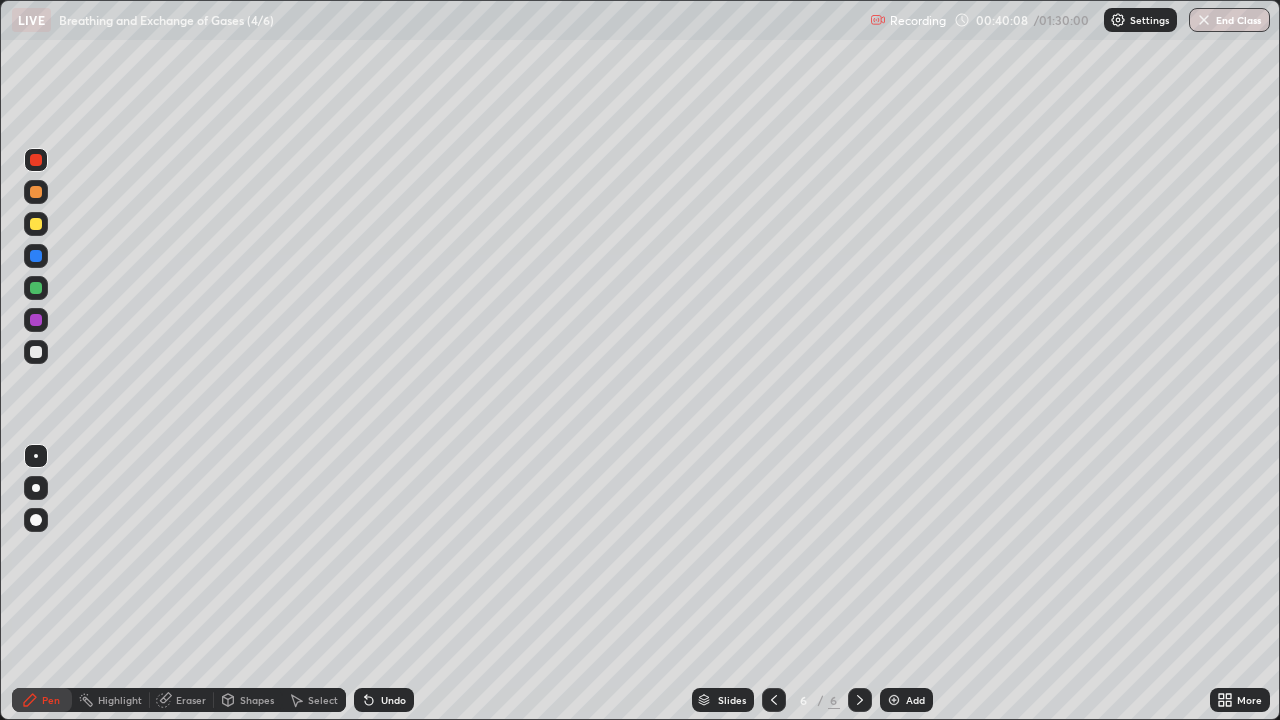 click at bounding box center [36, 288] 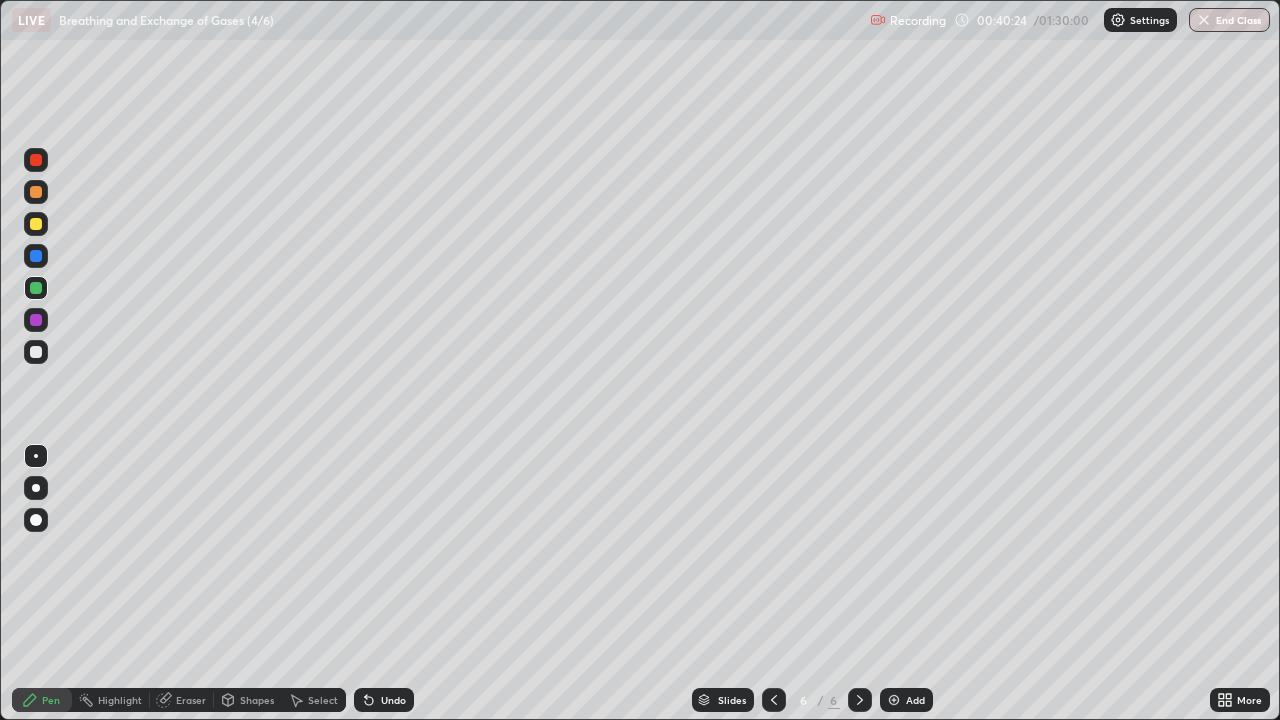 click at bounding box center (36, 256) 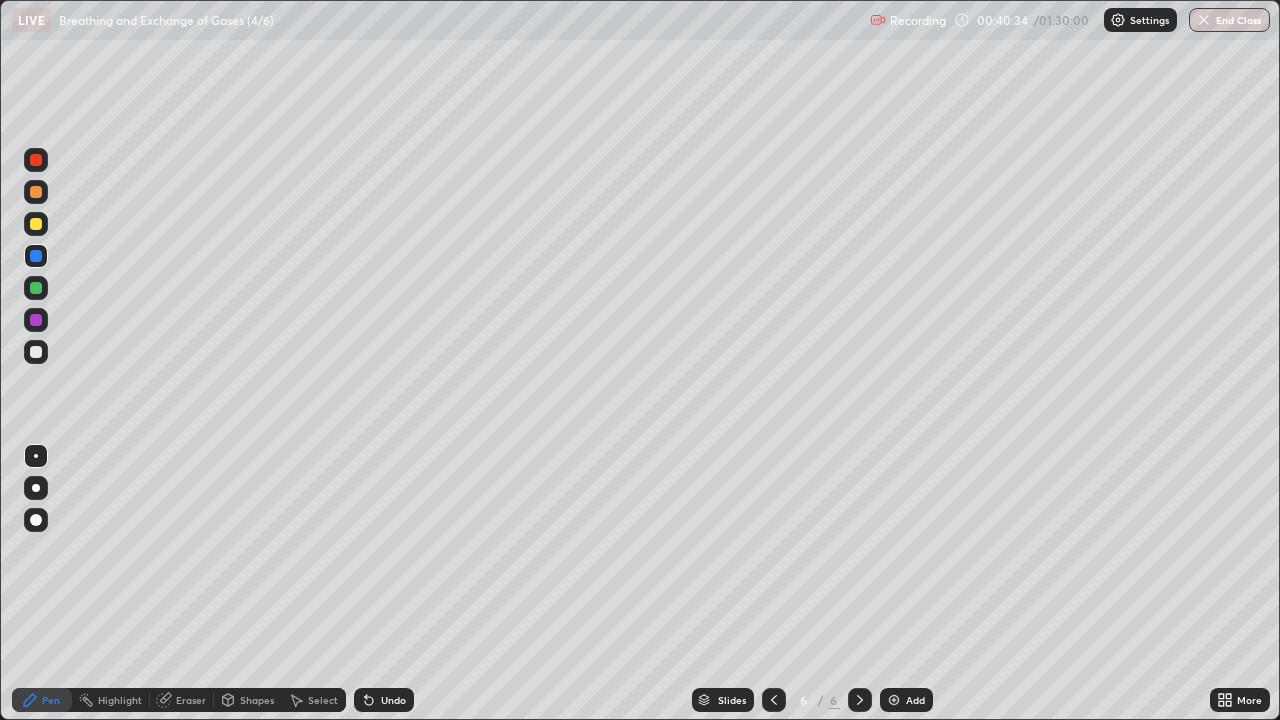 click at bounding box center [36, 320] 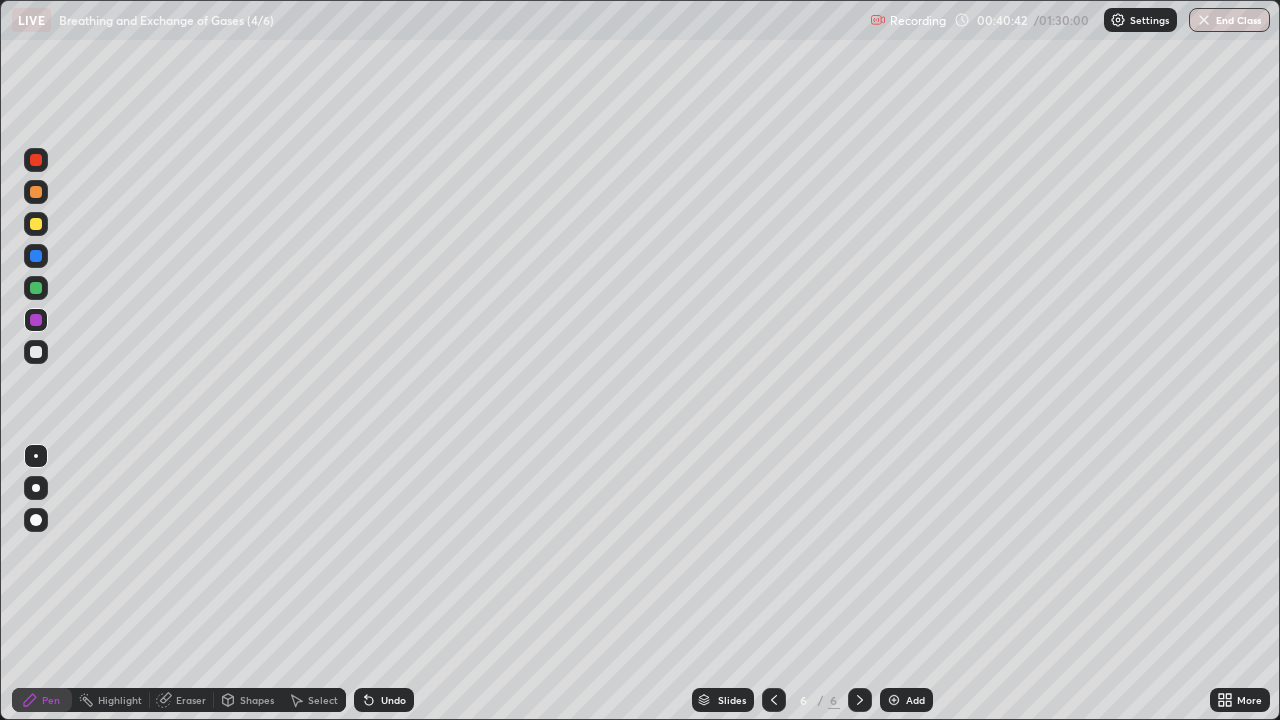 click at bounding box center (36, 256) 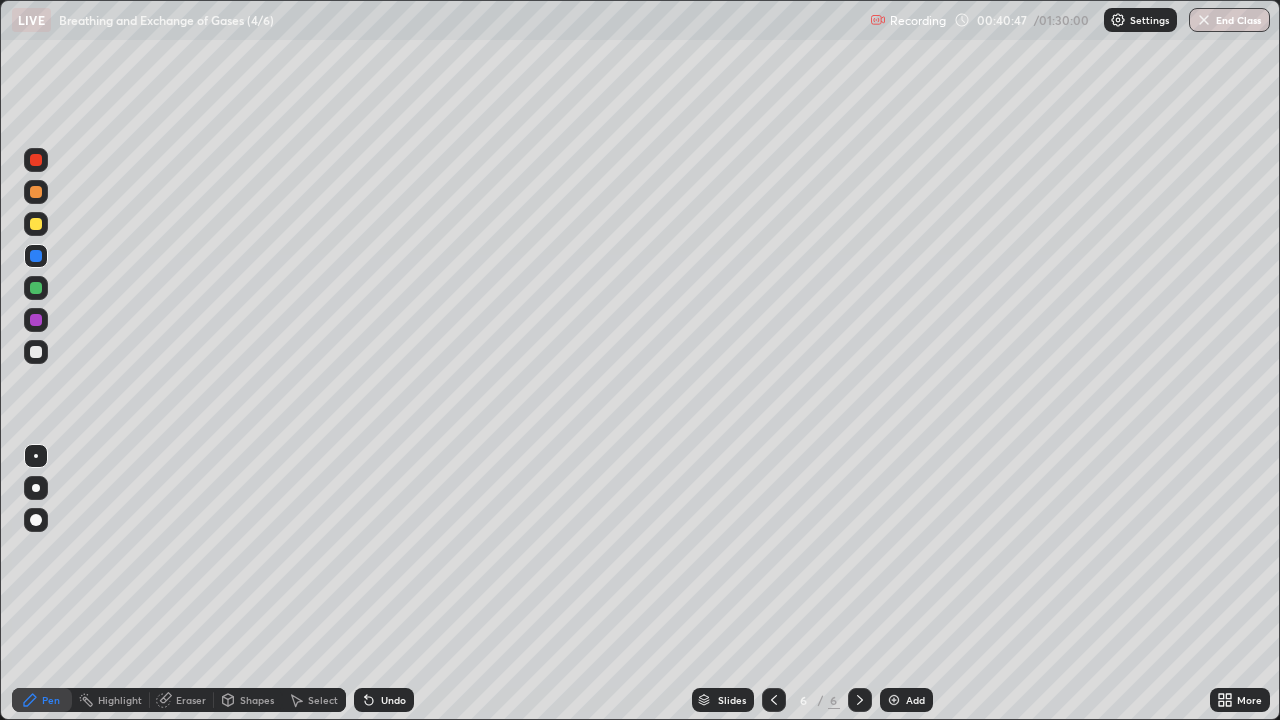 click at bounding box center (36, 256) 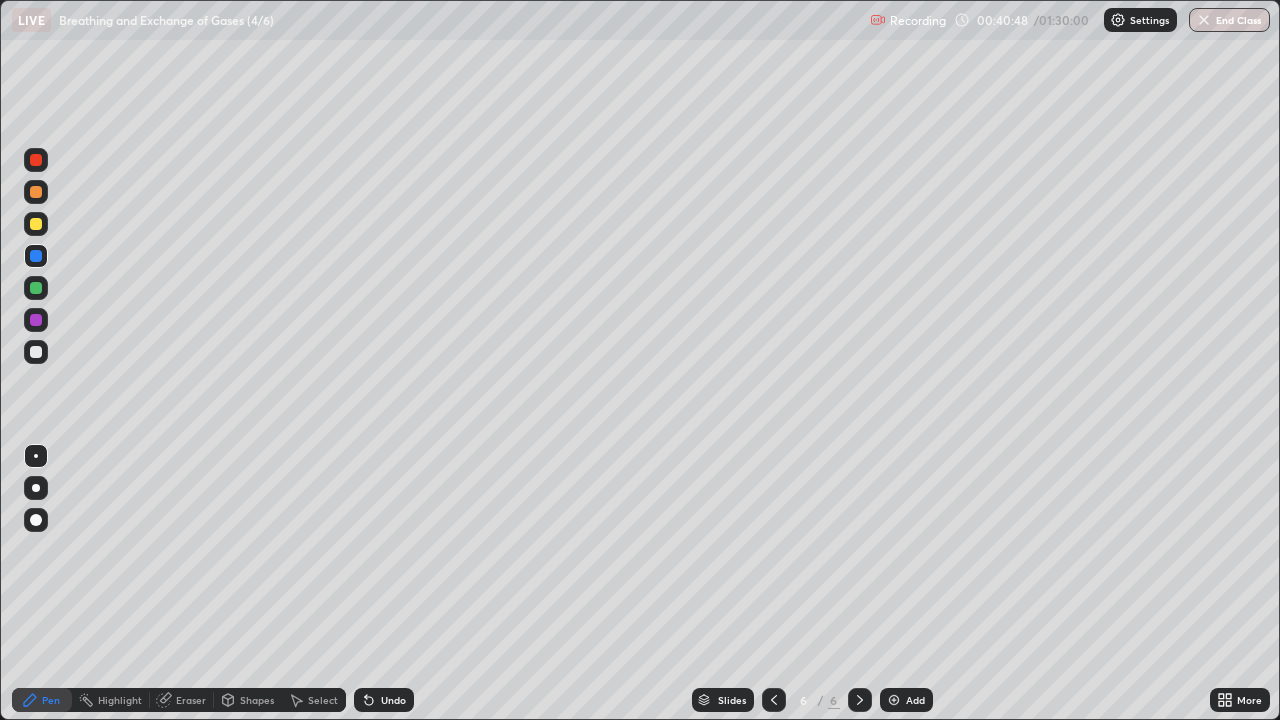 click at bounding box center [36, 288] 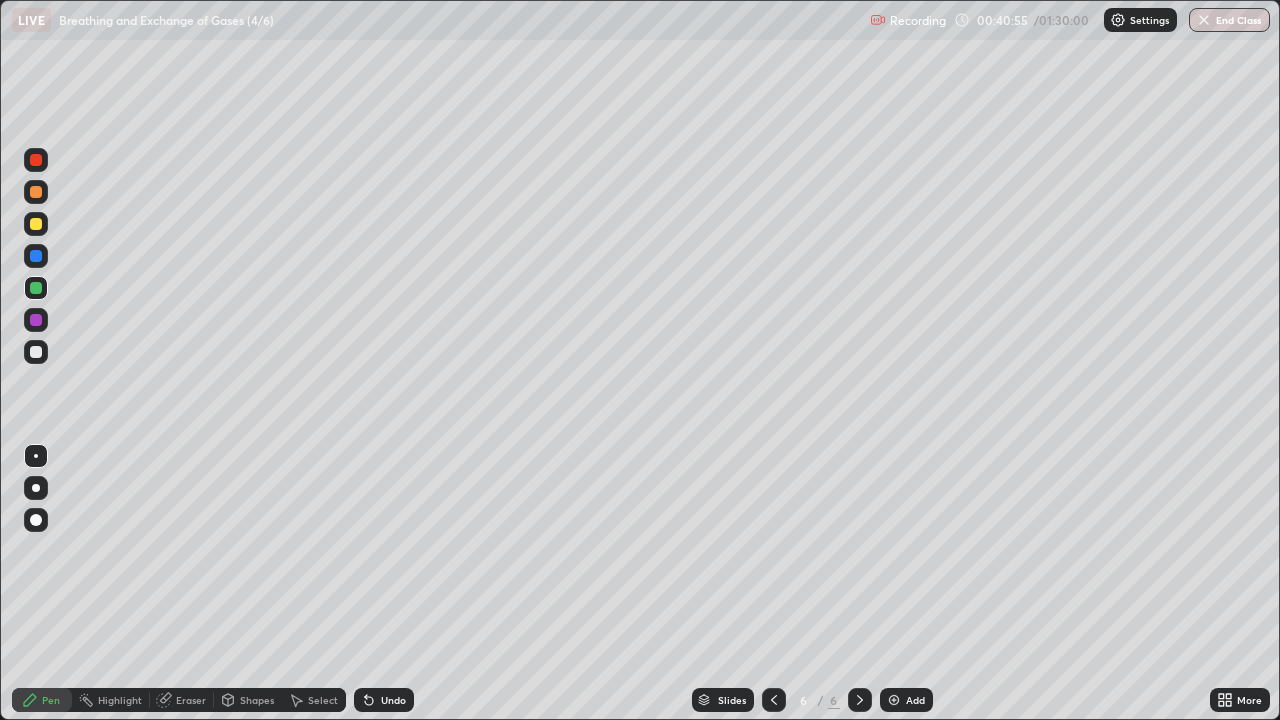 click at bounding box center [36, 288] 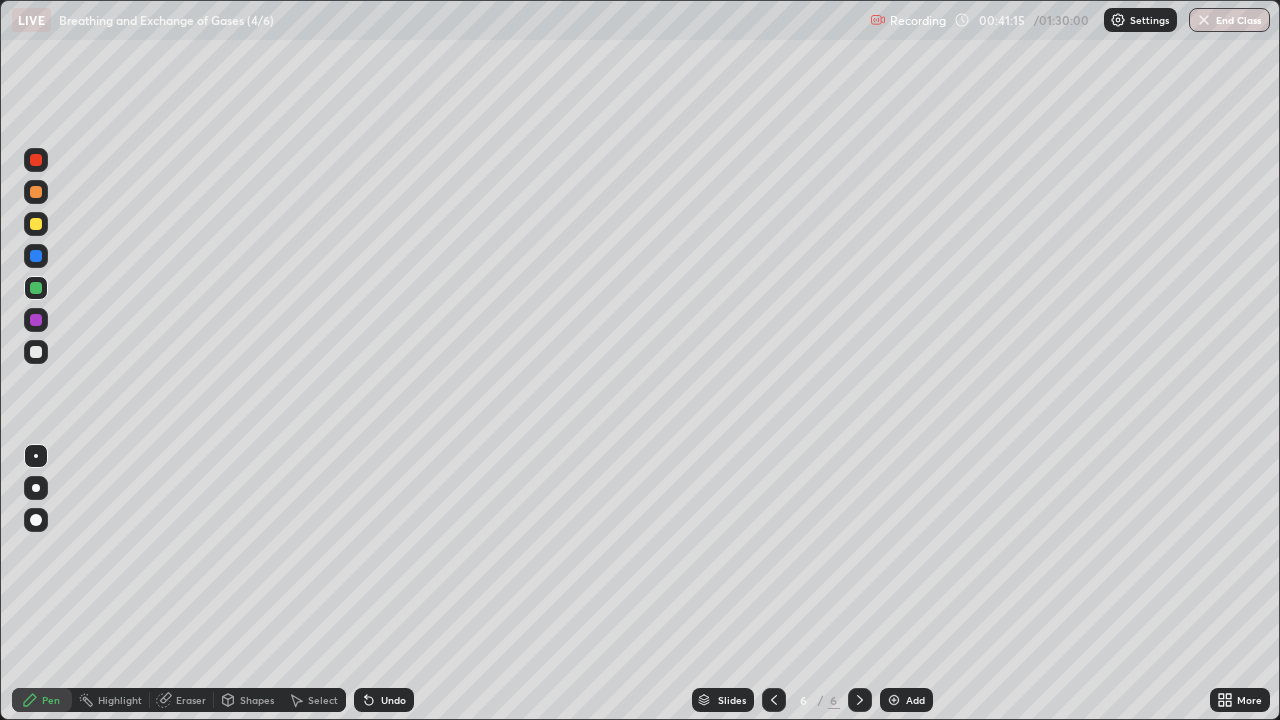click on "Eraser" at bounding box center (191, 700) 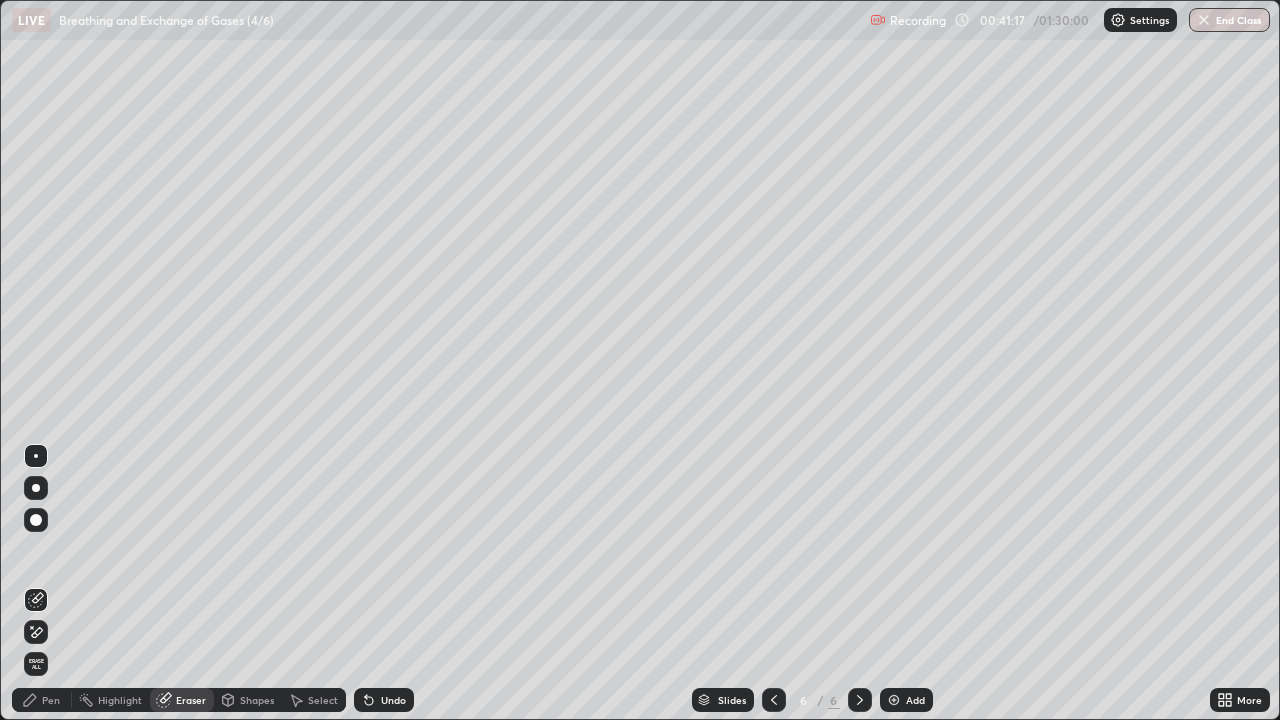 click on "Pen" at bounding box center [42, 700] 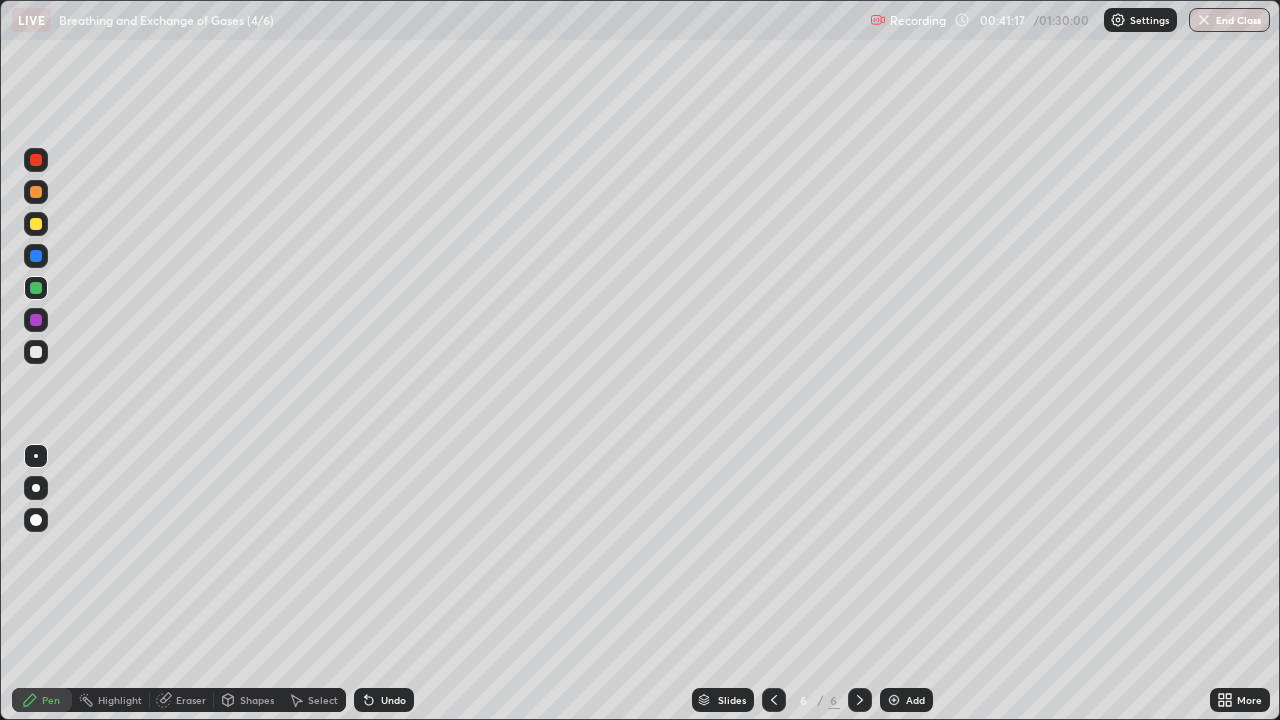 click at bounding box center [36, 288] 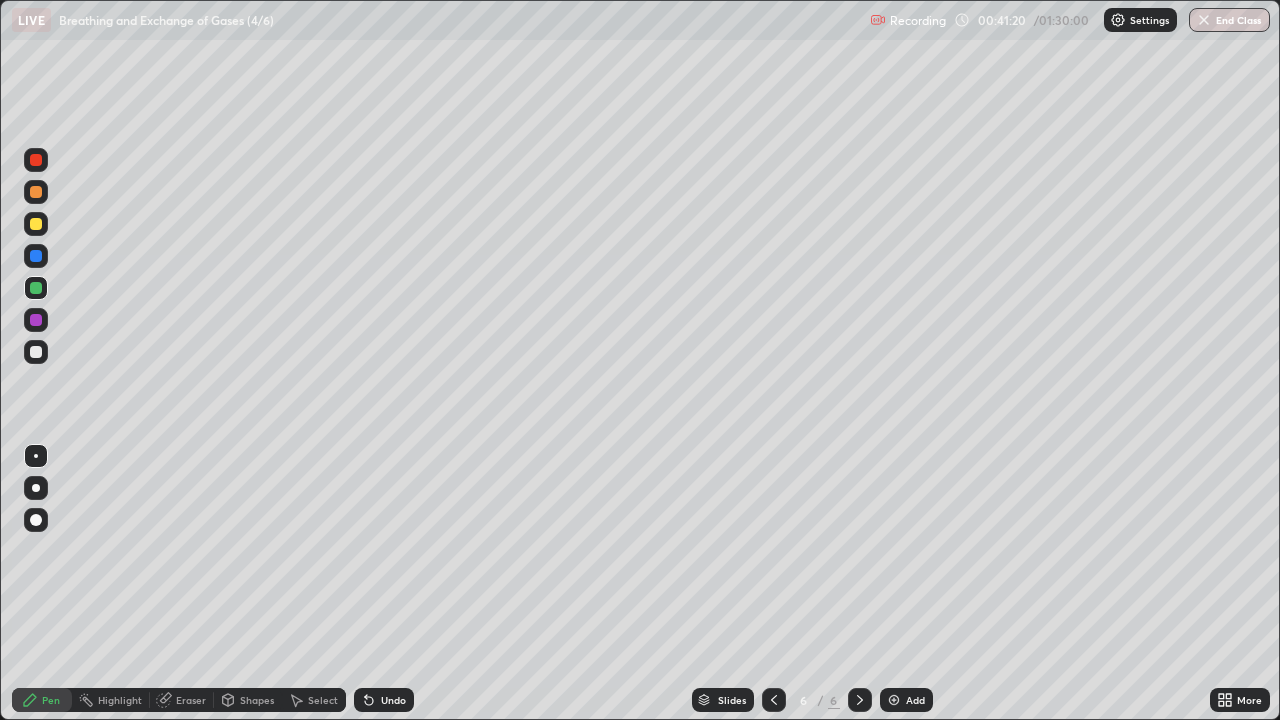 click at bounding box center [36, 256] 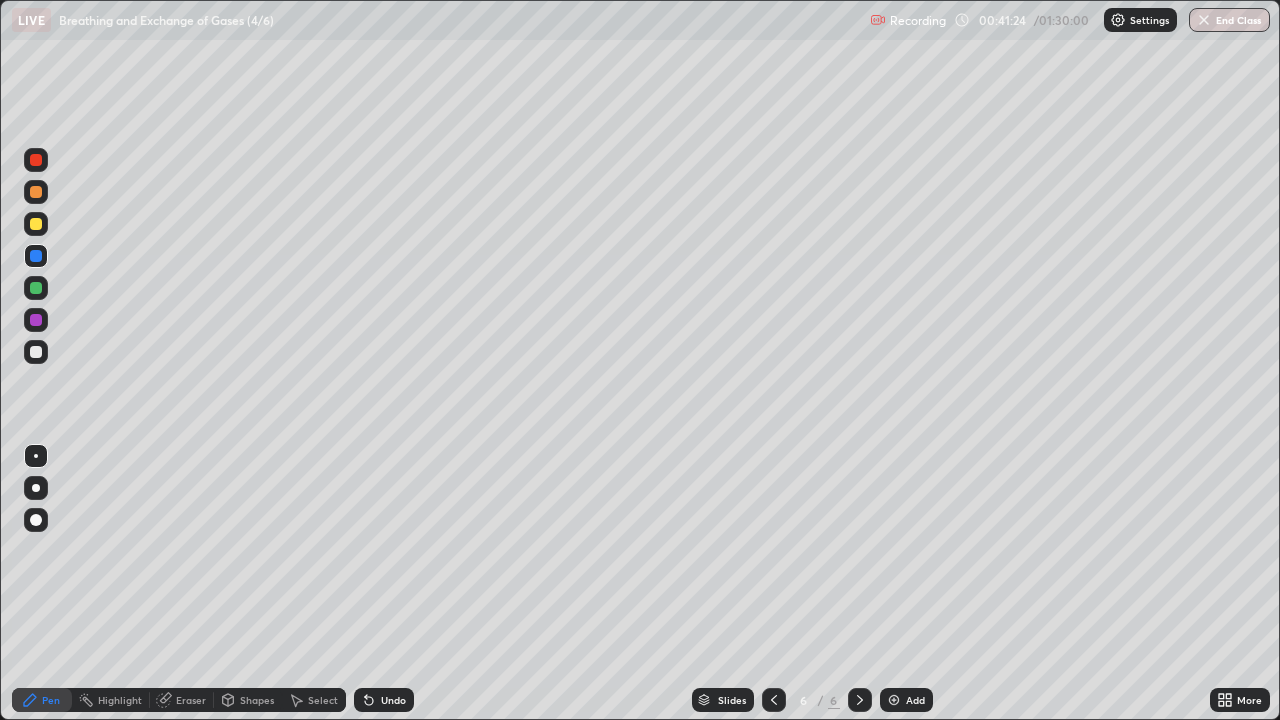 click at bounding box center [36, 320] 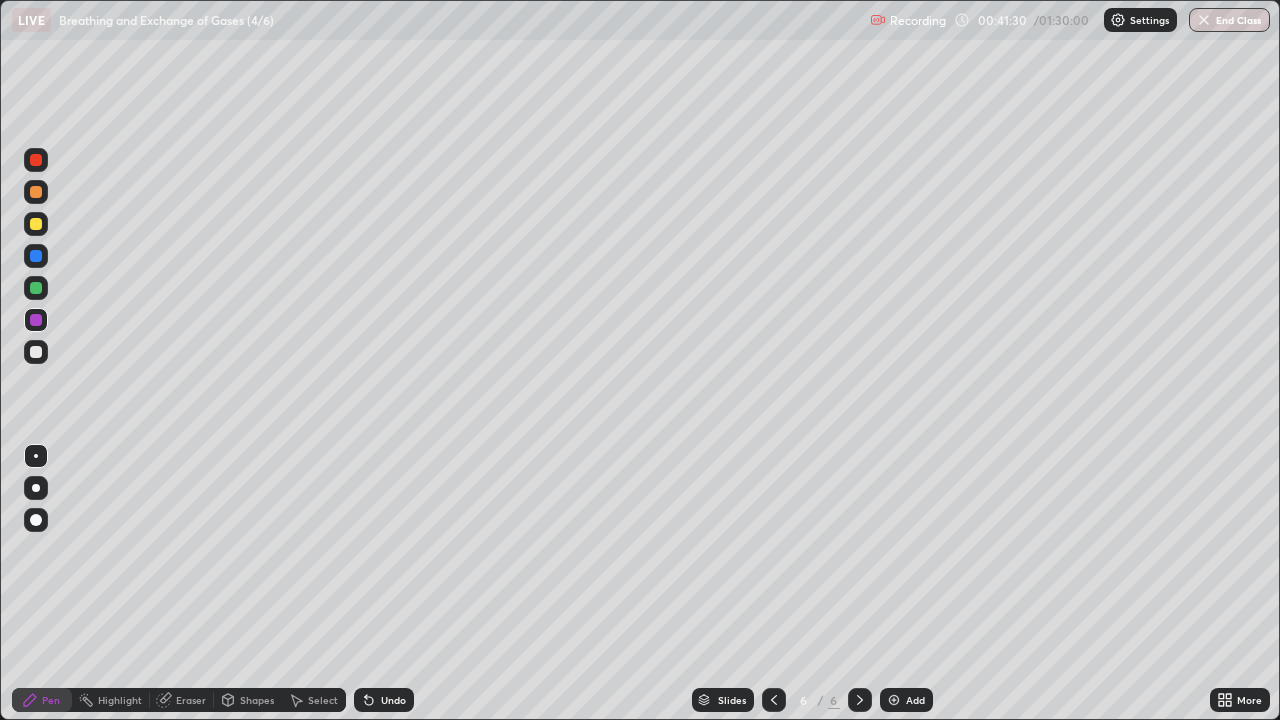 click on "Eraser" at bounding box center (191, 700) 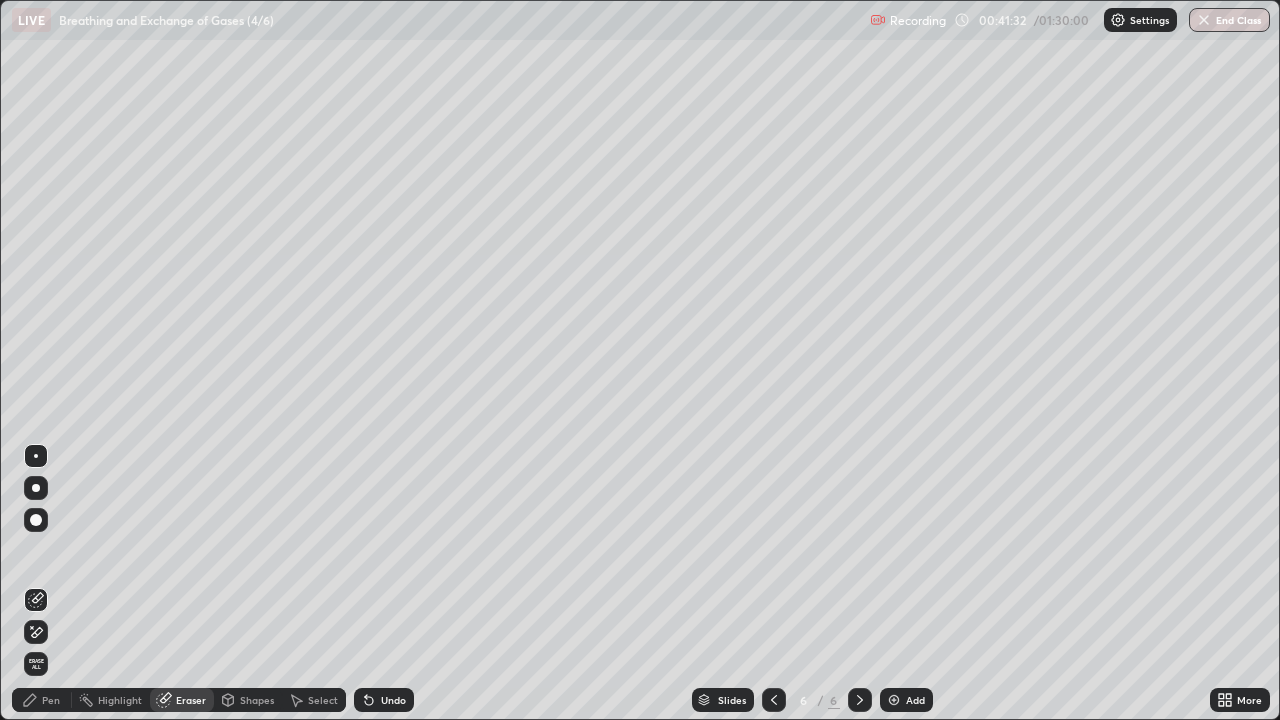 click on "Pen" at bounding box center (51, 700) 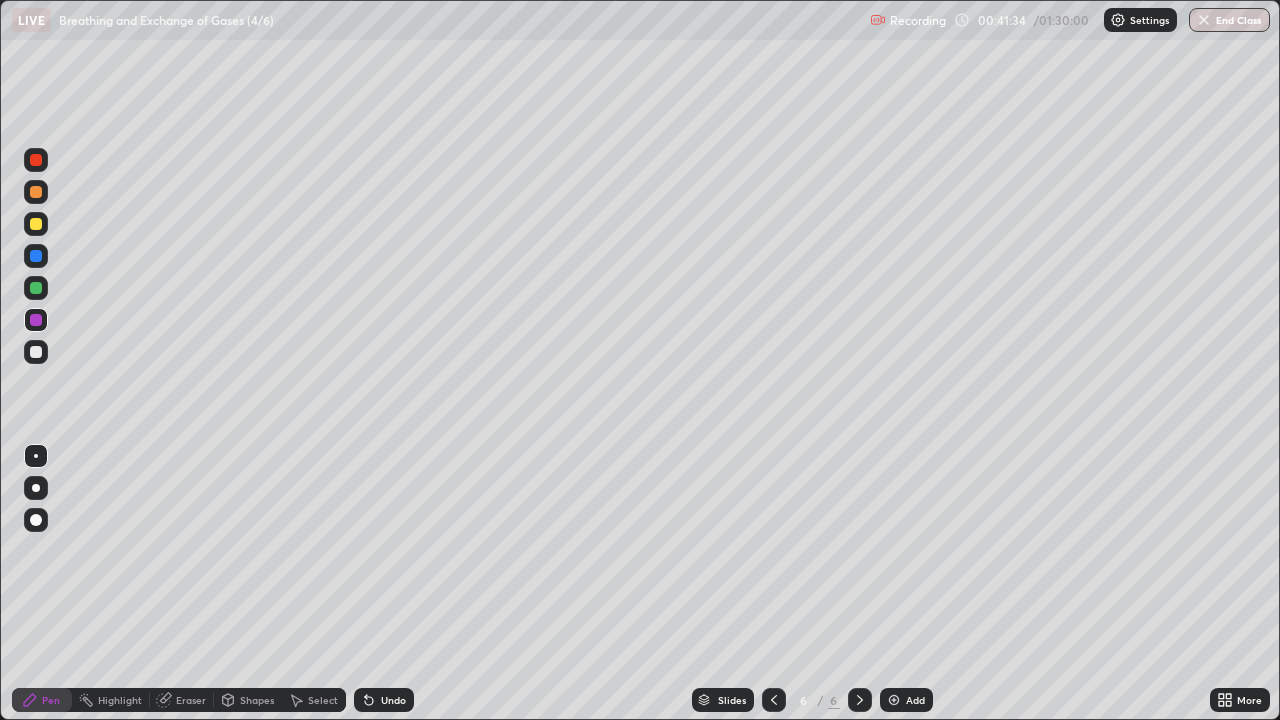 click at bounding box center [36, 320] 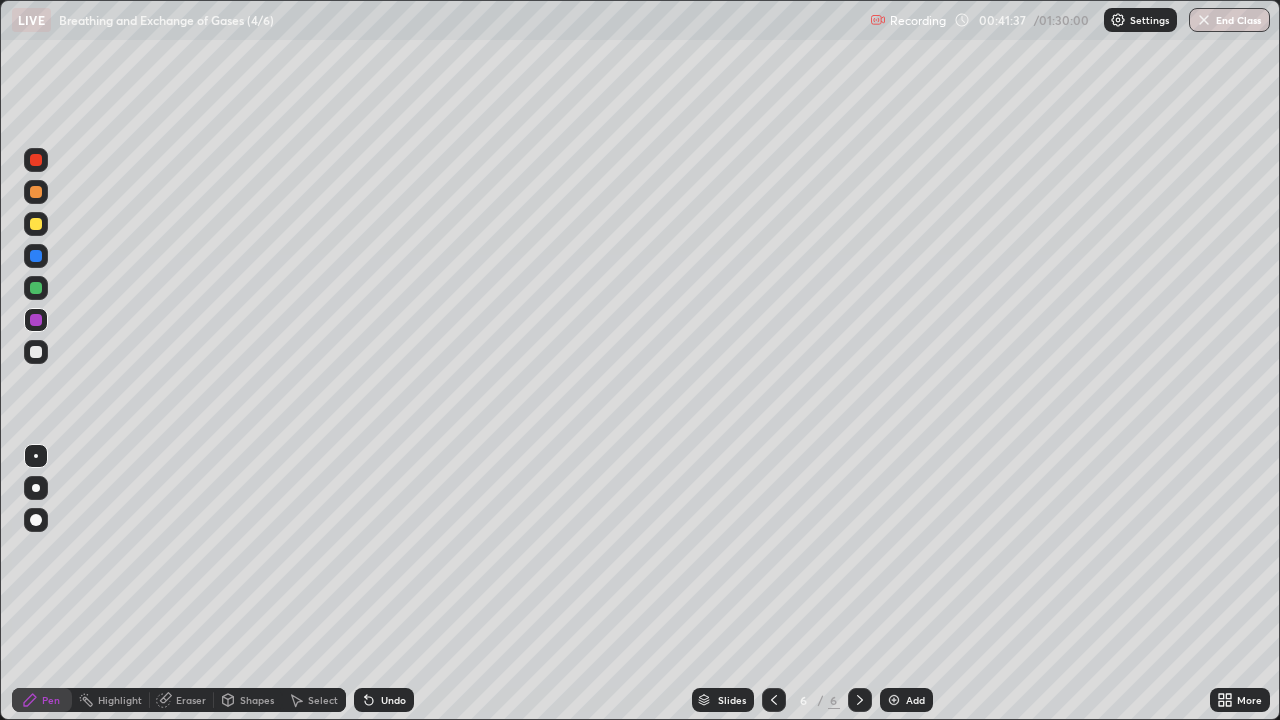 click at bounding box center [36, 256] 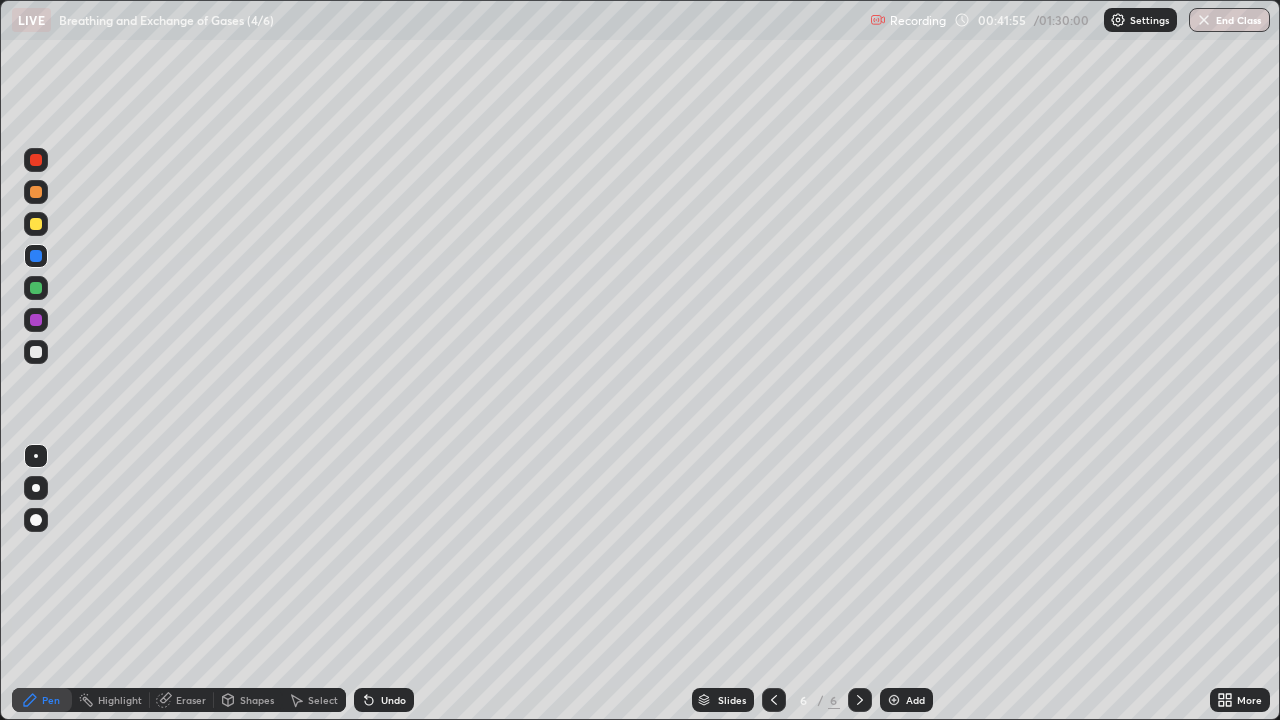 click at bounding box center (36, 288) 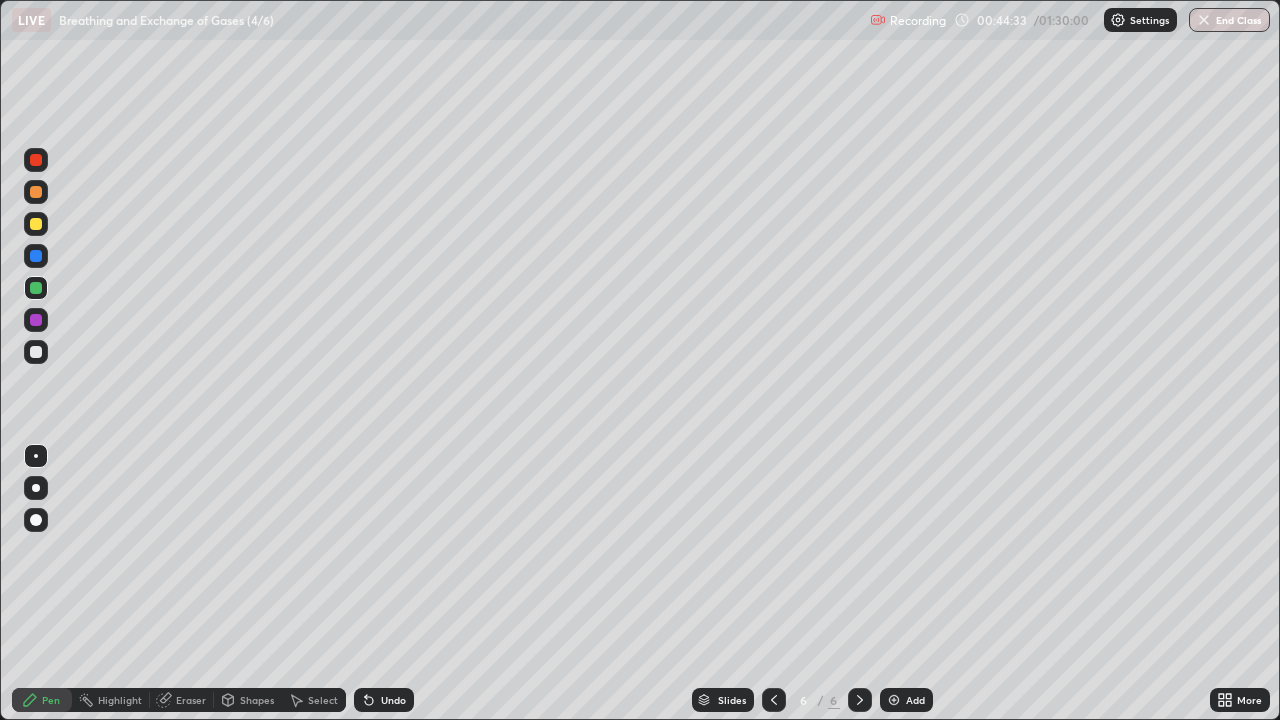 click on "Eraser" at bounding box center (182, 700) 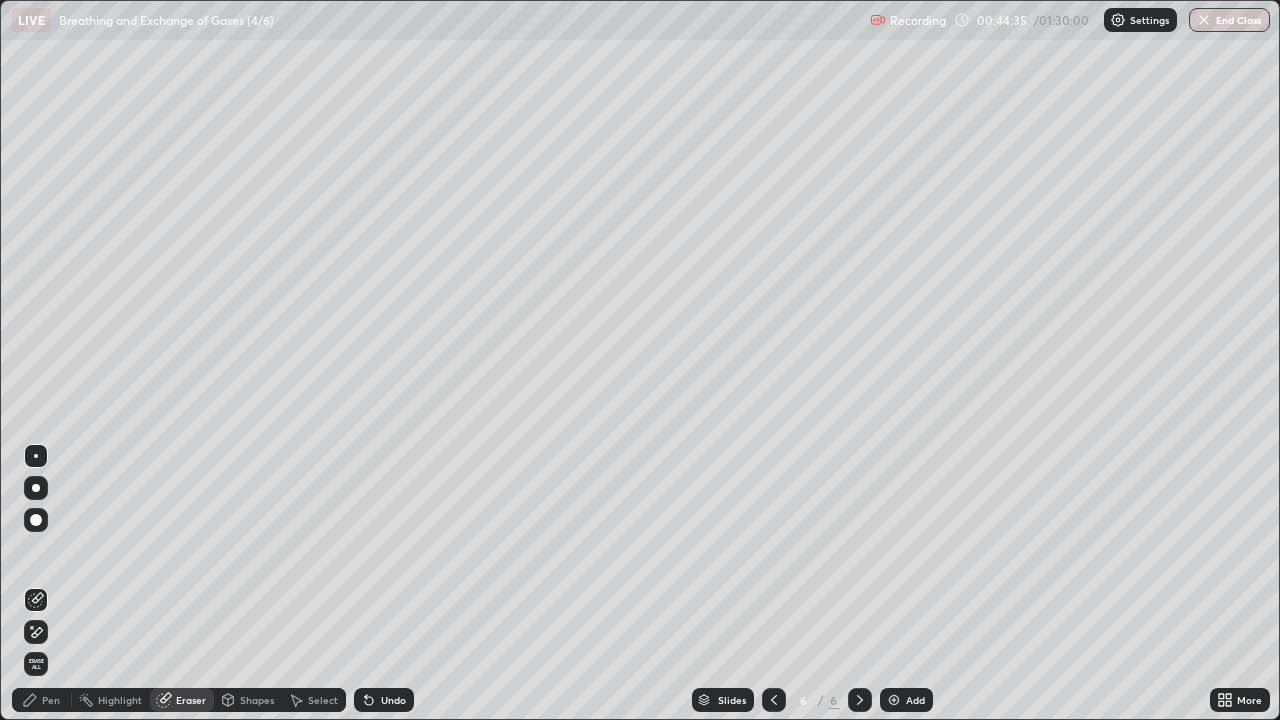click on "Pen" at bounding box center [51, 700] 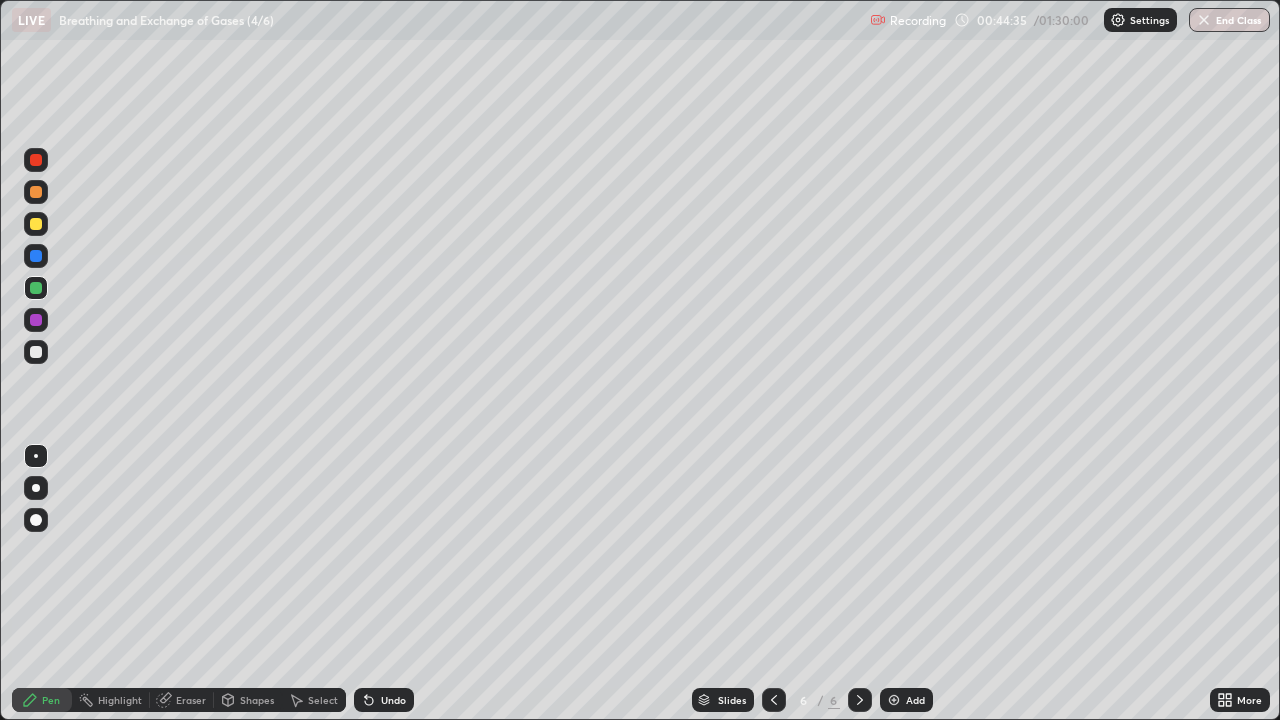 click at bounding box center (36, 288) 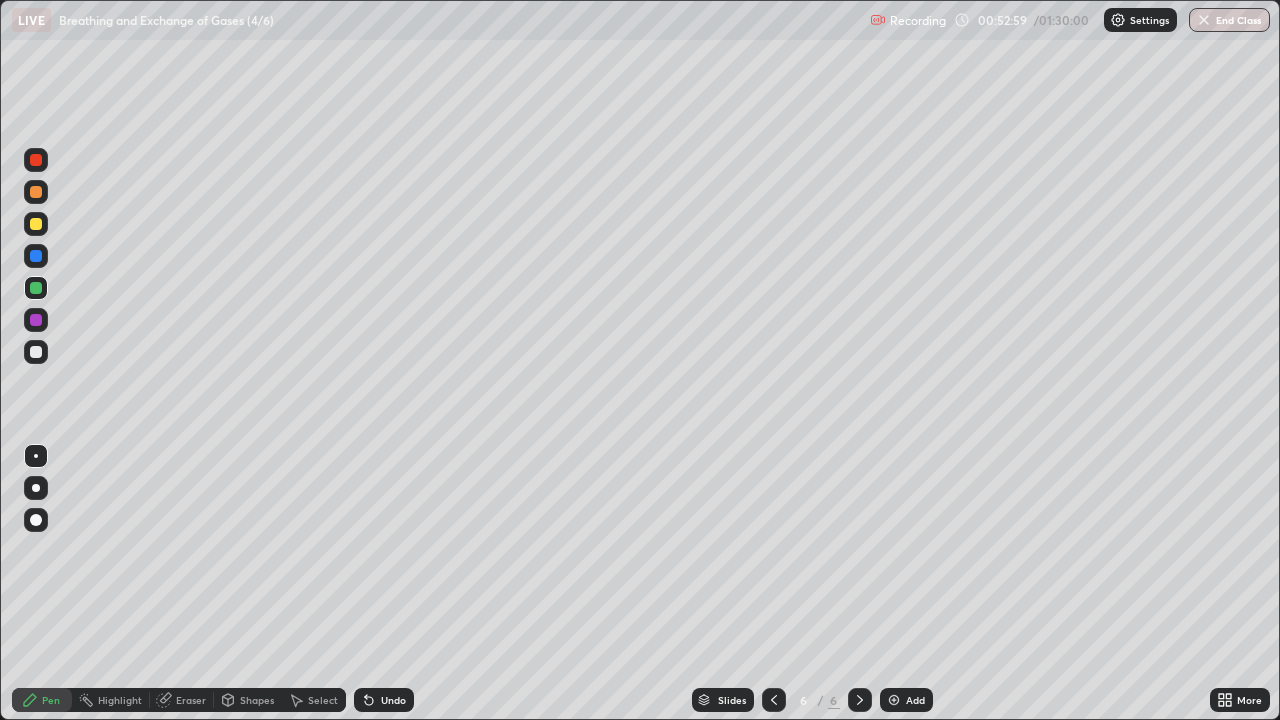 click on "Eraser" at bounding box center [191, 700] 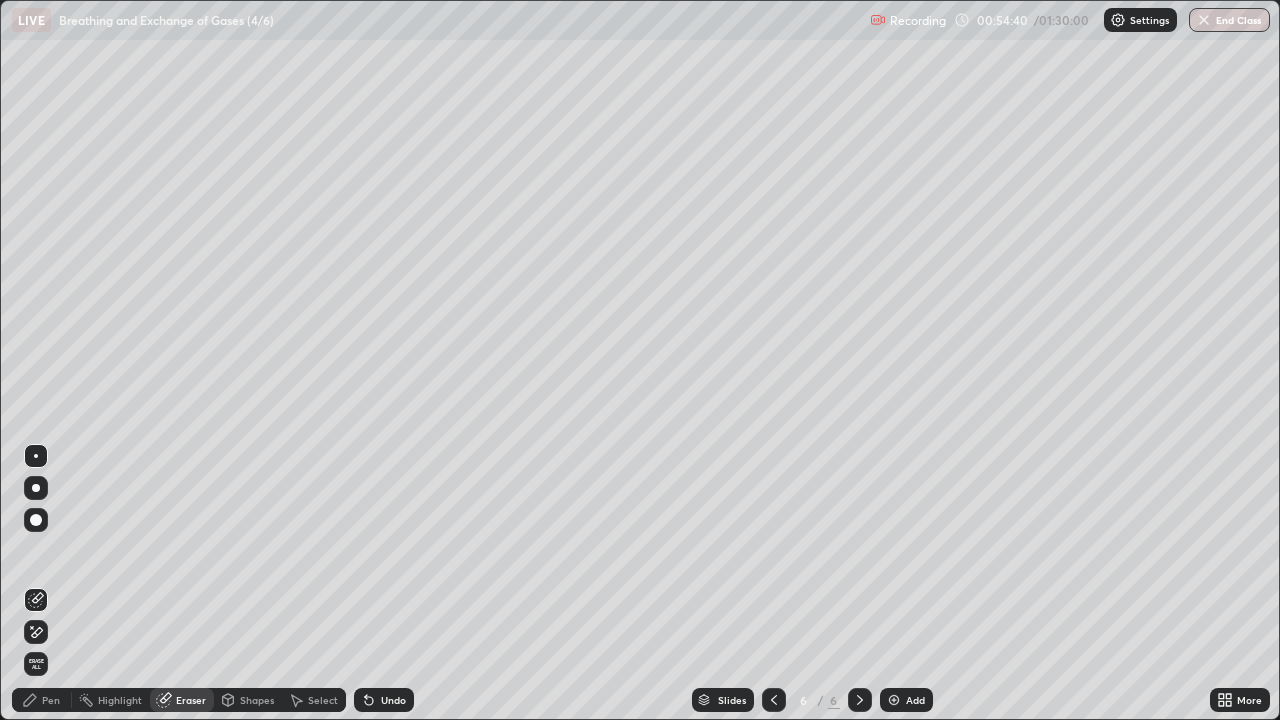 click on "Add" at bounding box center [915, 700] 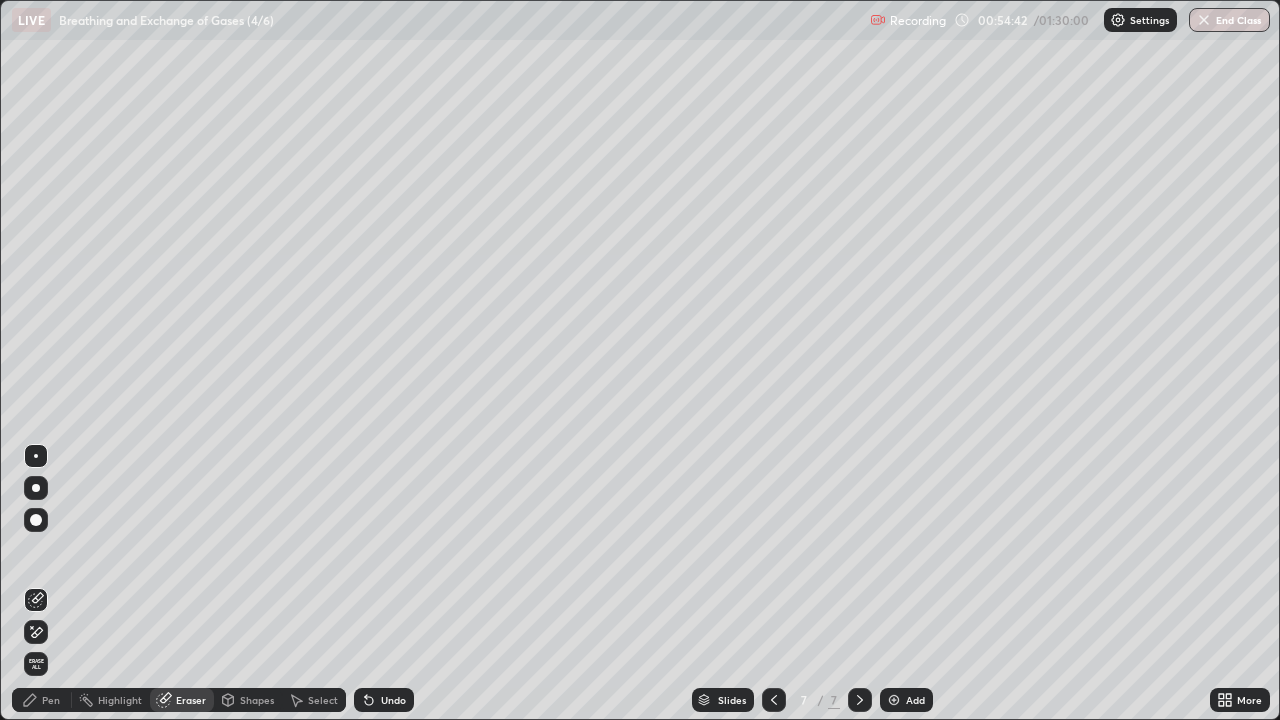 click on "Pen" at bounding box center (51, 700) 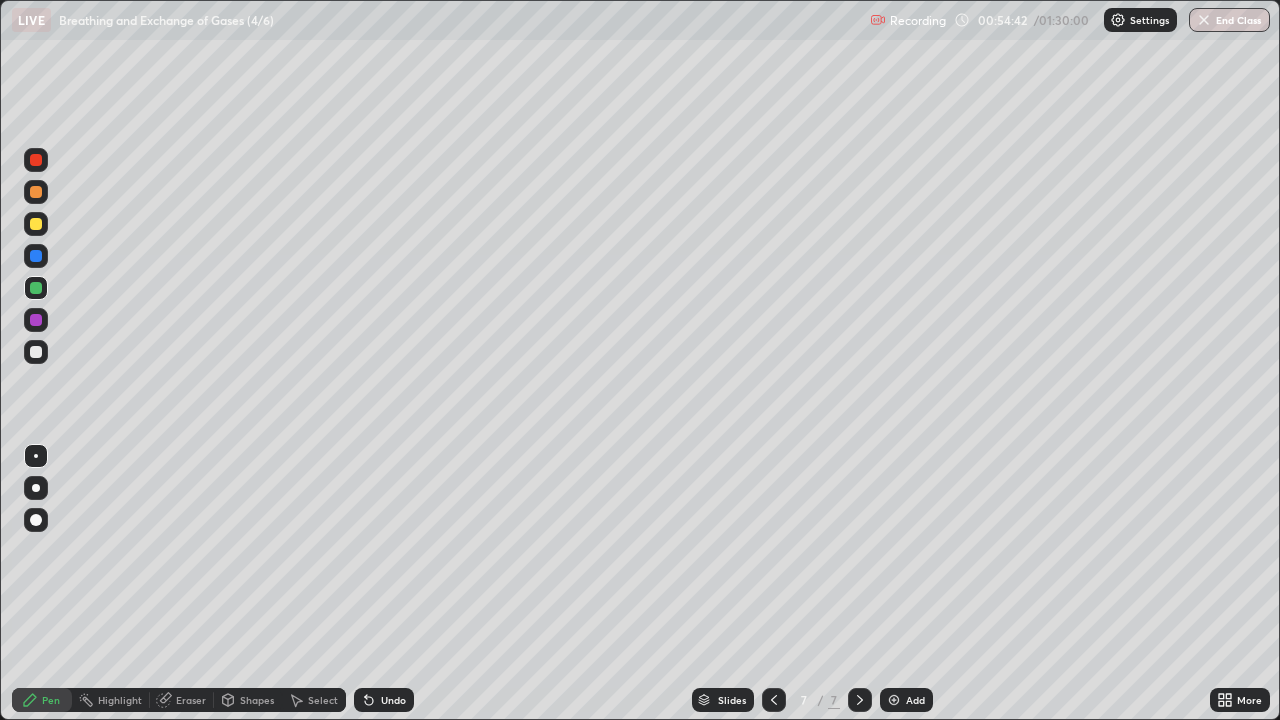 click at bounding box center [36, 288] 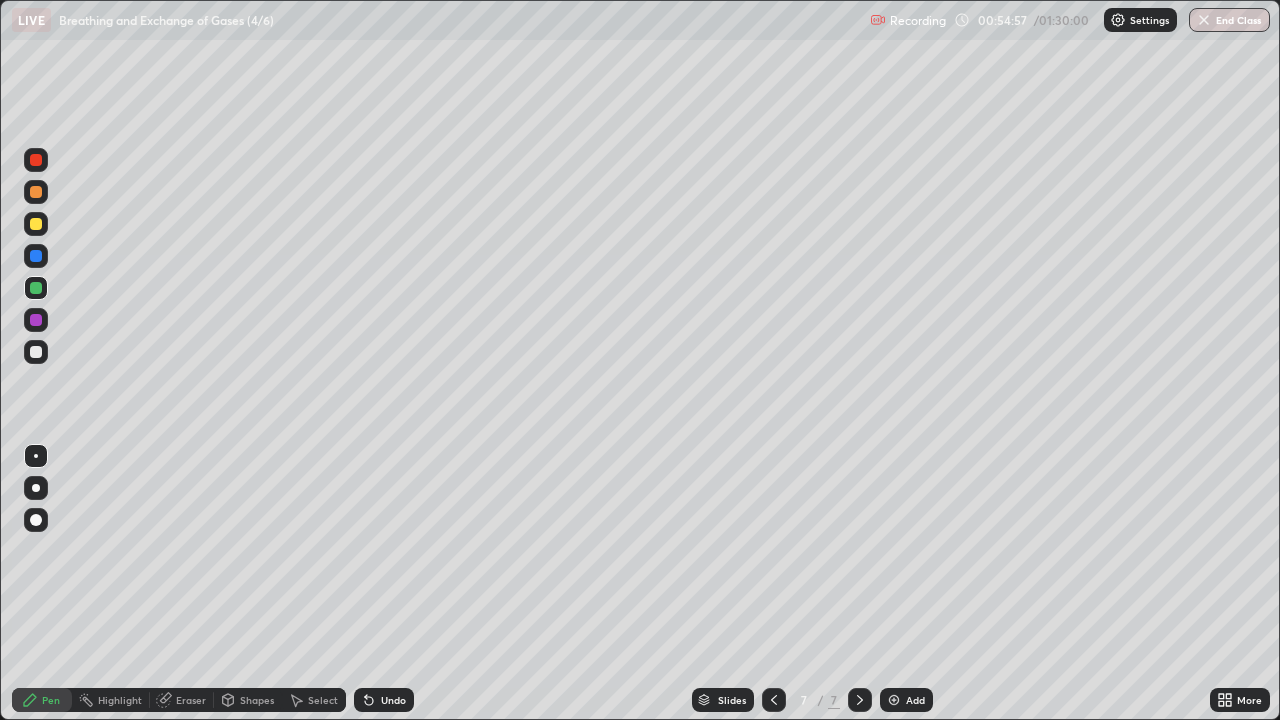 click on "Eraser" at bounding box center (191, 700) 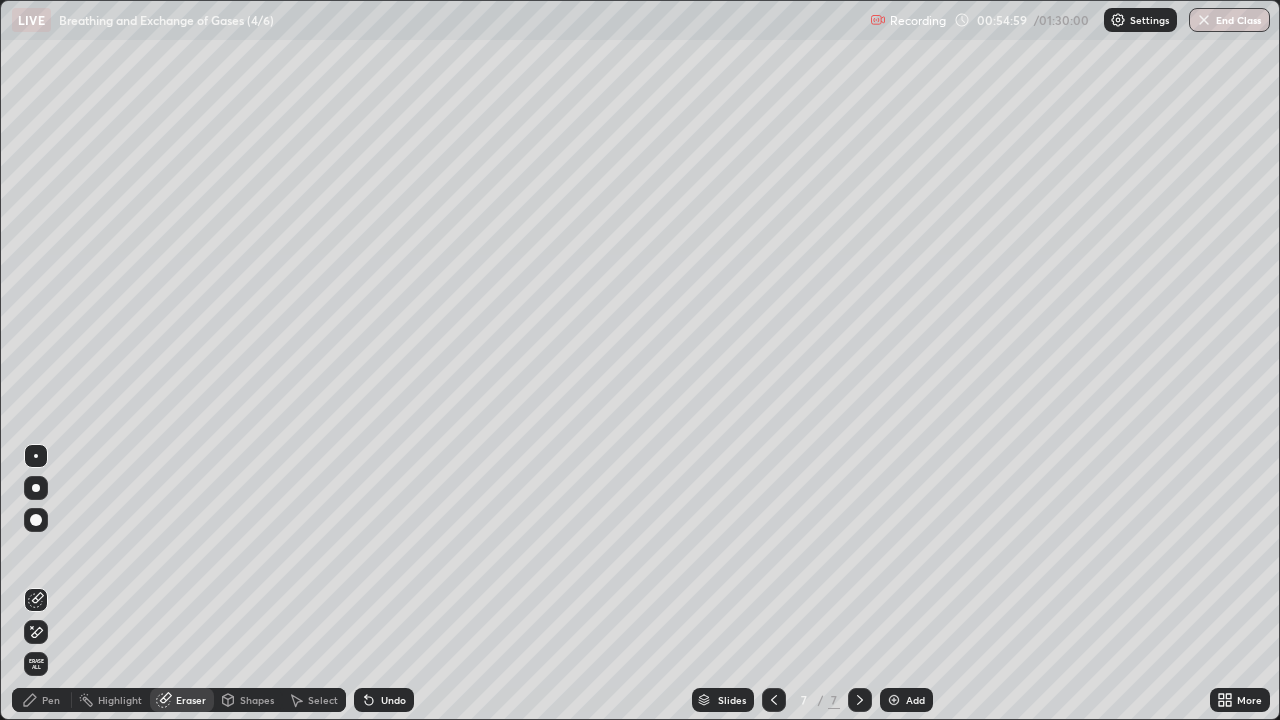 click on "Pen" at bounding box center (51, 700) 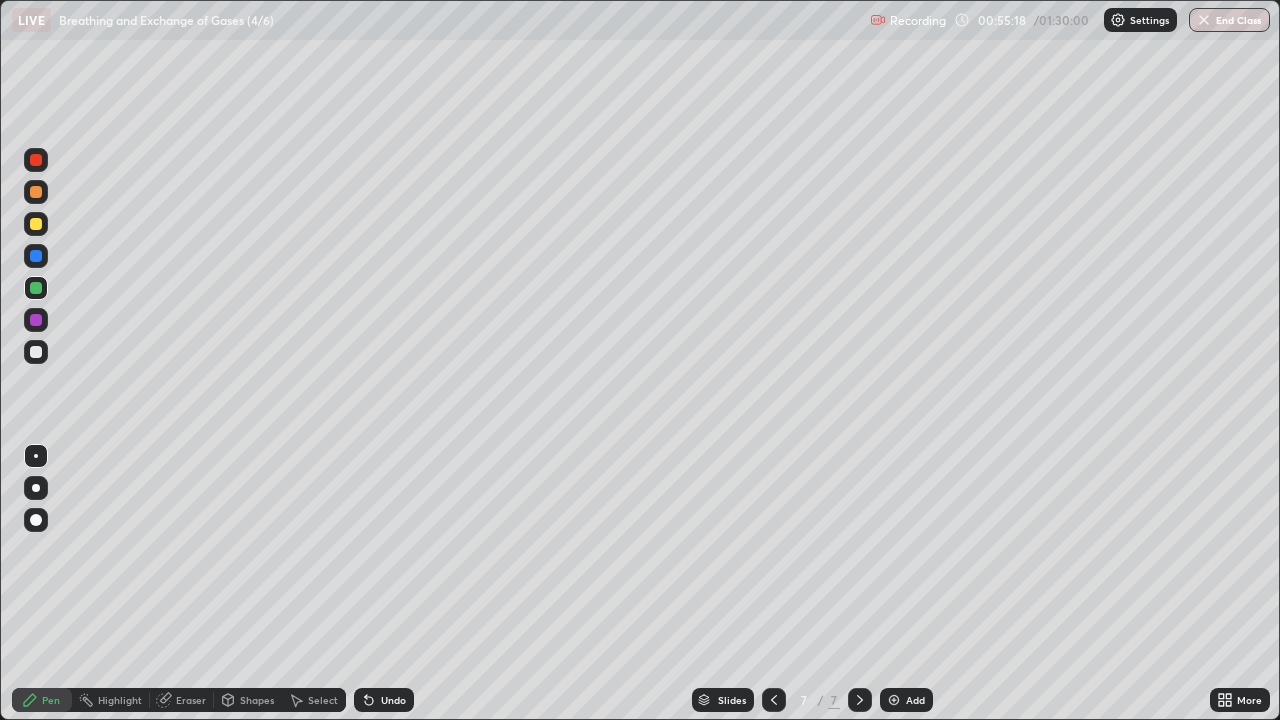 click at bounding box center [36, 352] 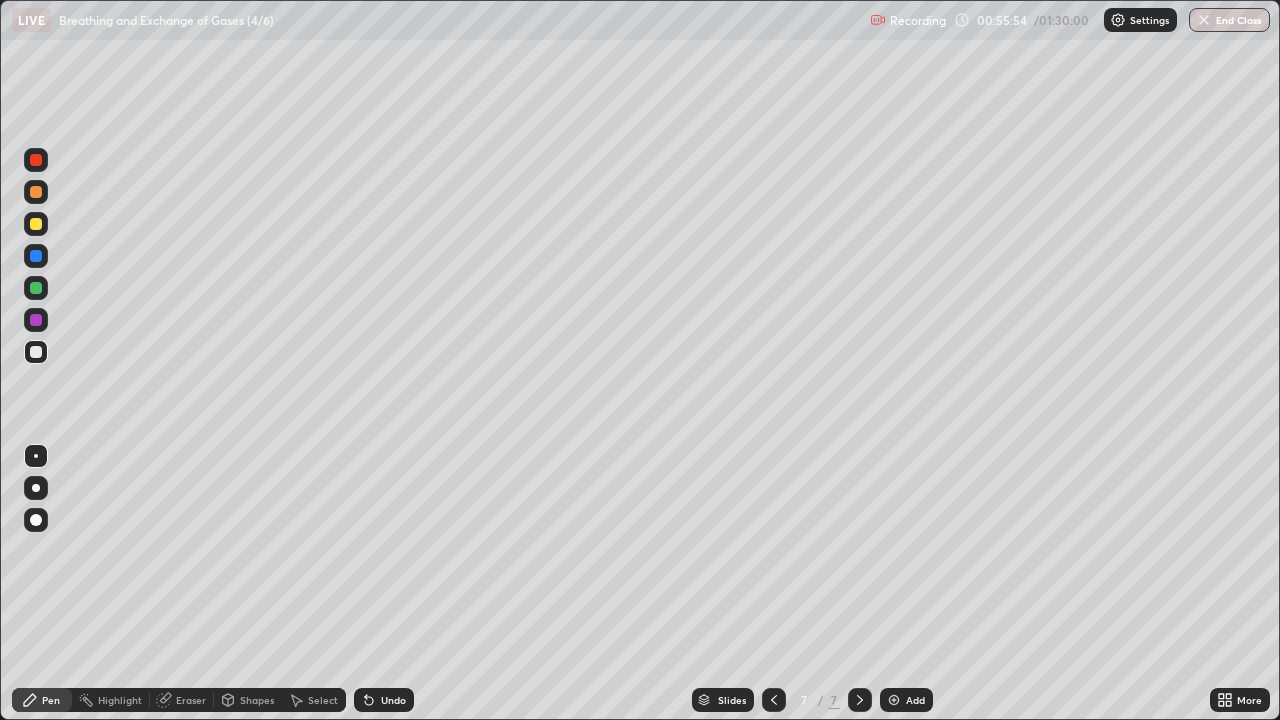 click at bounding box center [36, 288] 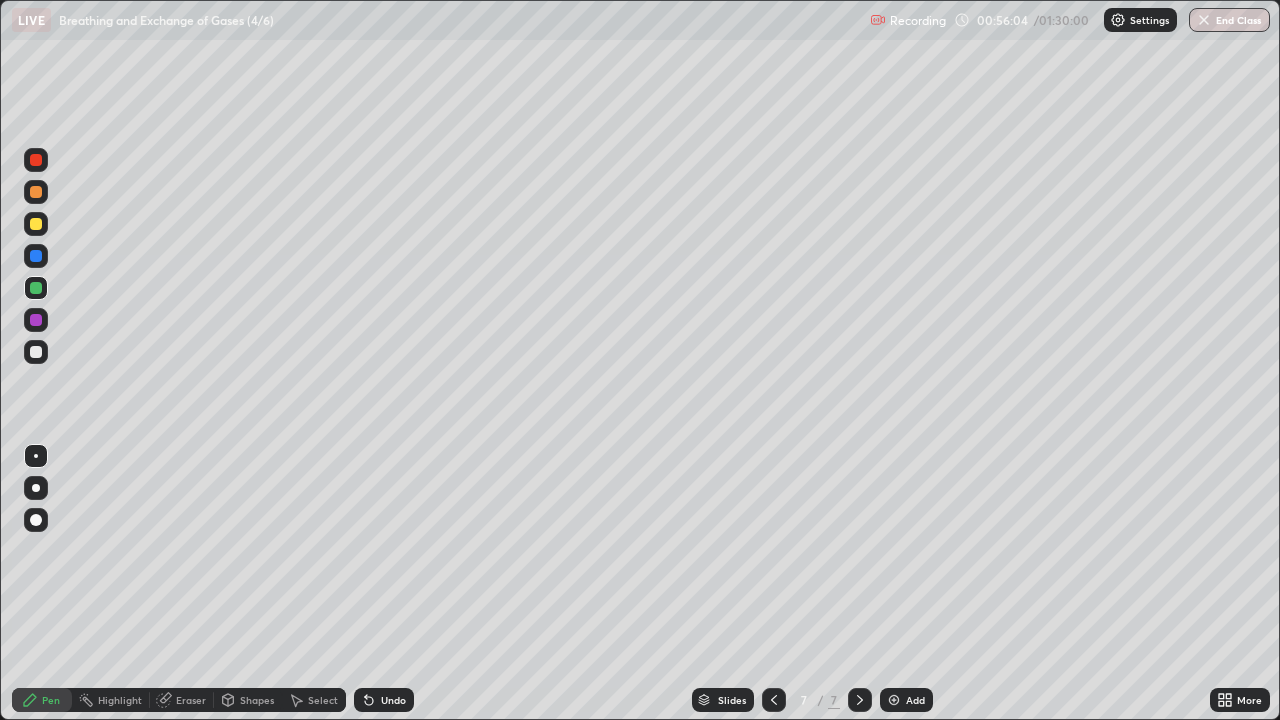click at bounding box center [36, 352] 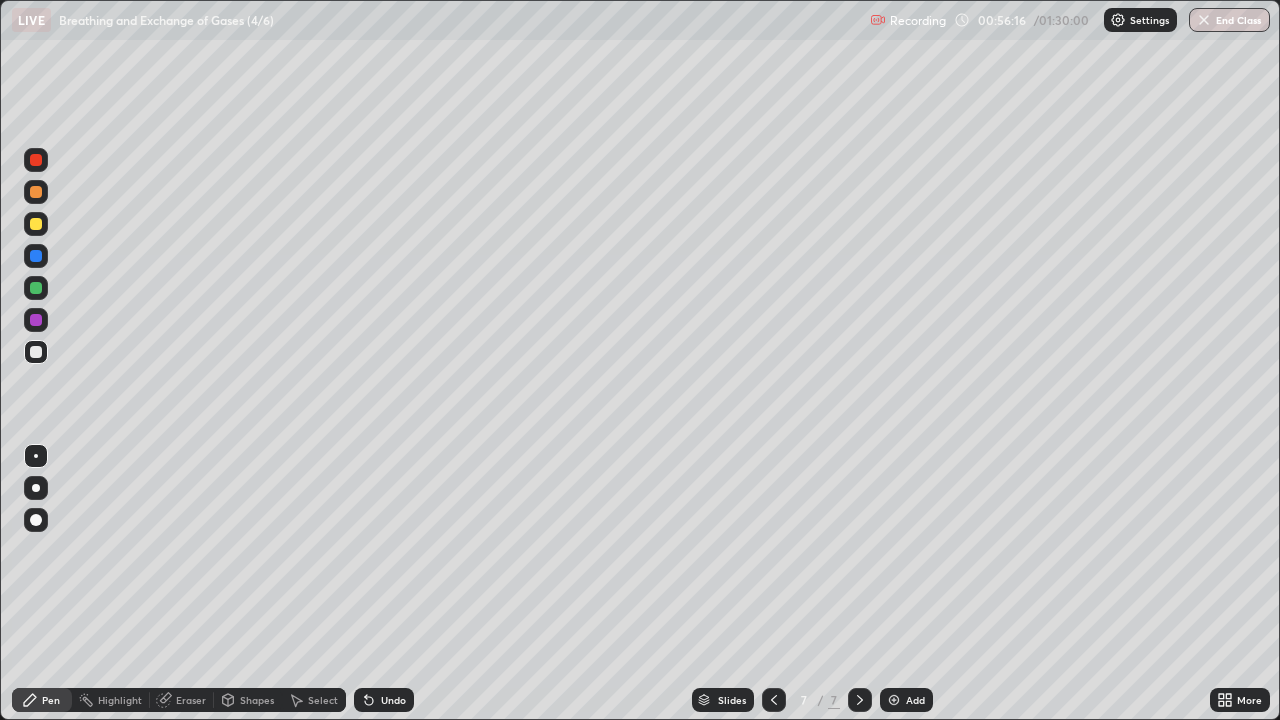 click at bounding box center [36, 288] 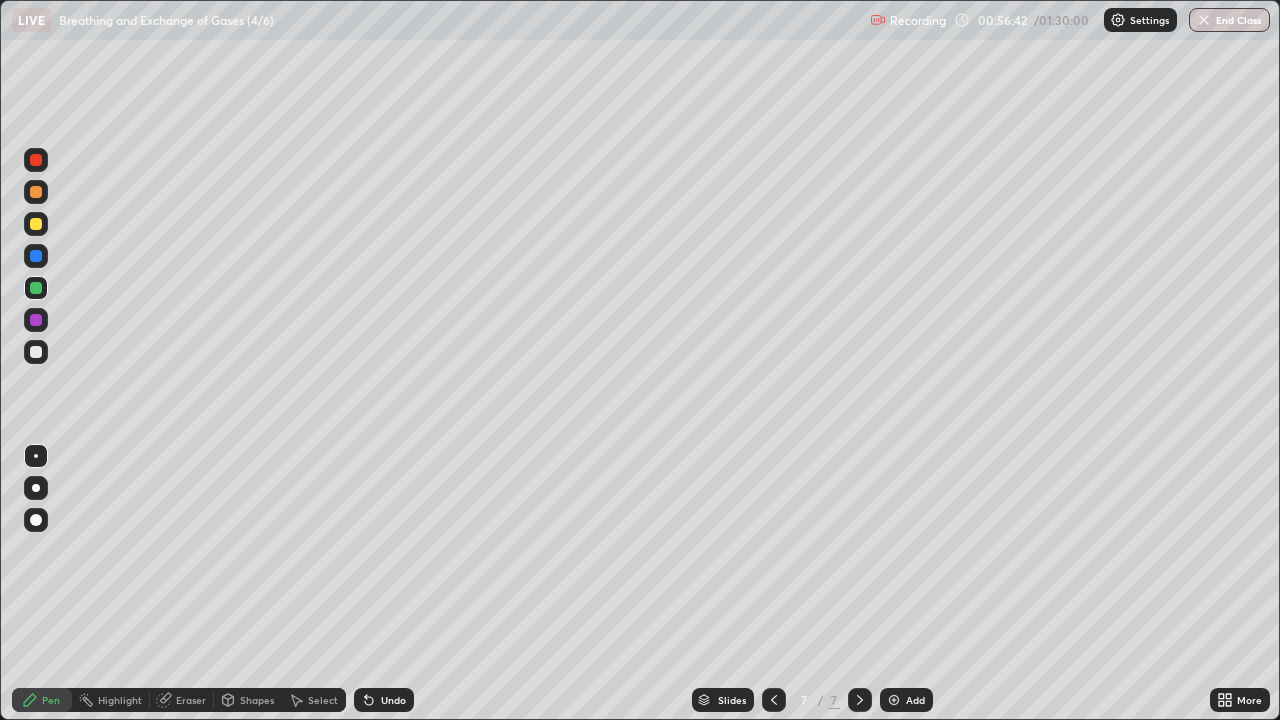 click at bounding box center [36, 160] 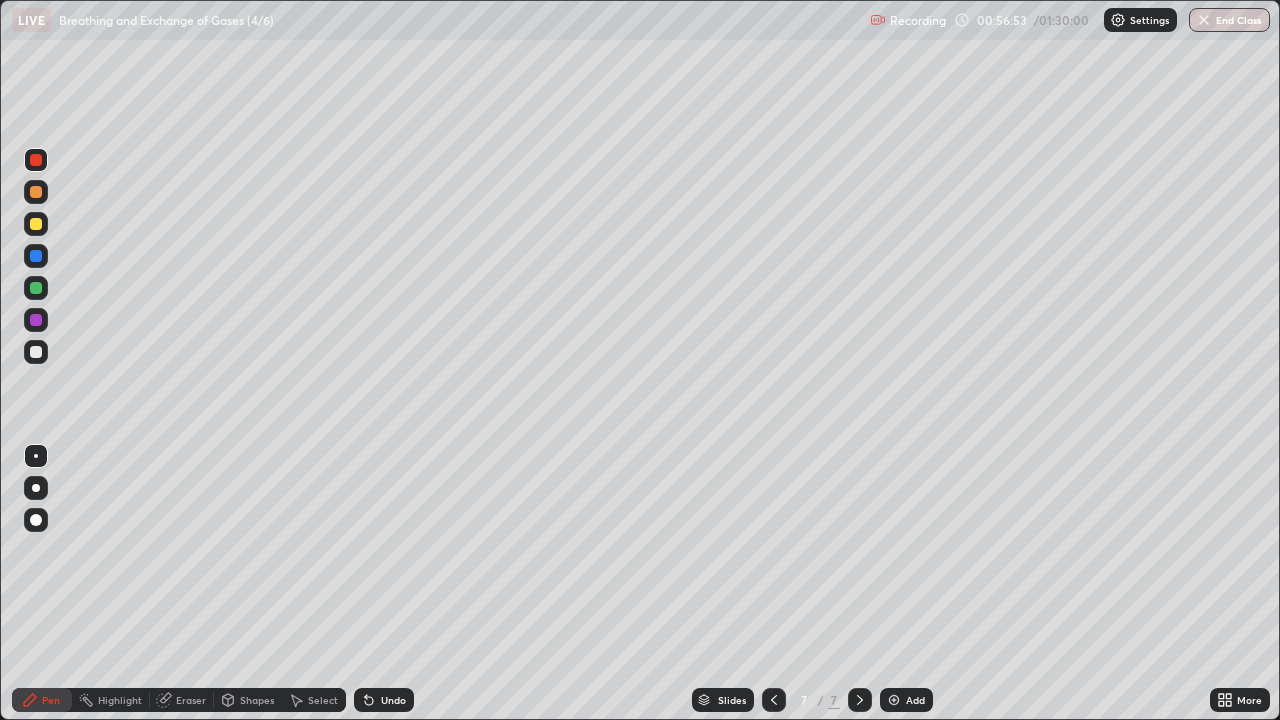 click at bounding box center (36, 352) 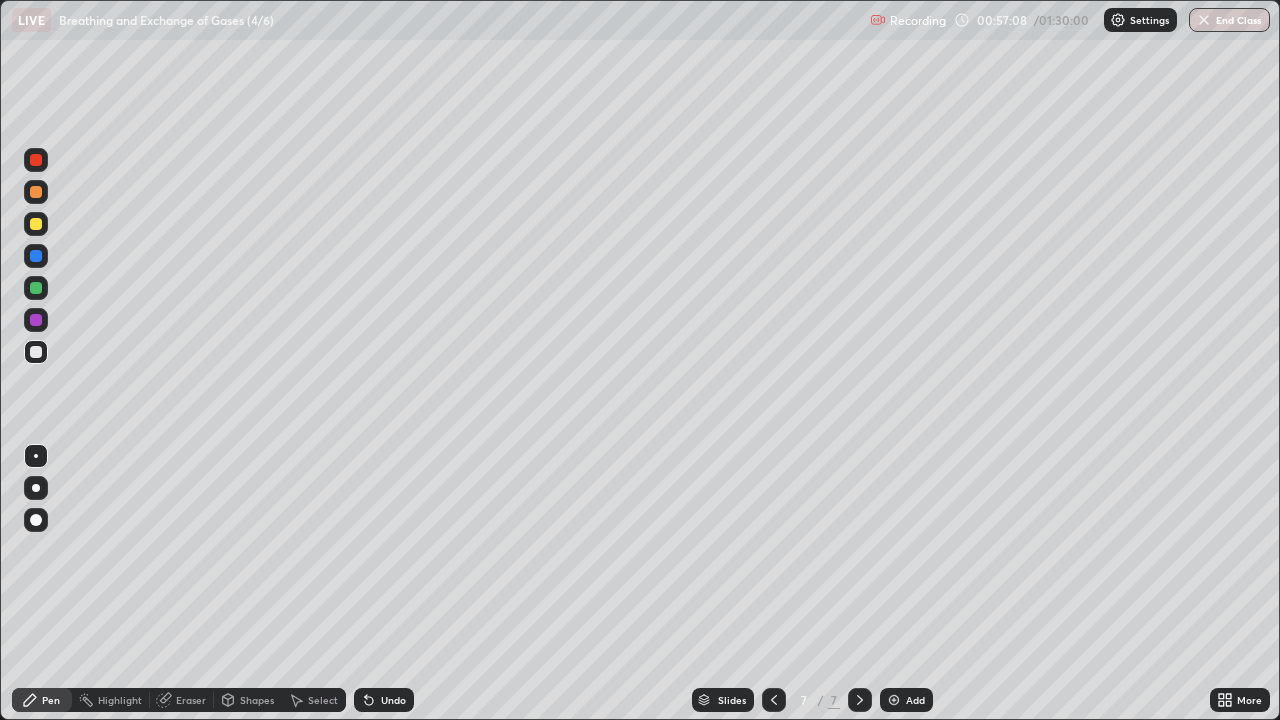 click at bounding box center [36, 288] 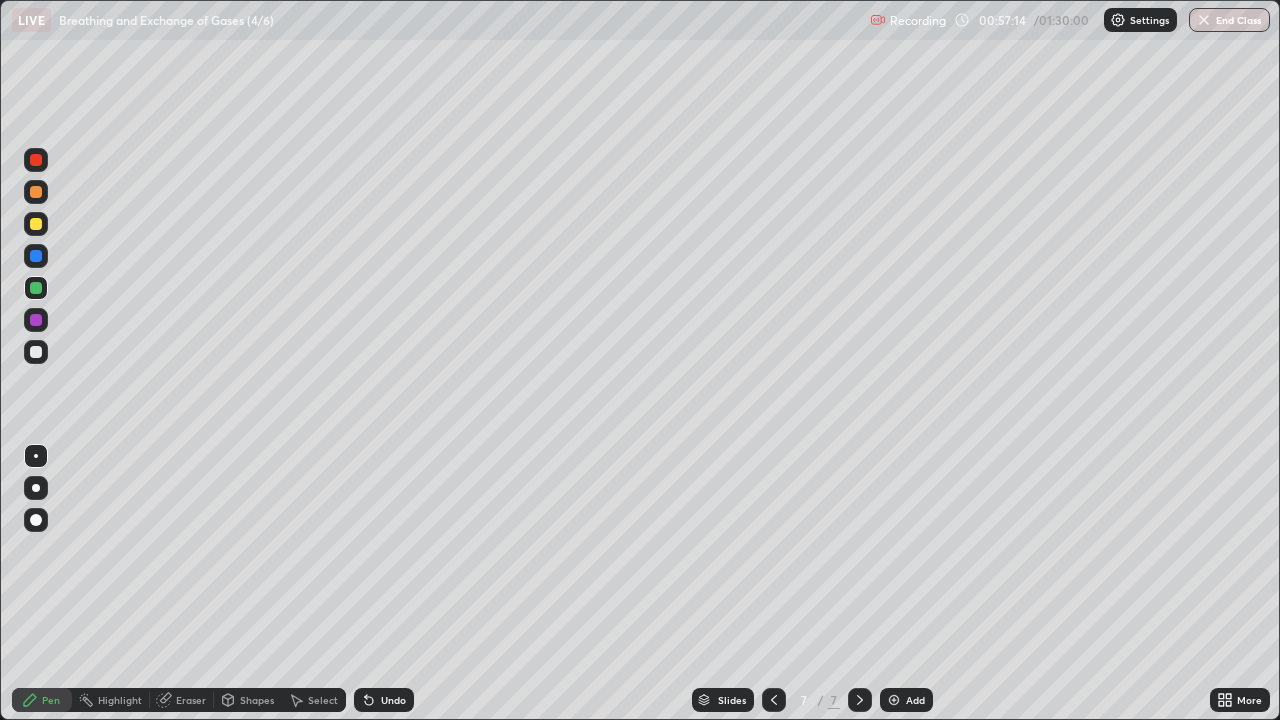 click on "Eraser" at bounding box center (191, 700) 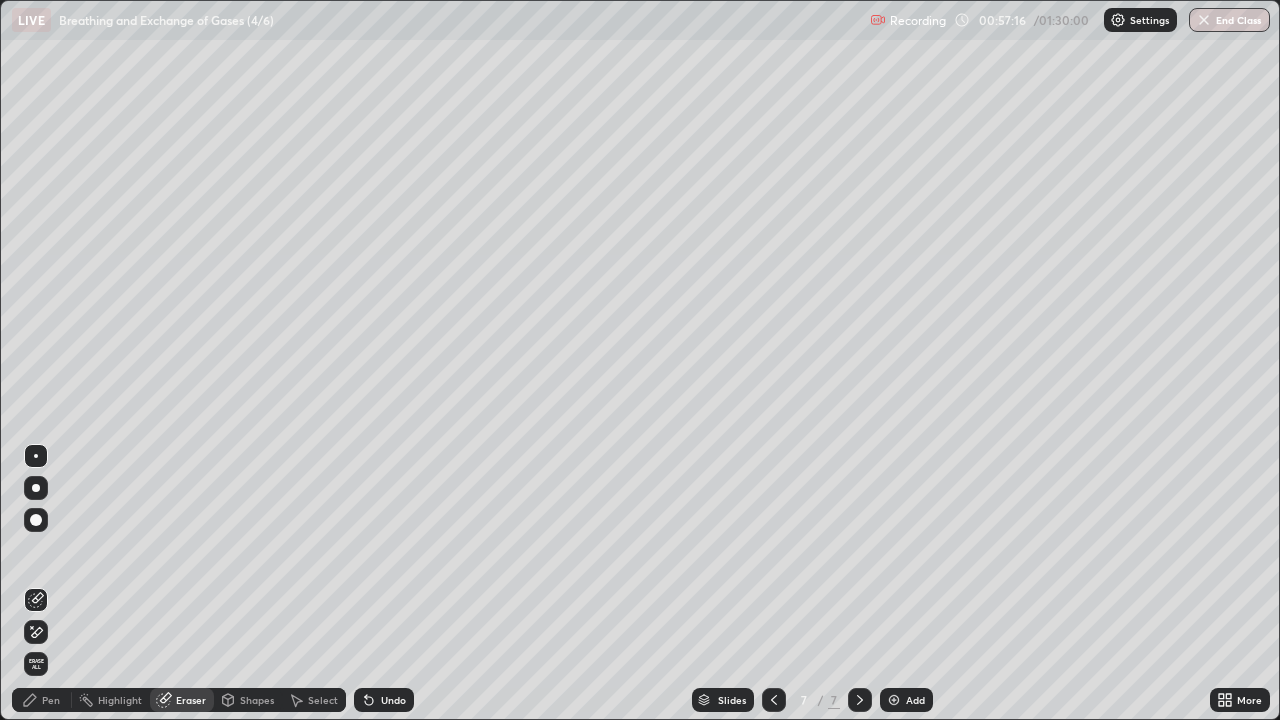 click on "Pen" at bounding box center (51, 700) 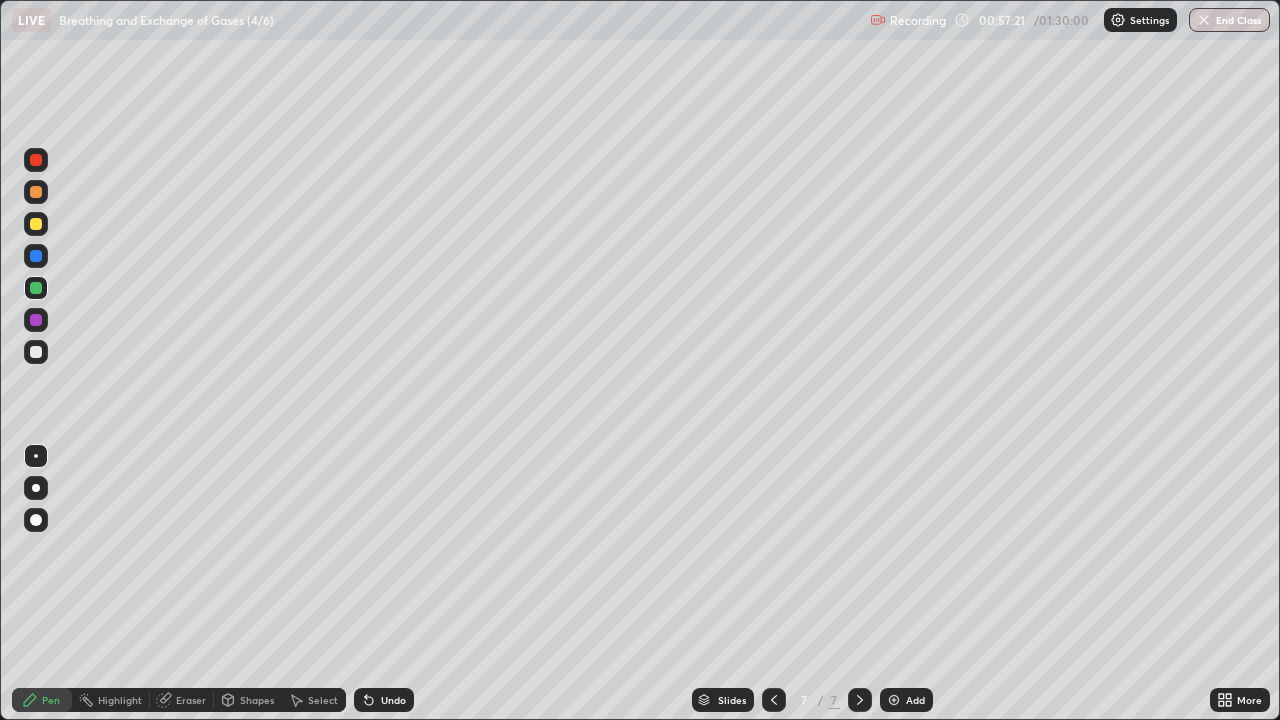 click at bounding box center (36, 160) 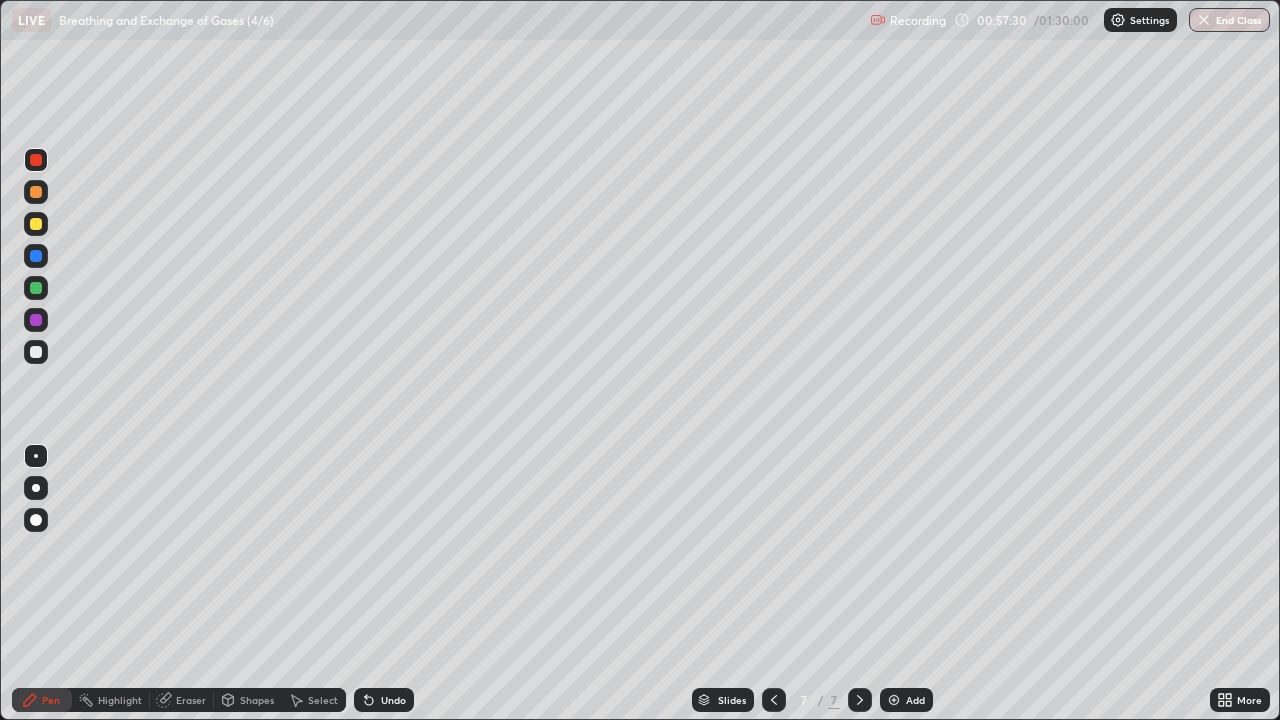 click at bounding box center (36, 288) 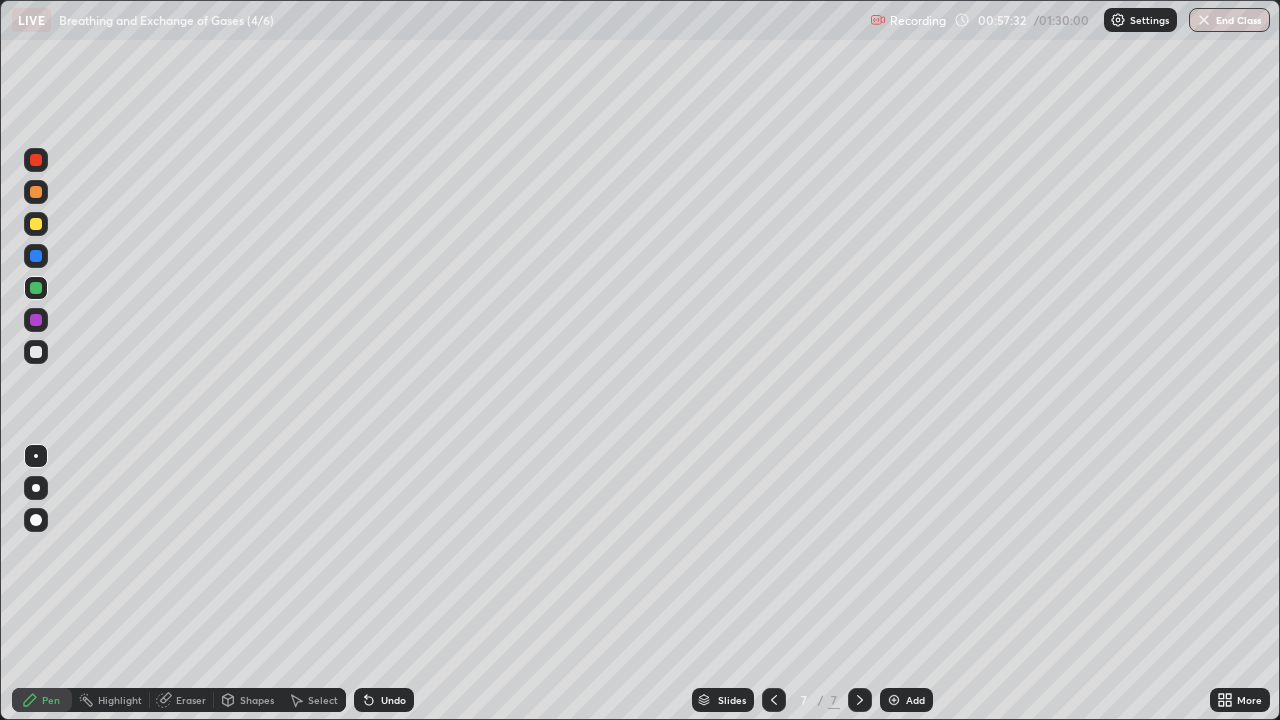 click at bounding box center [36, 352] 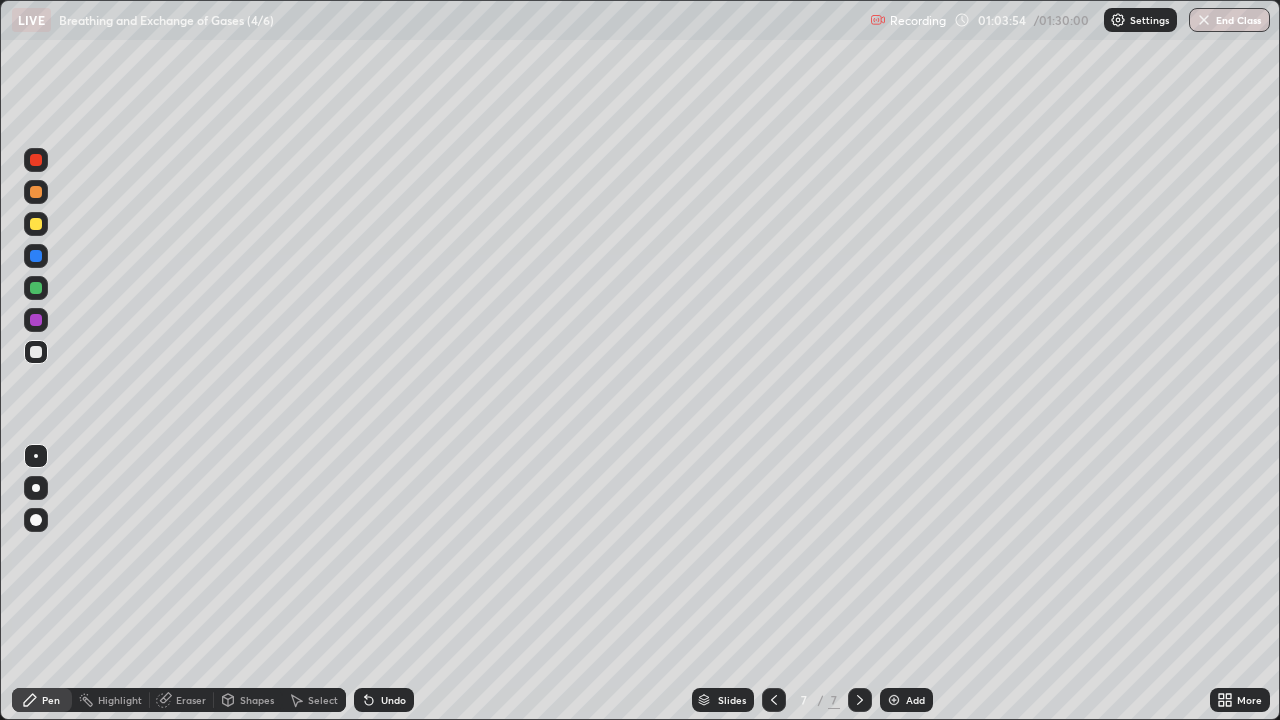 click on "Add" at bounding box center (906, 700) 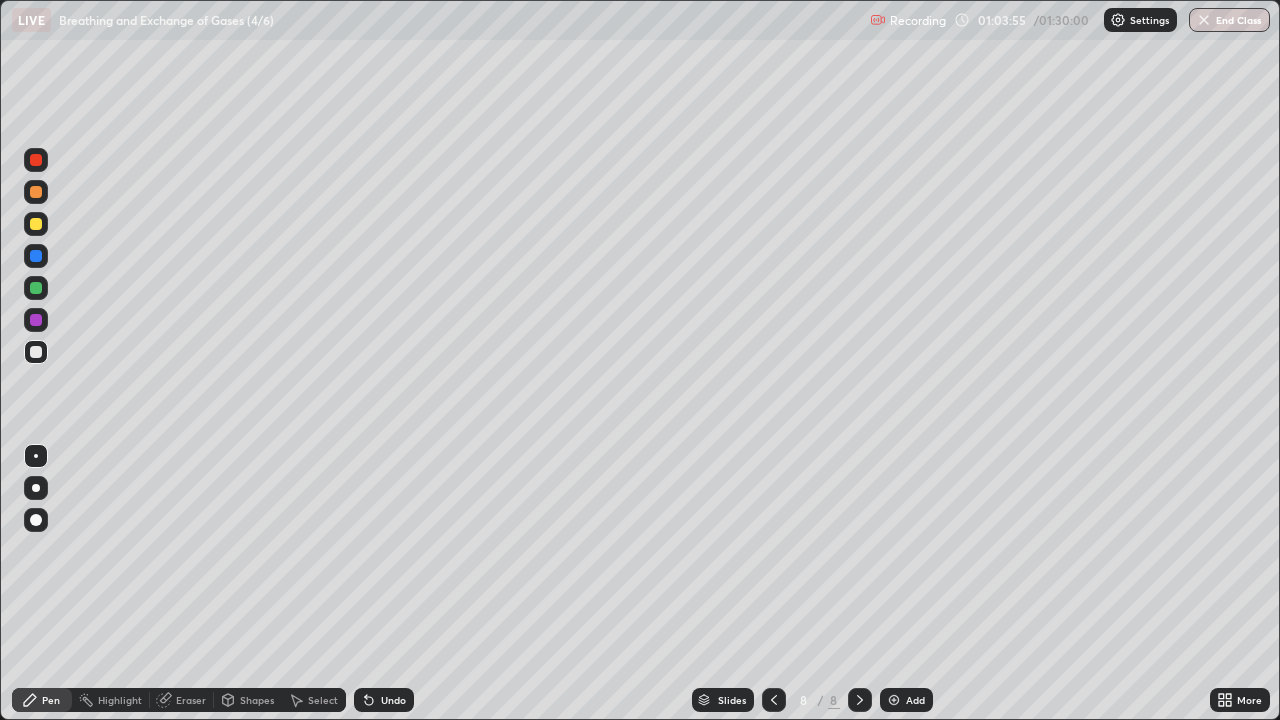 click at bounding box center (36, 288) 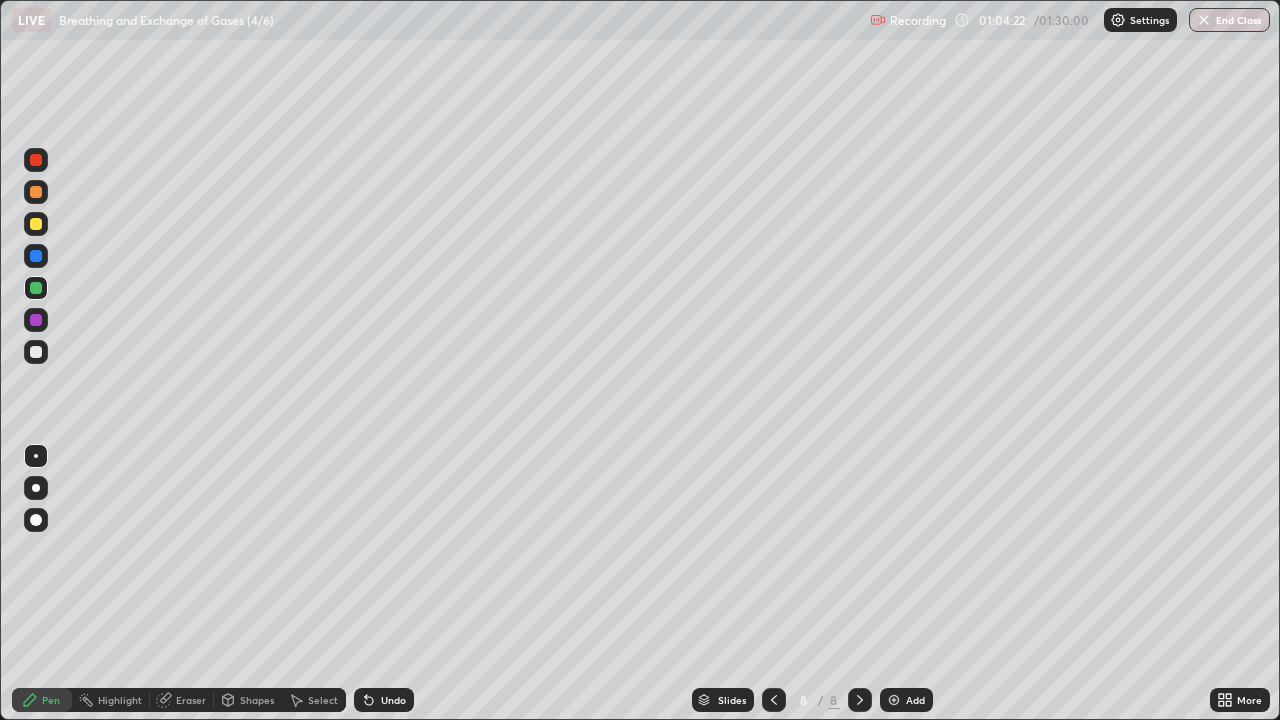 click at bounding box center [36, 160] 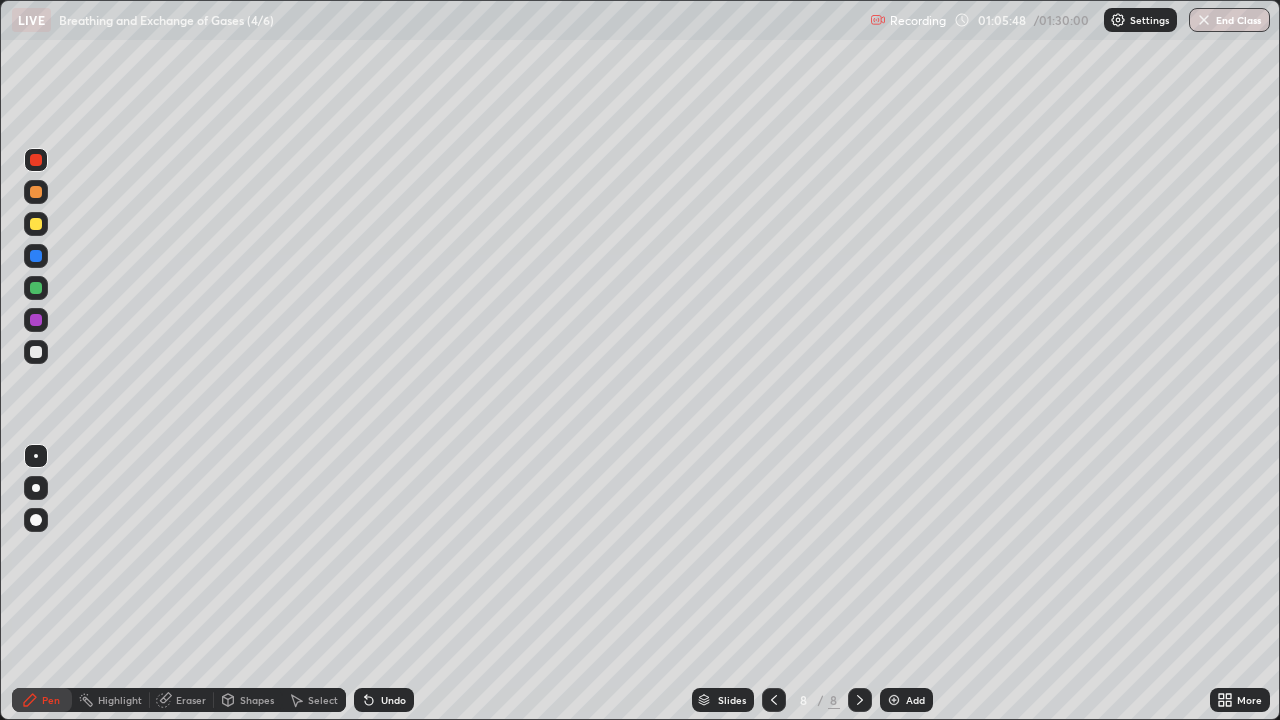 click at bounding box center (36, 352) 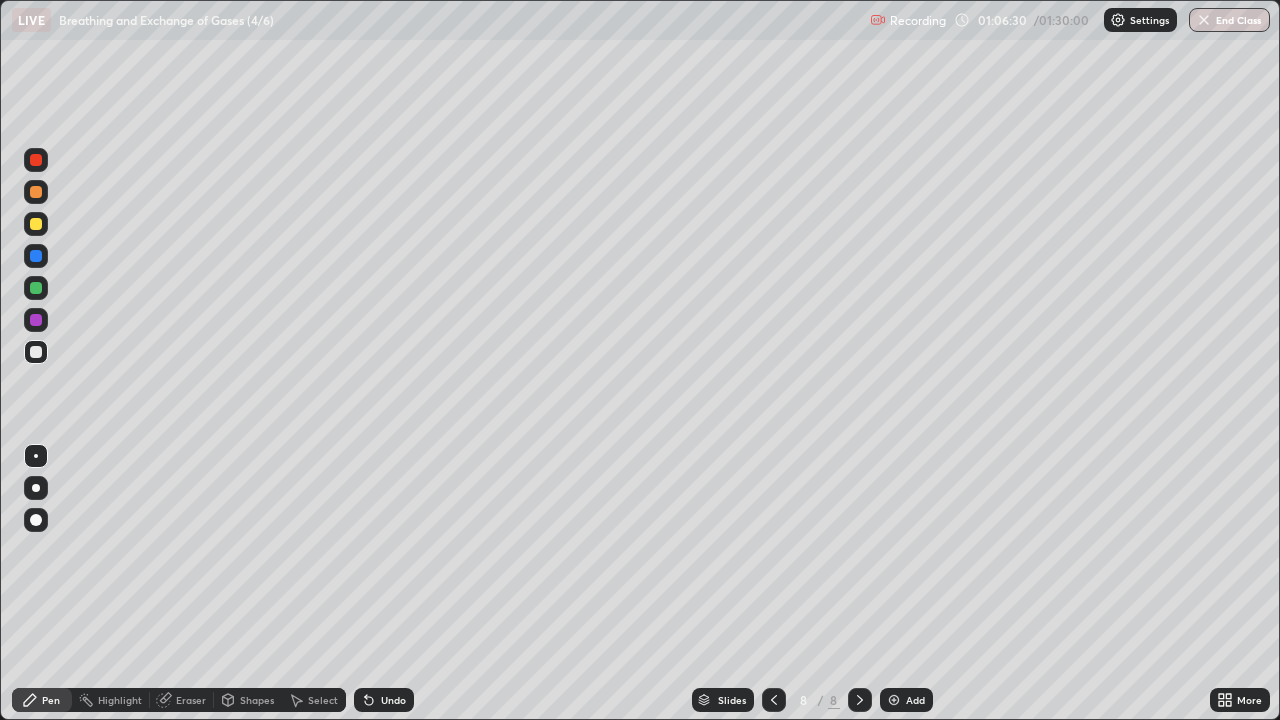 click at bounding box center (36, 352) 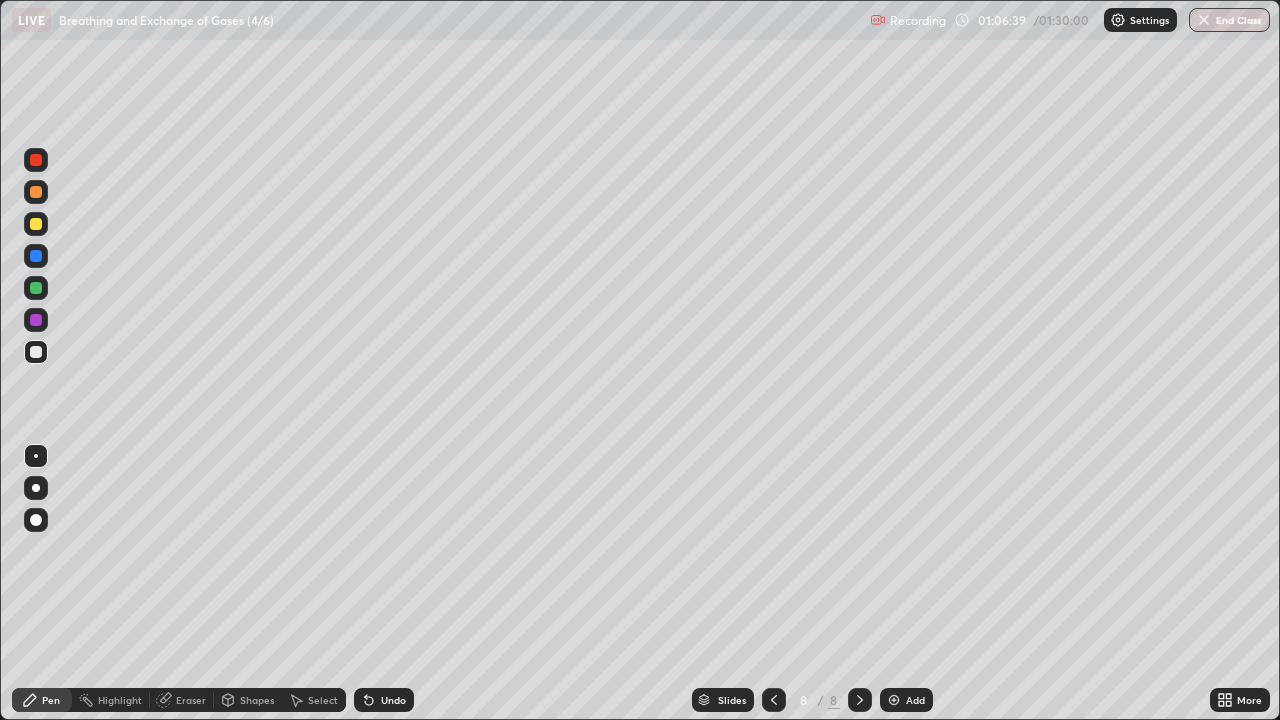 click on "Eraser" at bounding box center [191, 700] 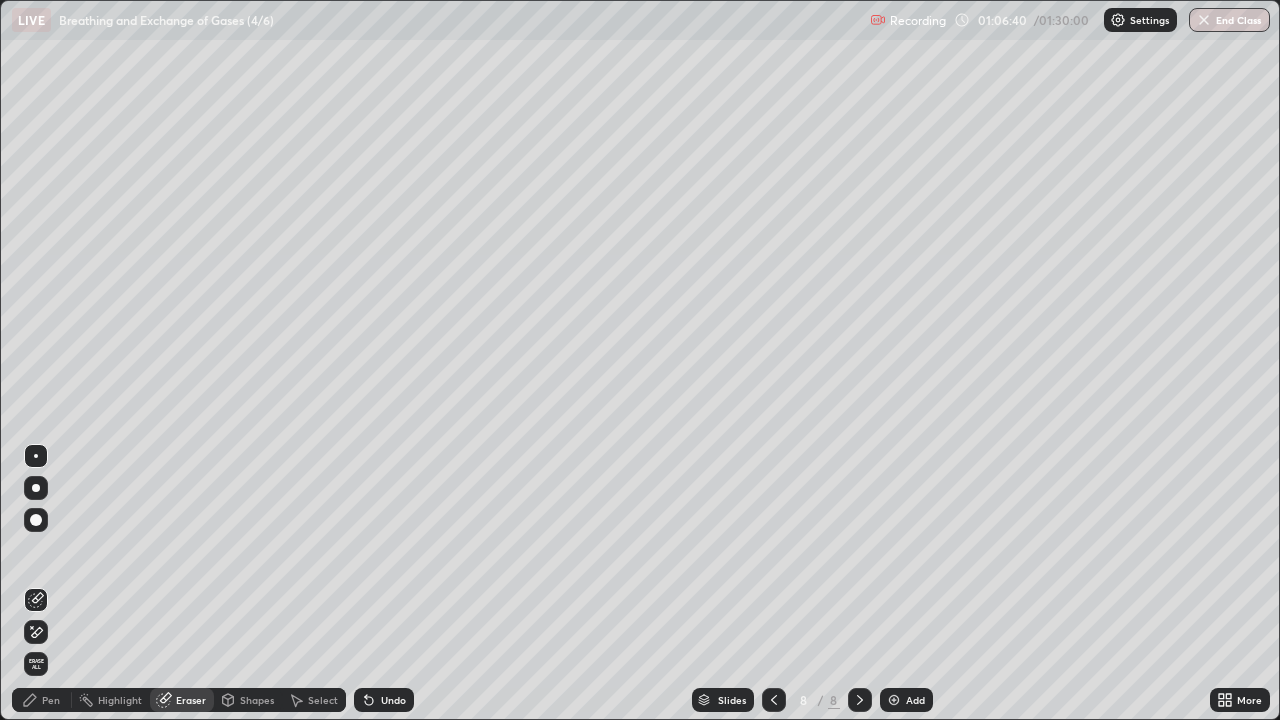 click on "Pen" at bounding box center [51, 700] 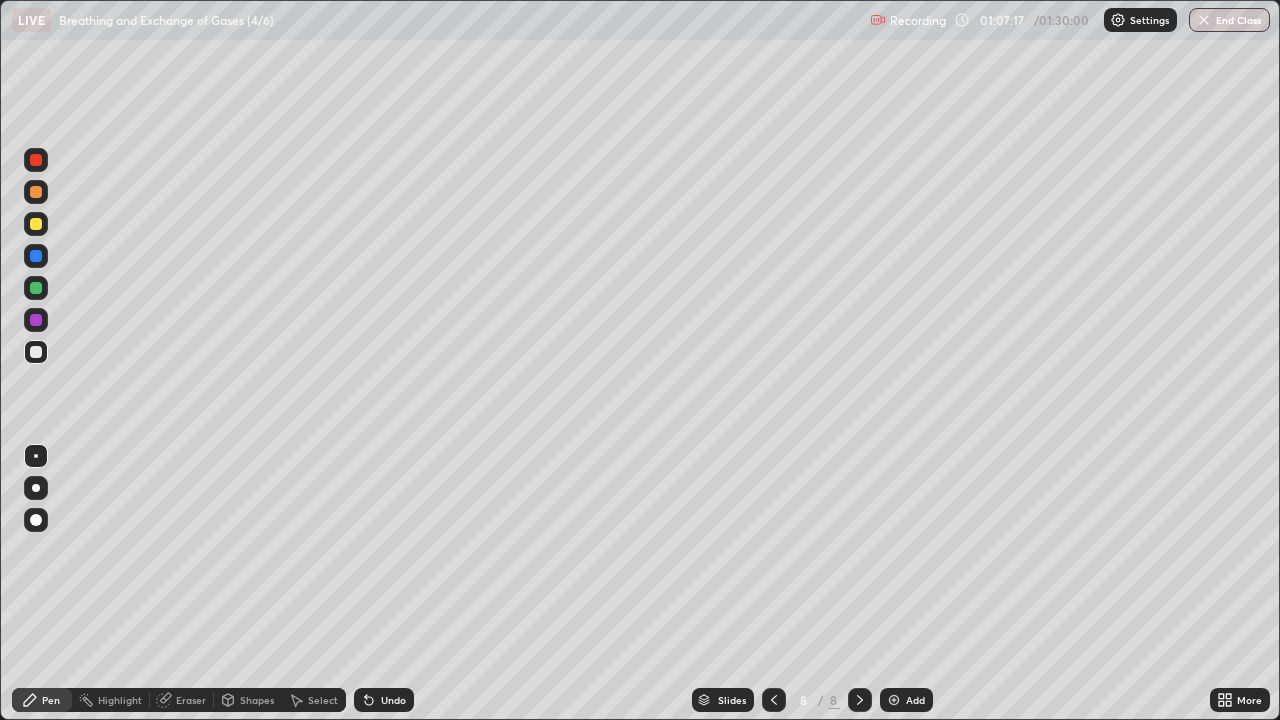 click at bounding box center (36, 160) 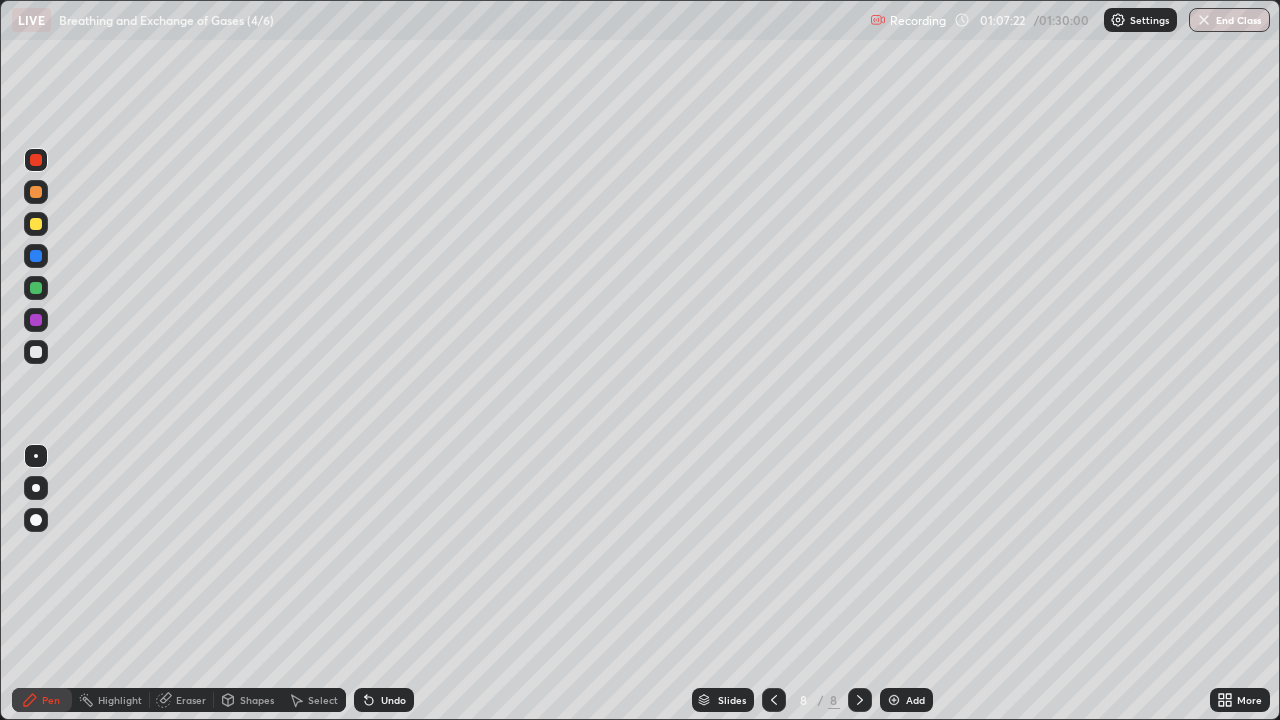 click on "Eraser" at bounding box center (191, 700) 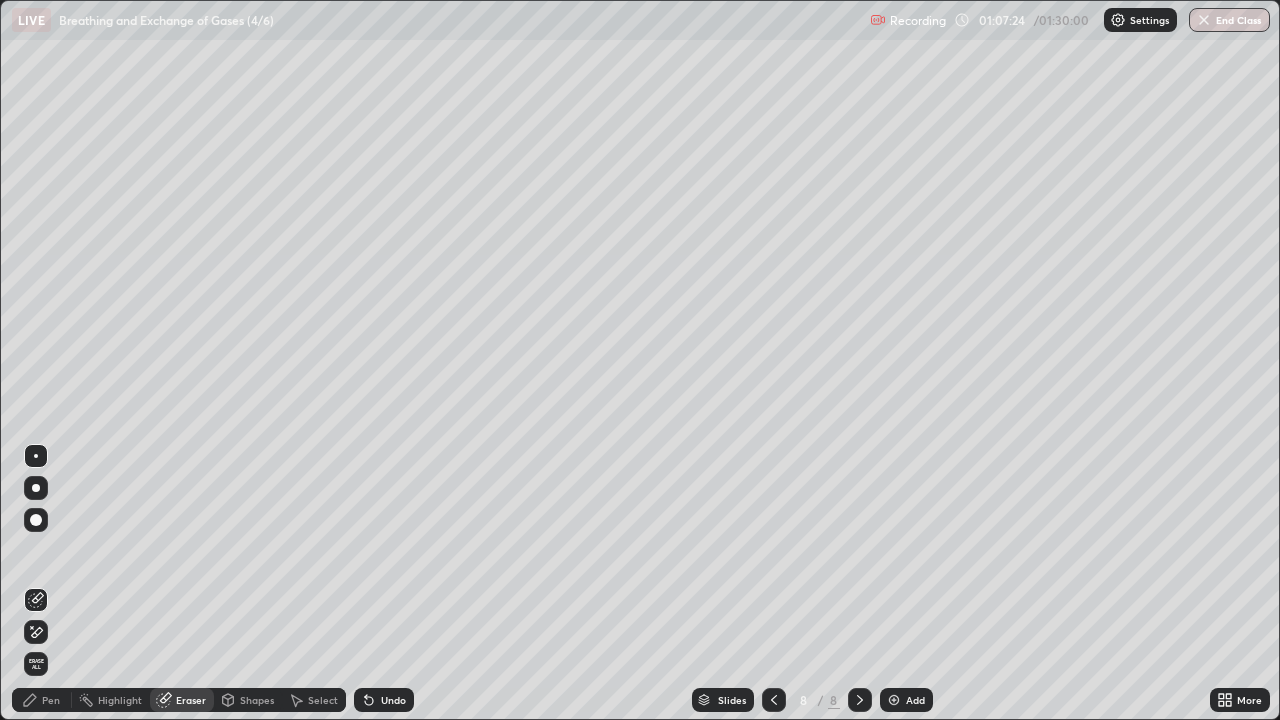 click on "Pen" at bounding box center [51, 700] 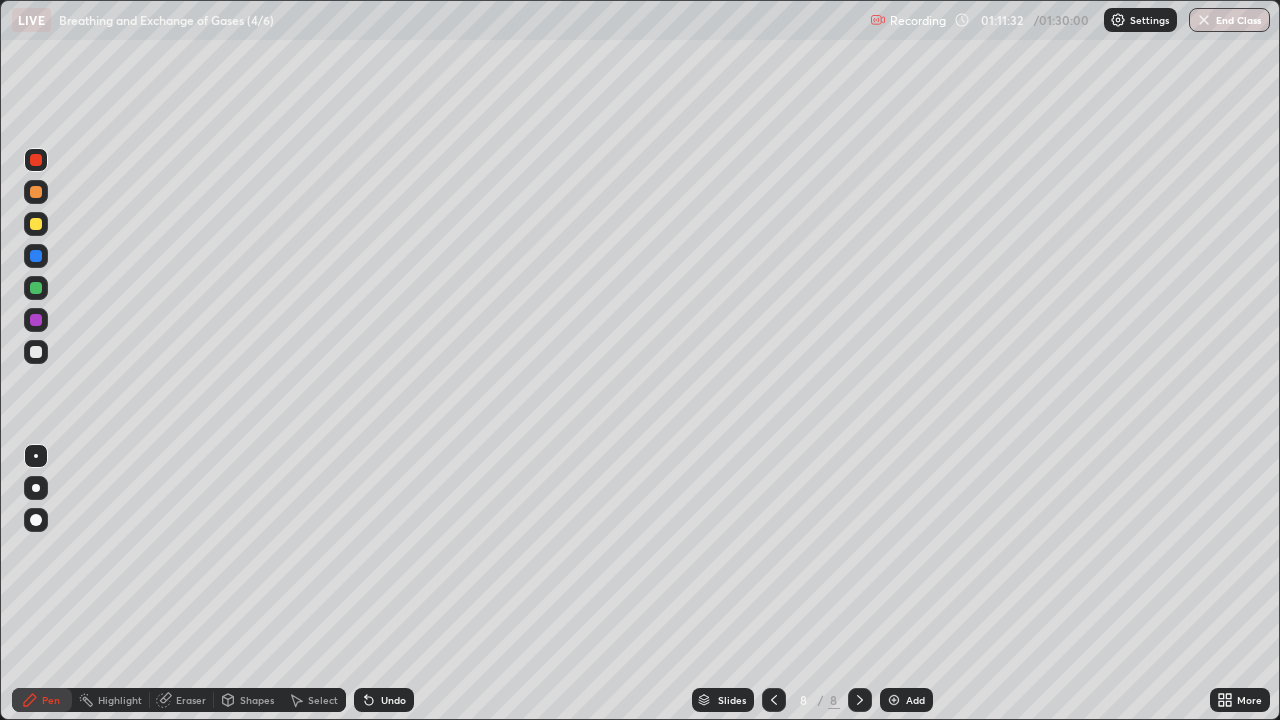 click on "Eraser" at bounding box center [191, 700] 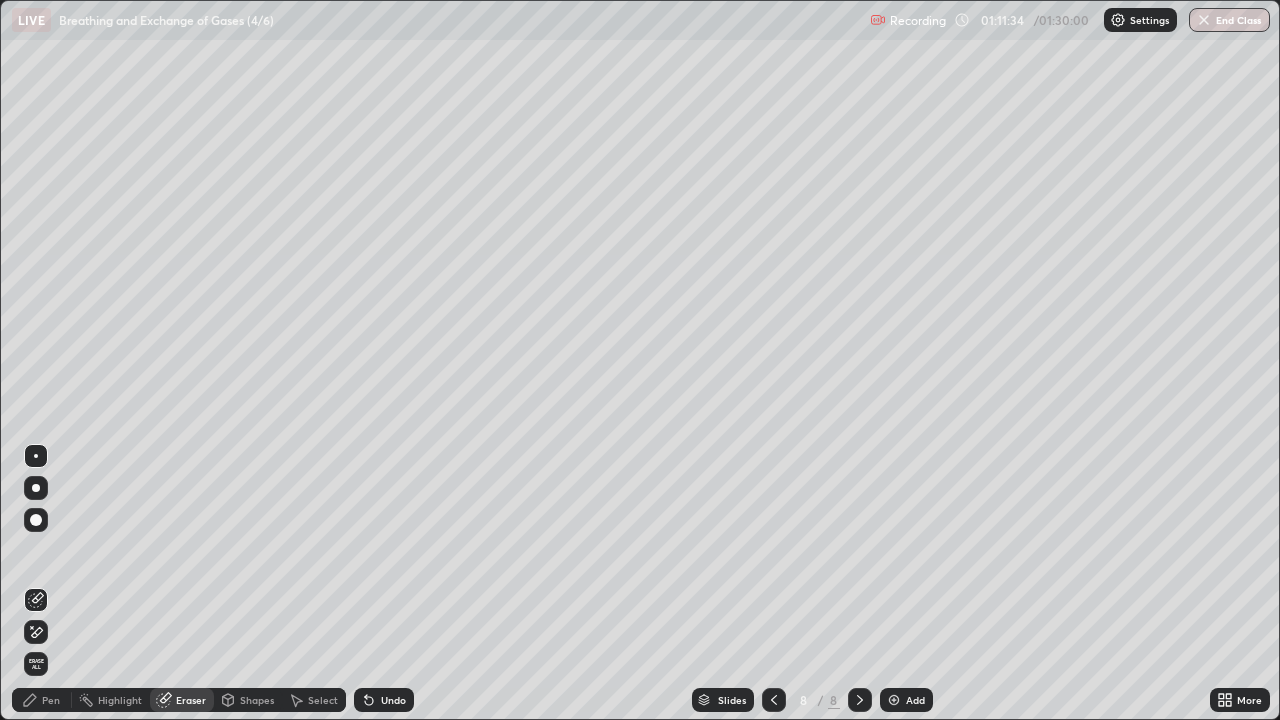 click on "Pen" at bounding box center [51, 700] 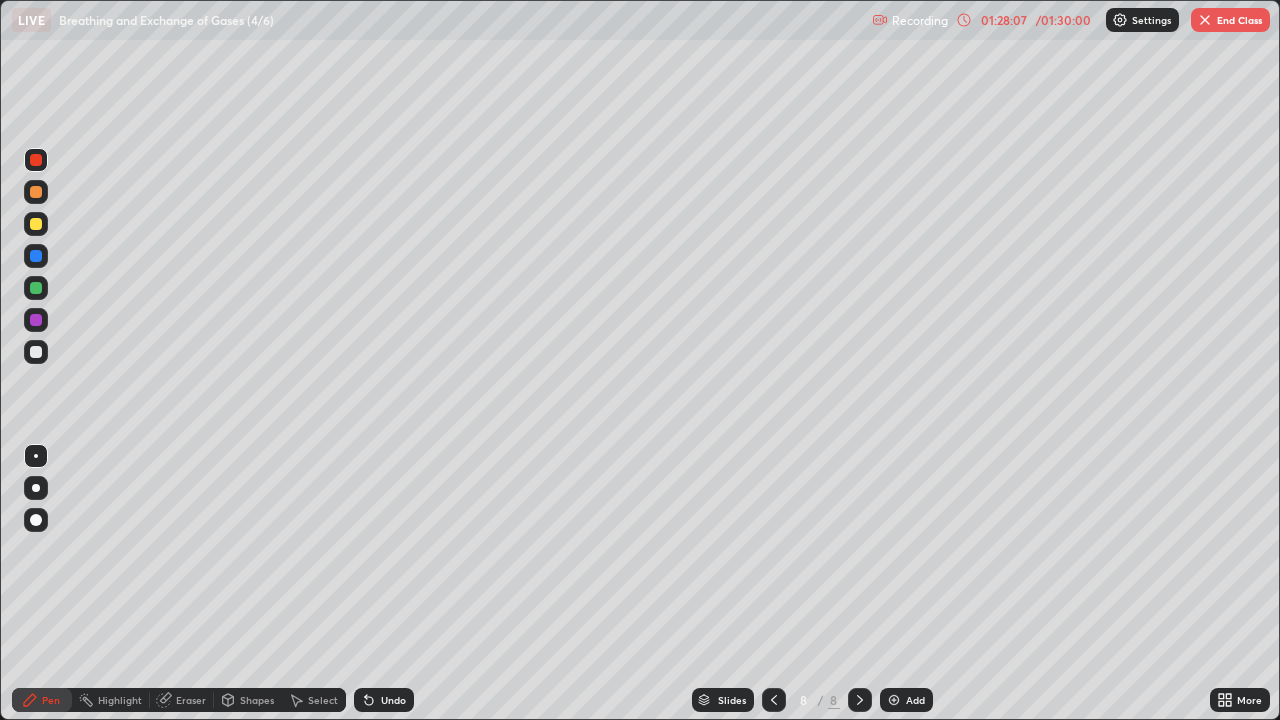click on "End Class" at bounding box center [1230, 20] 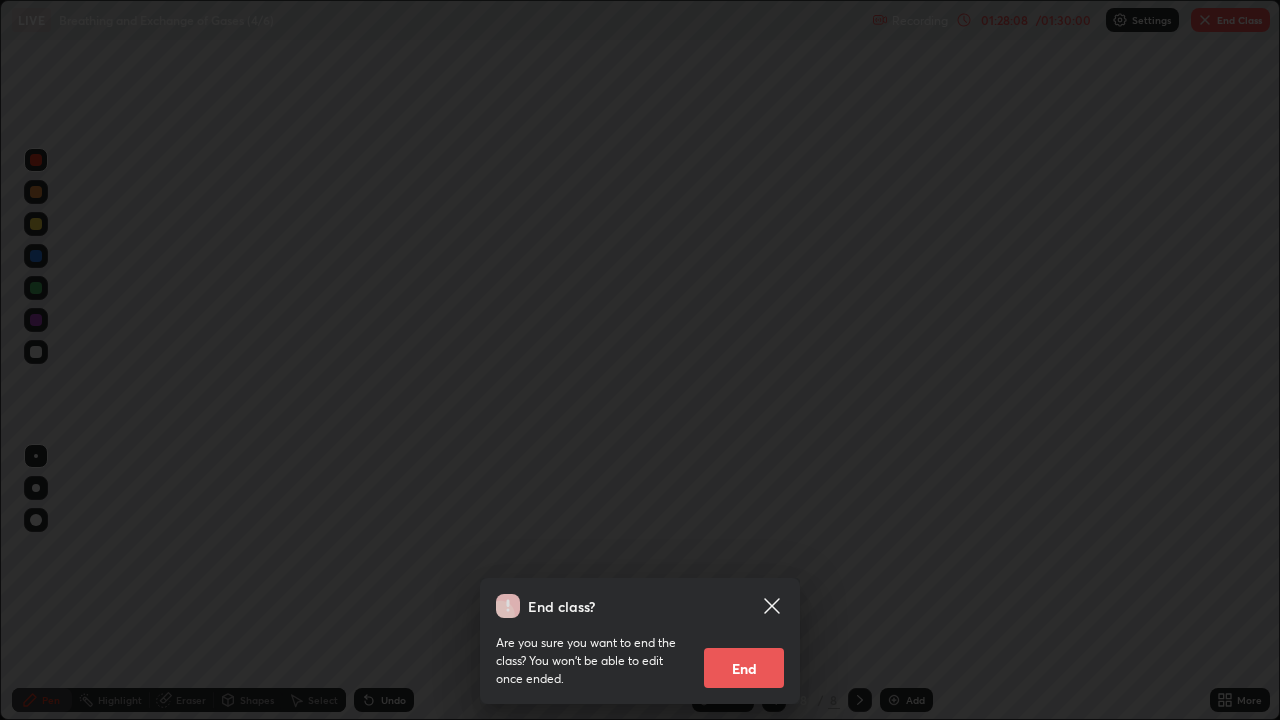click on "End" at bounding box center (744, 668) 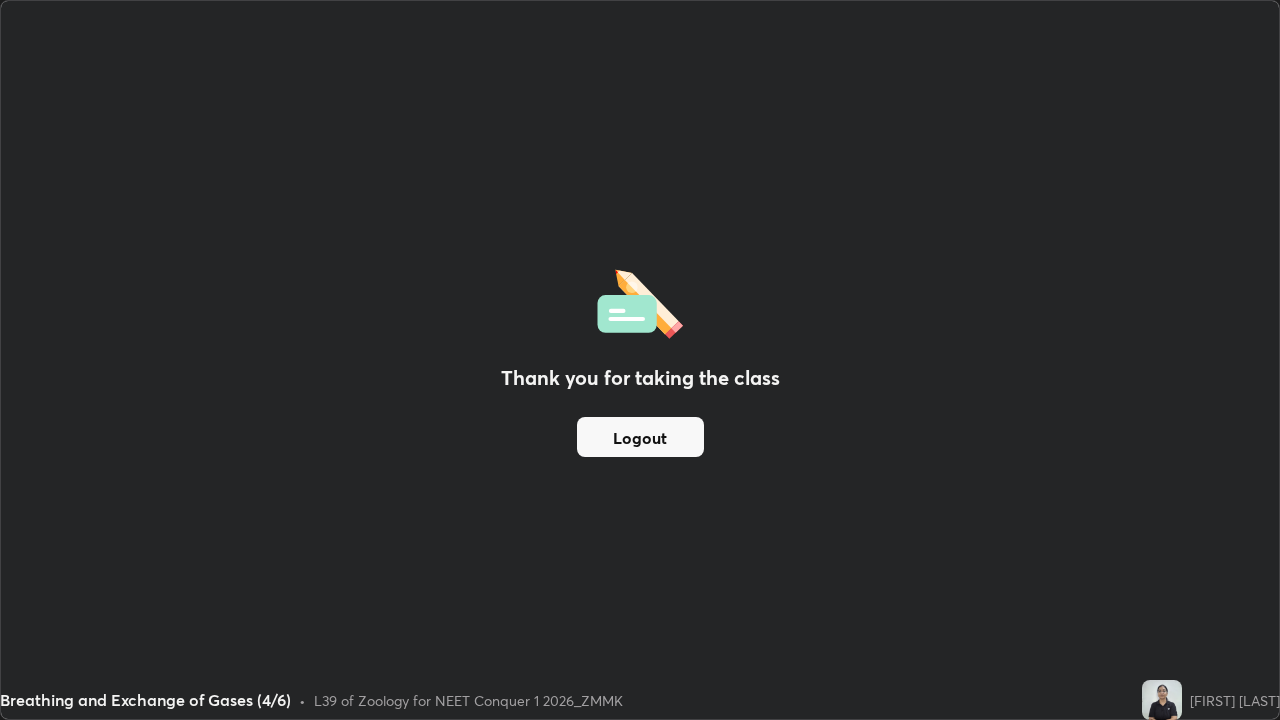 click on "Logout" at bounding box center (640, 437) 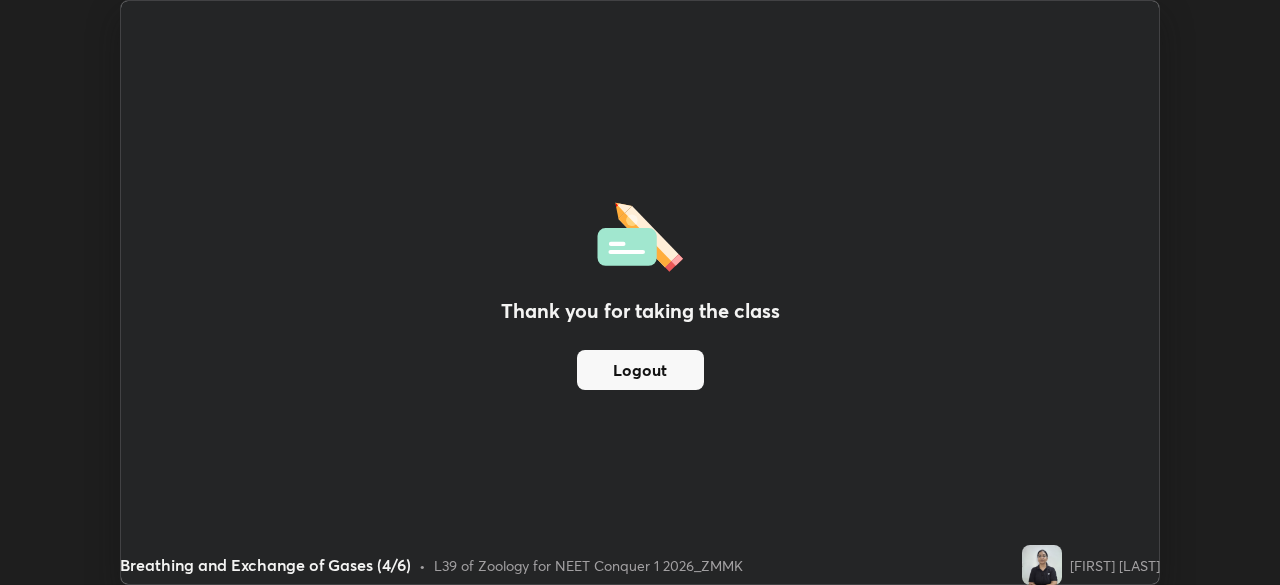 scroll, scrollTop: 585, scrollLeft: 1280, axis: both 